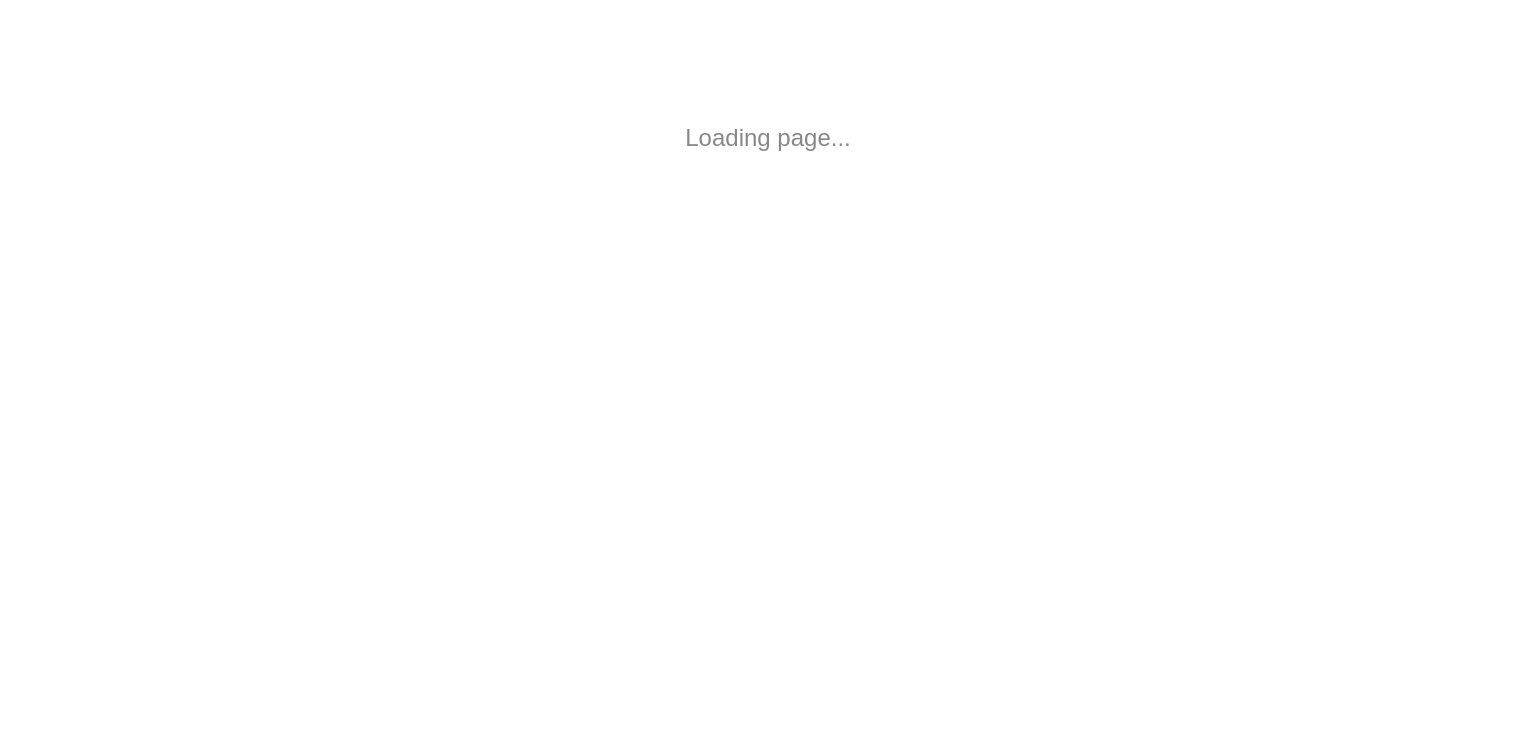 scroll, scrollTop: 0, scrollLeft: 0, axis: both 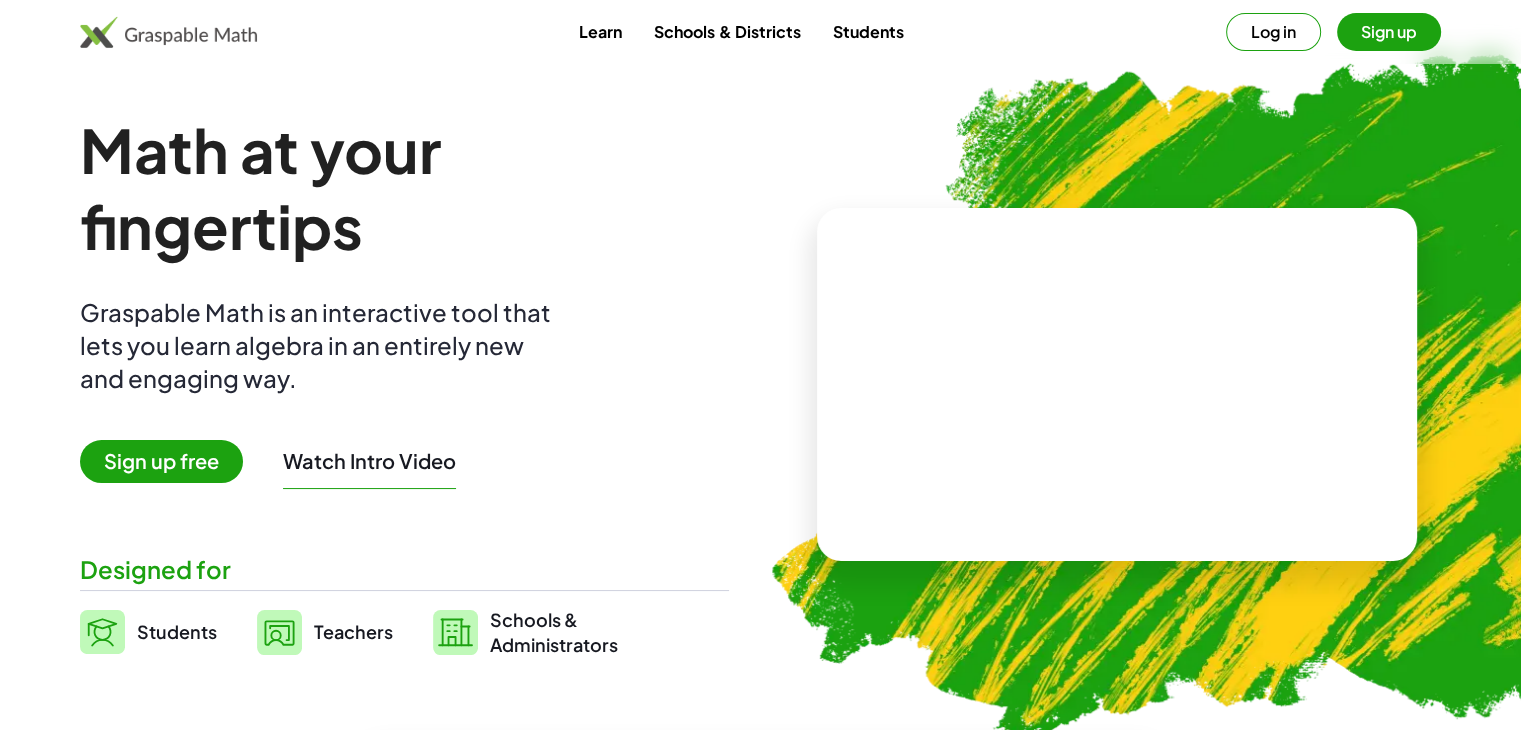 click on "Sign up free" at bounding box center (161, 461) 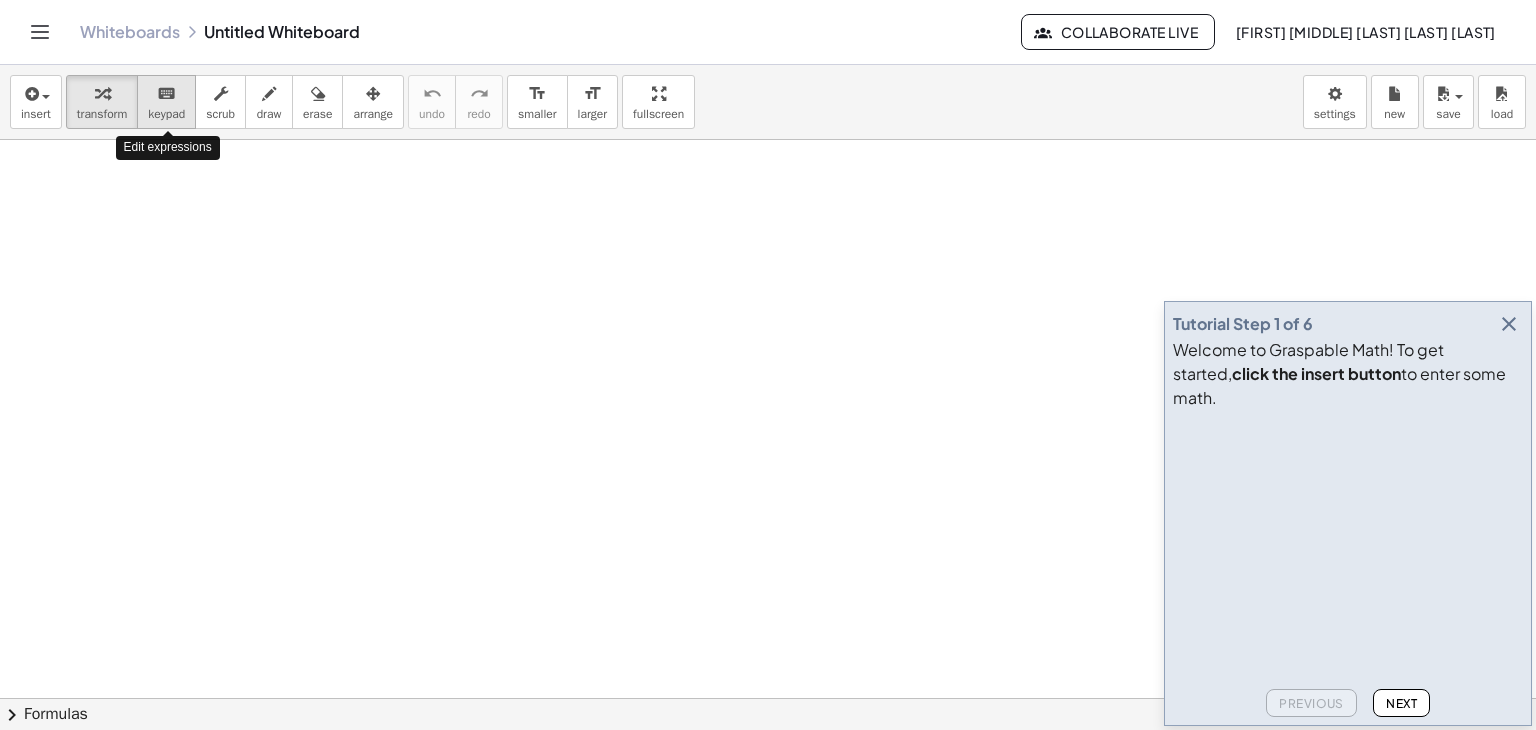 click on "keyboard" at bounding box center (166, 94) 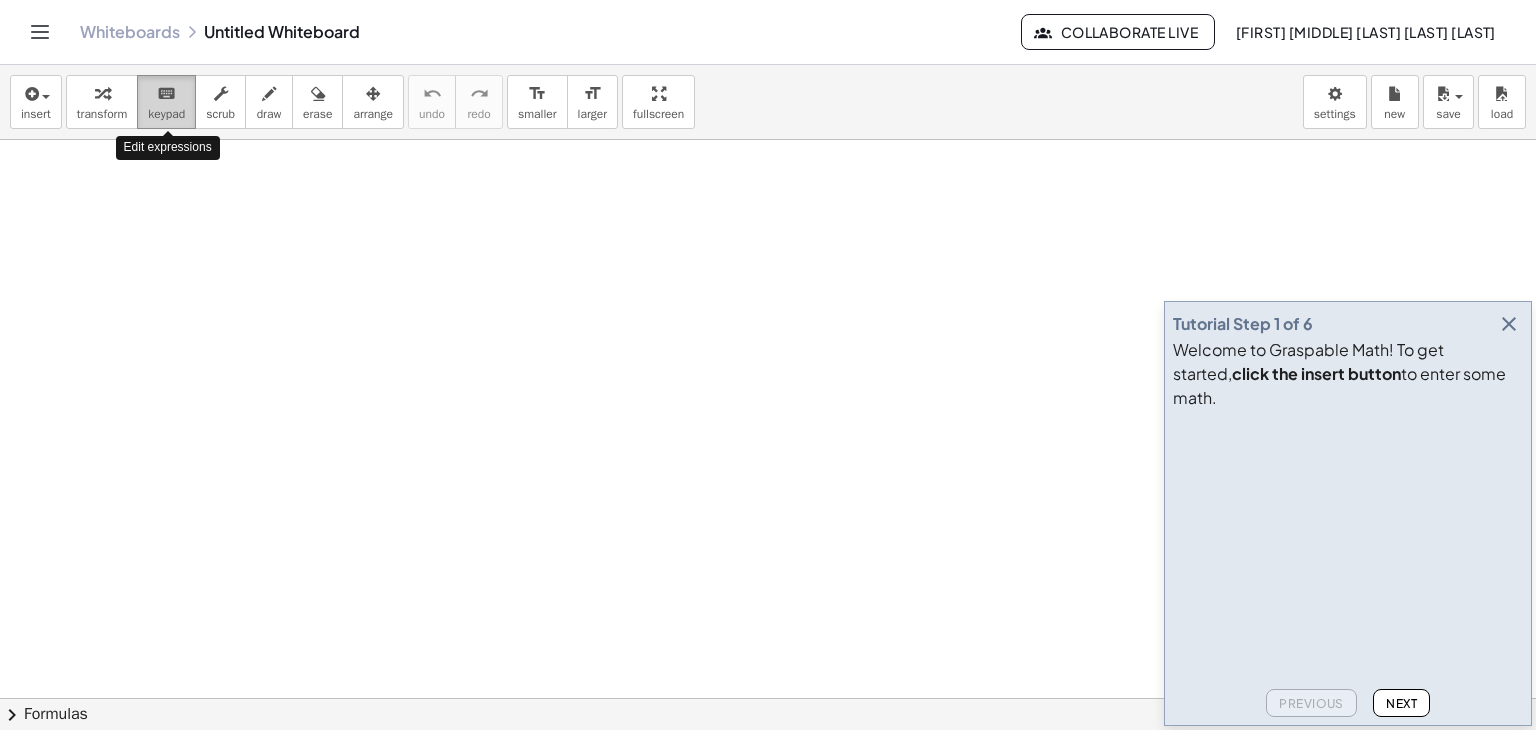 click on "keyboard" at bounding box center [166, 94] 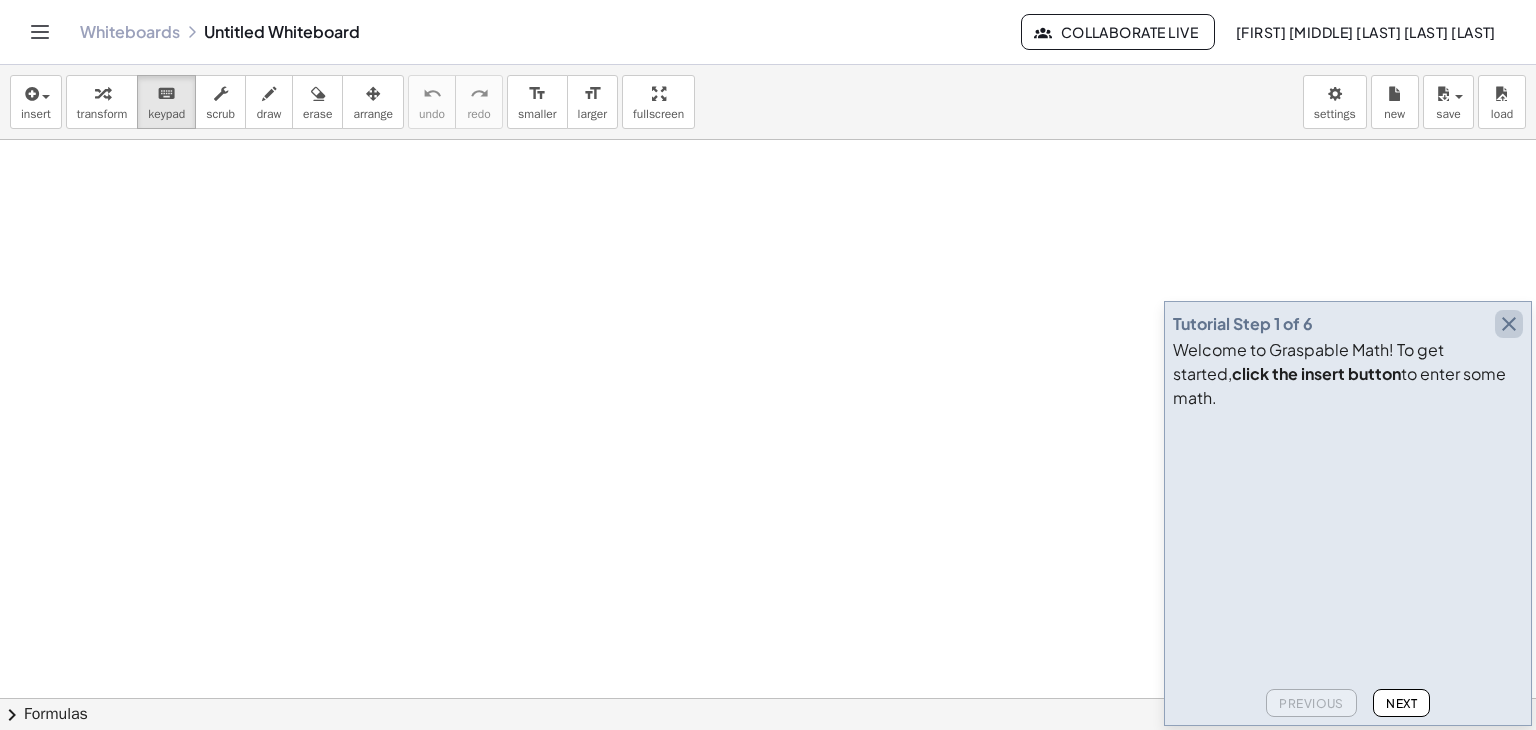 click at bounding box center (1509, 324) 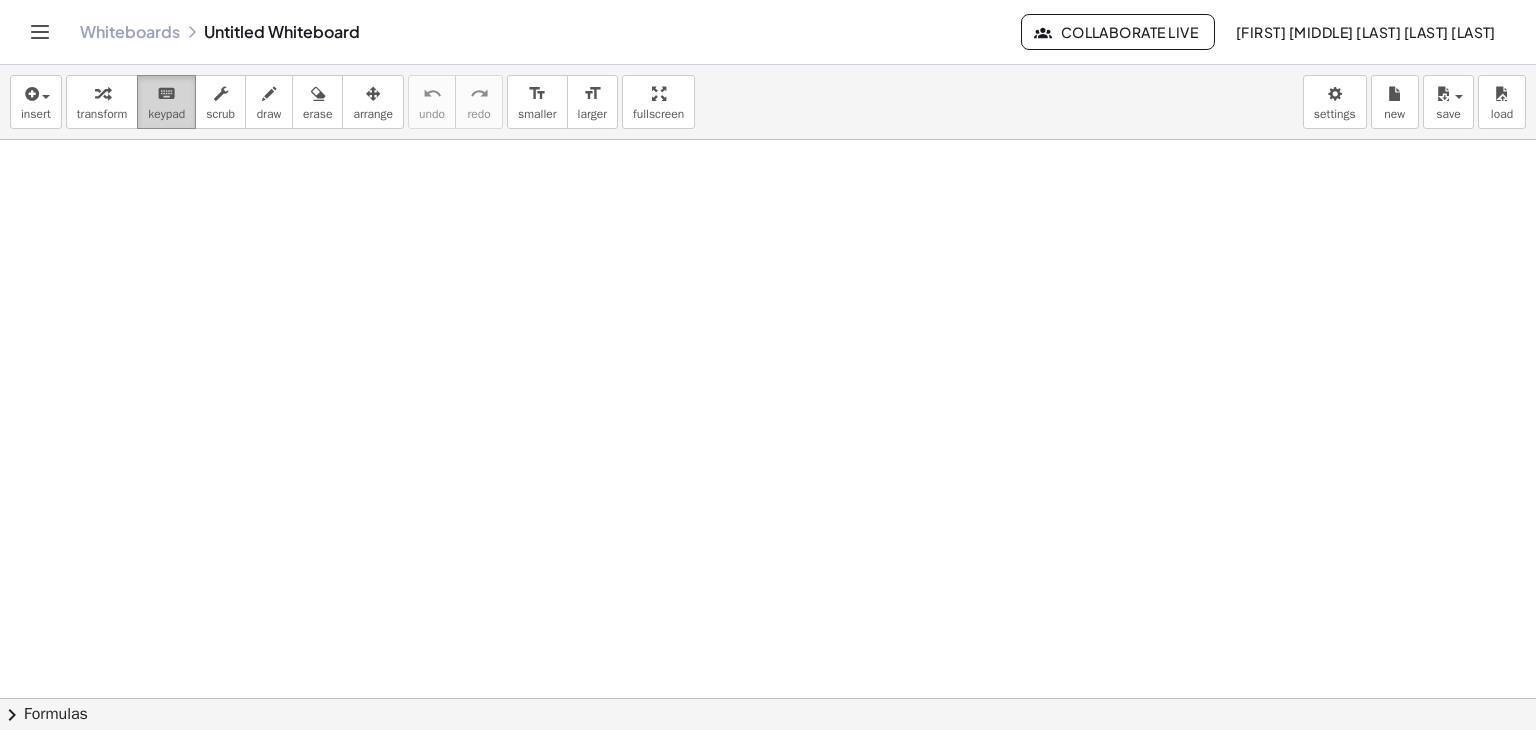 click on "keypad" at bounding box center (166, 114) 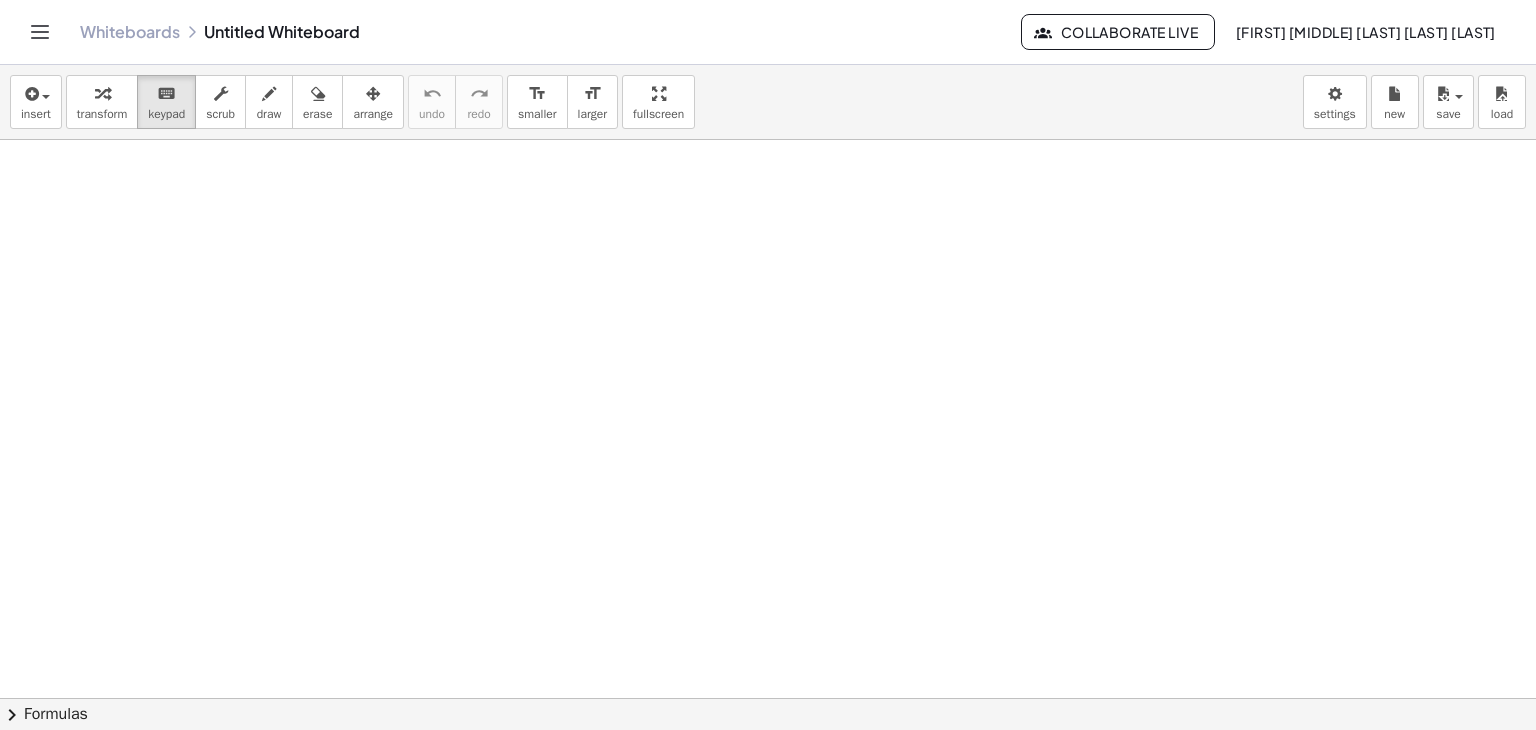 click at bounding box center (768, 763) 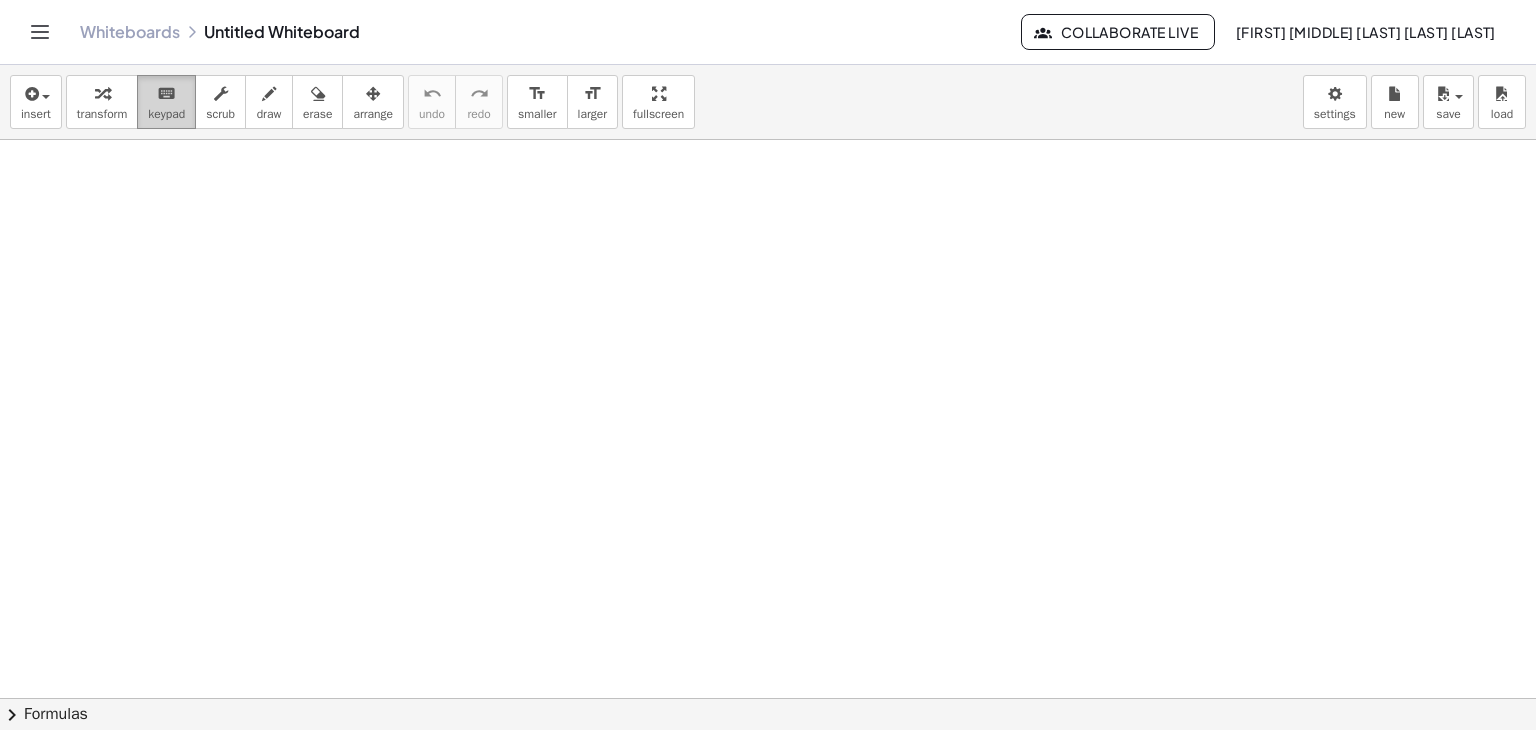 click on "keyboard" at bounding box center [166, 93] 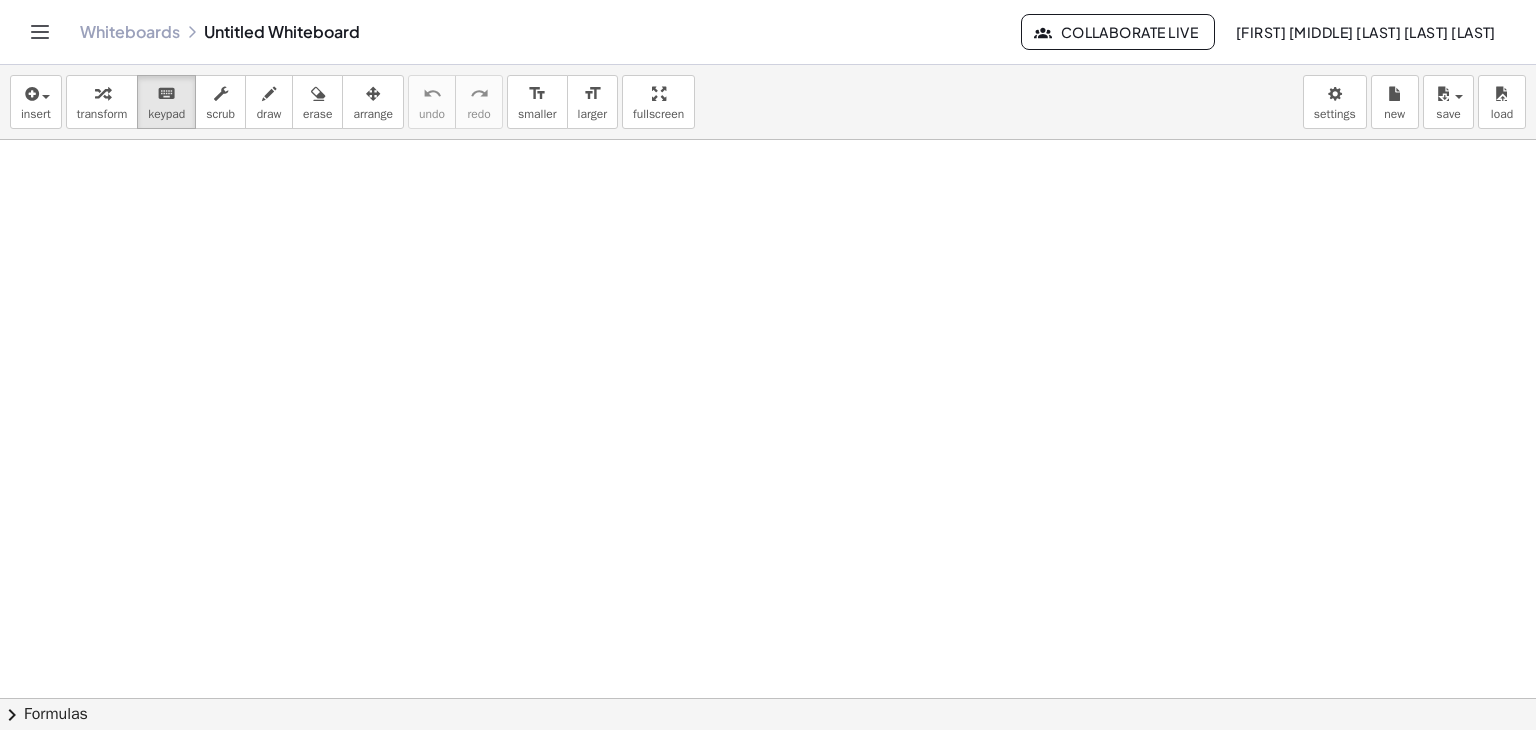 click at bounding box center [768, 763] 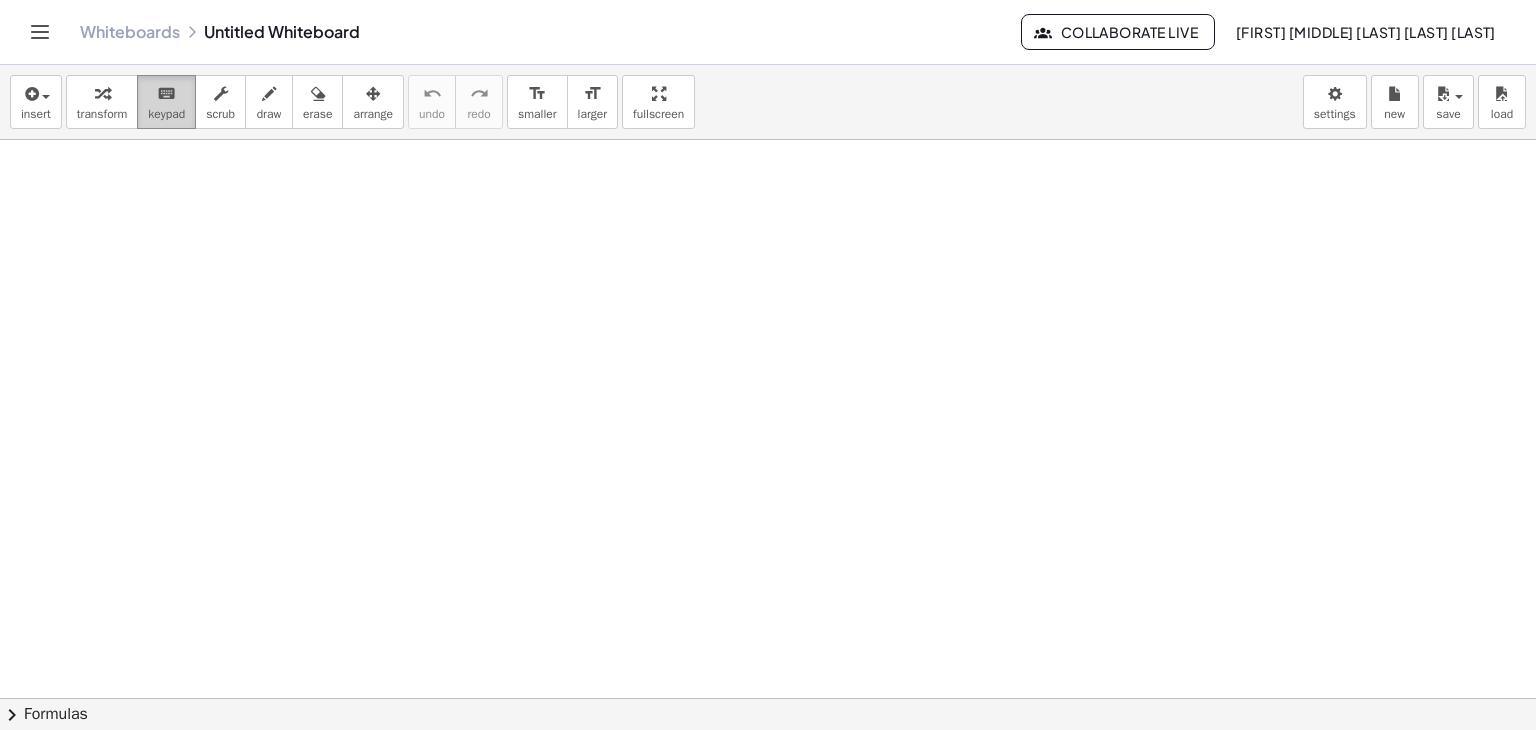 click on "keypad" at bounding box center [166, 114] 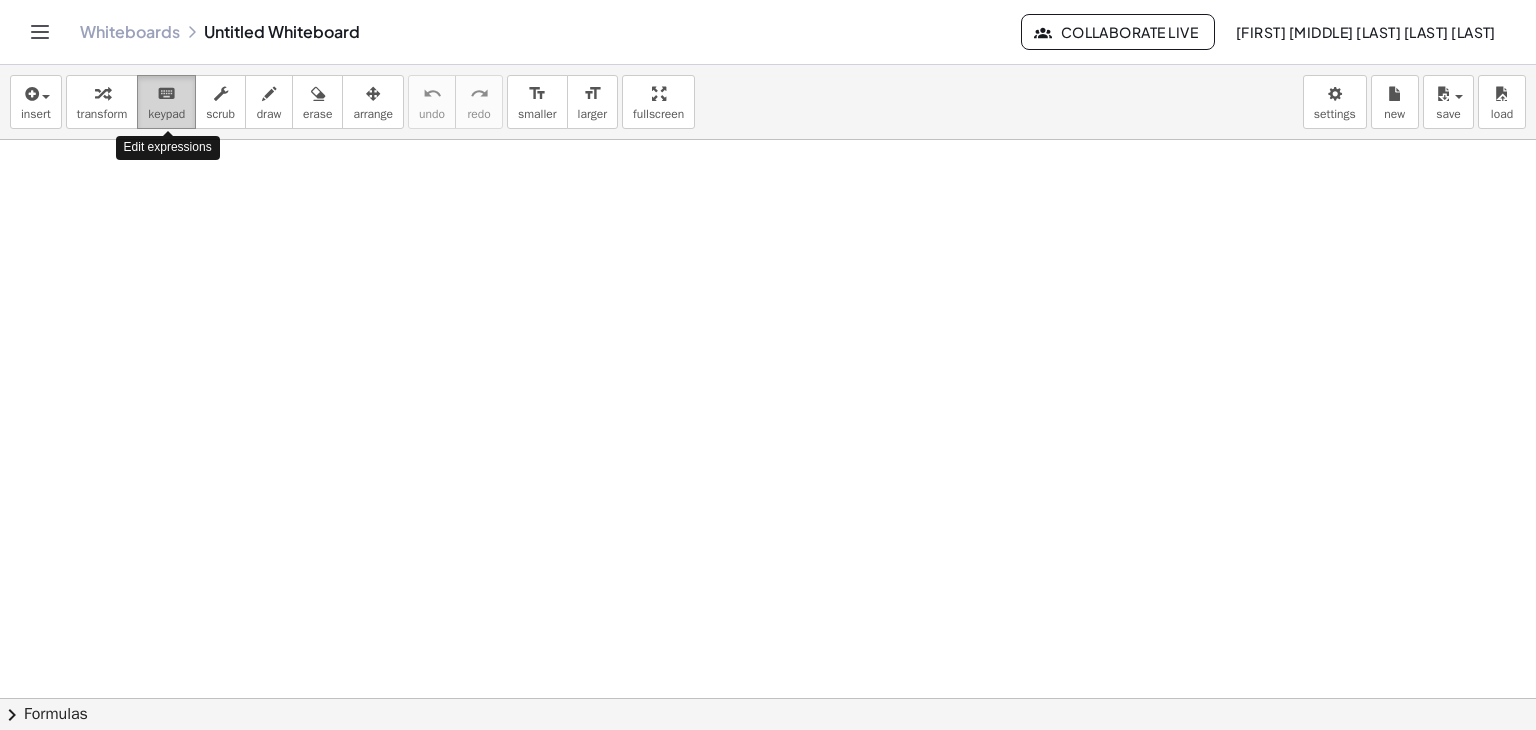 click on "keypad" at bounding box center (166, 114) 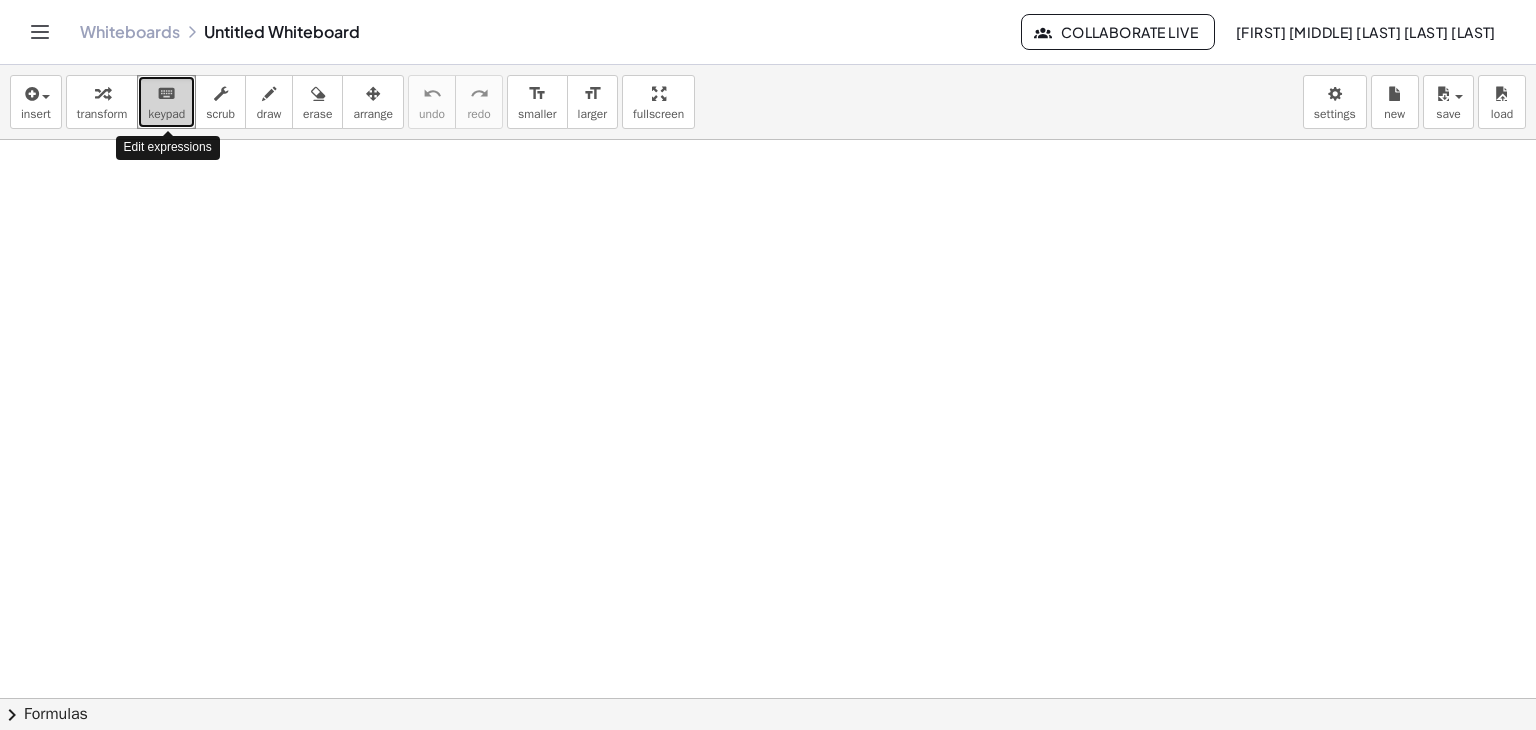 click on "keypad" at bounding box center (166, 114) 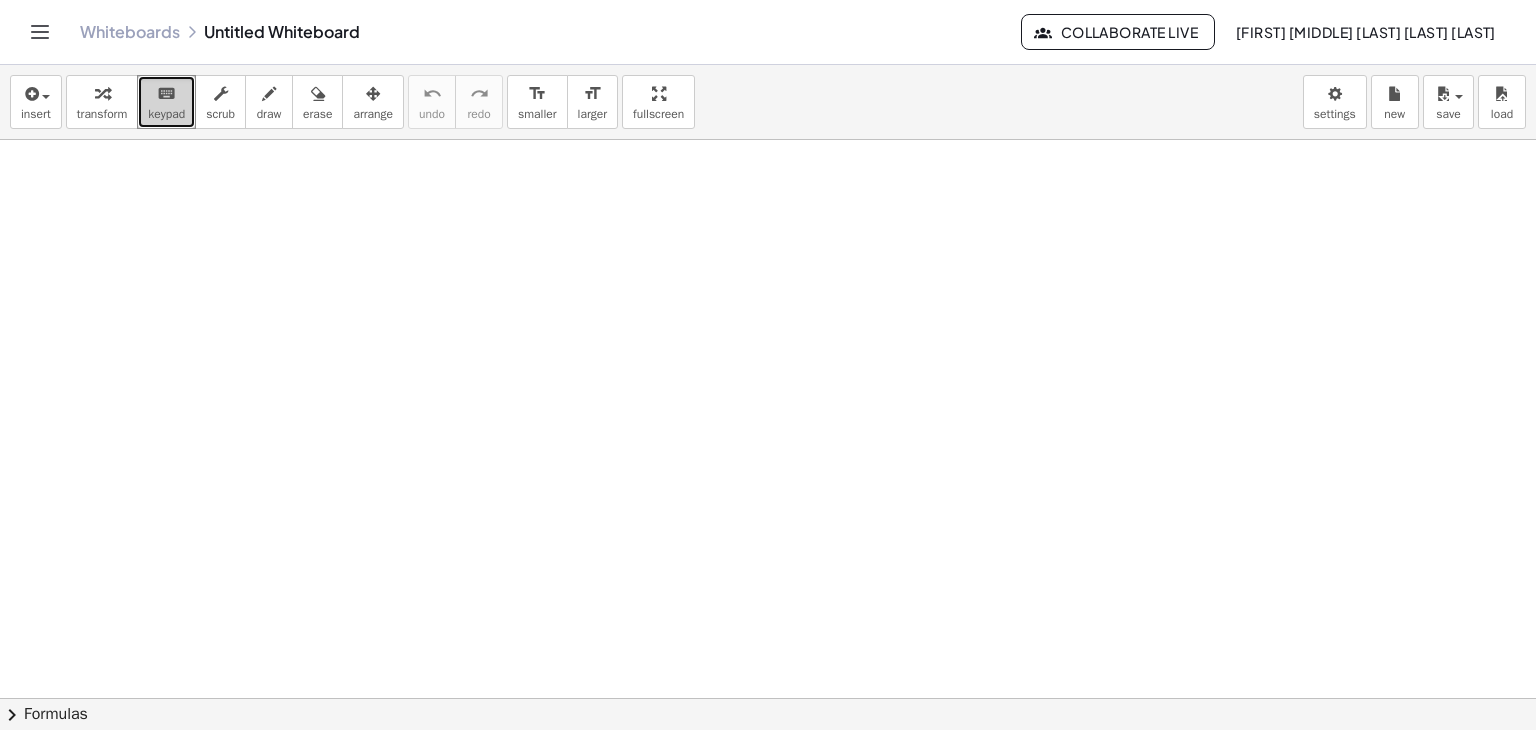 click on "keyboard keypad" at bounding box center [166, 102] 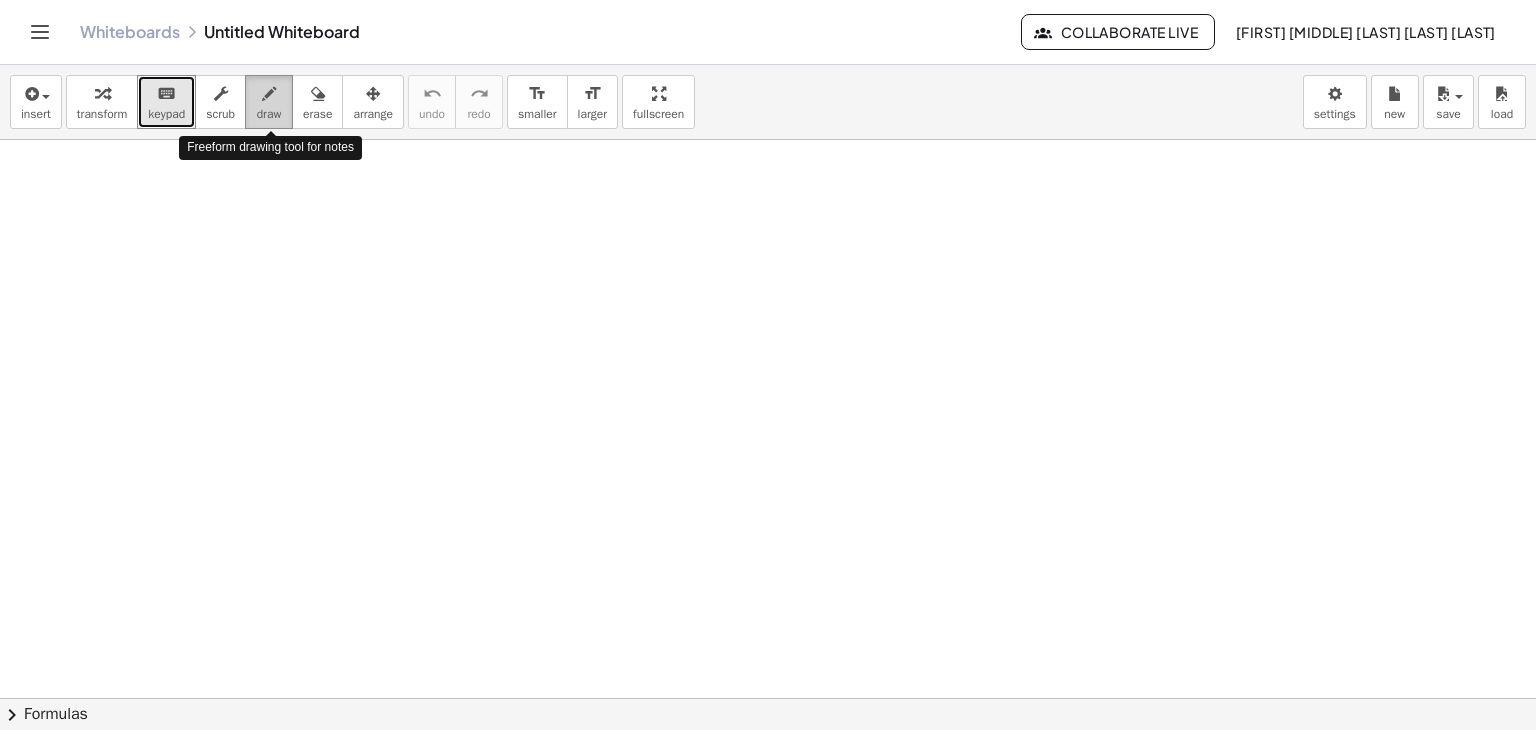 click on "draw" at bounding box center [269, 114] 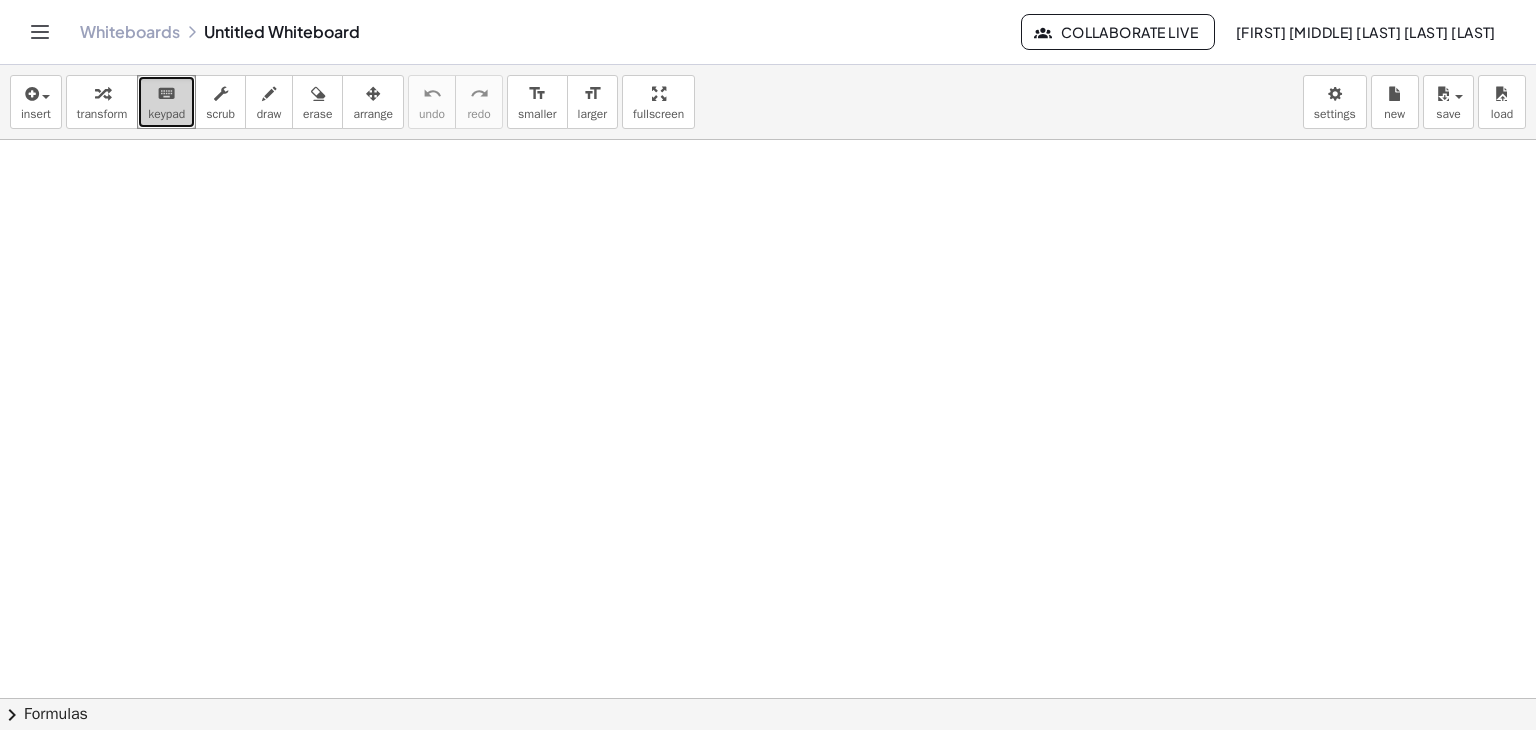 click on "keyboard" at bounding box center (166, 93) 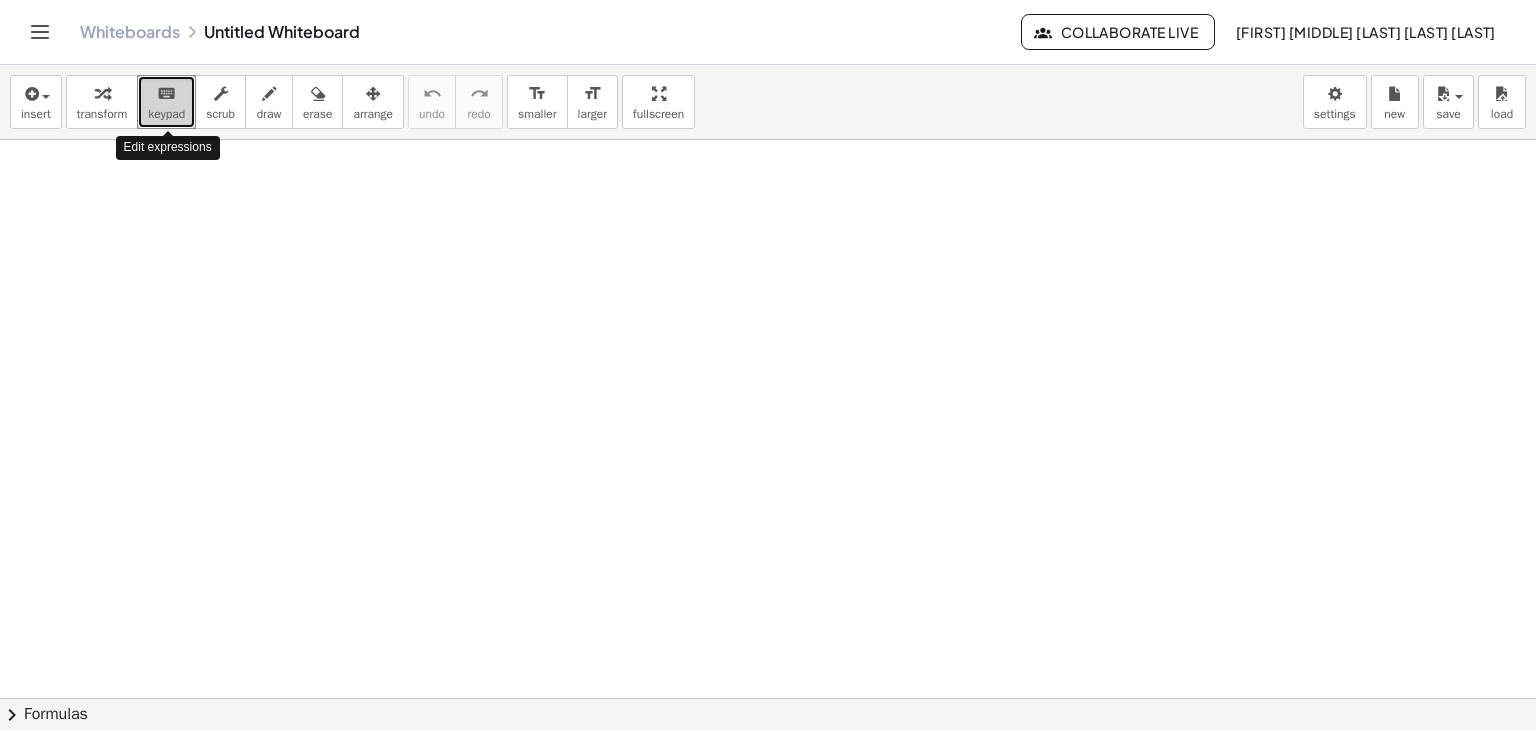 click on "keyboard" at bounding box center [166, 93] 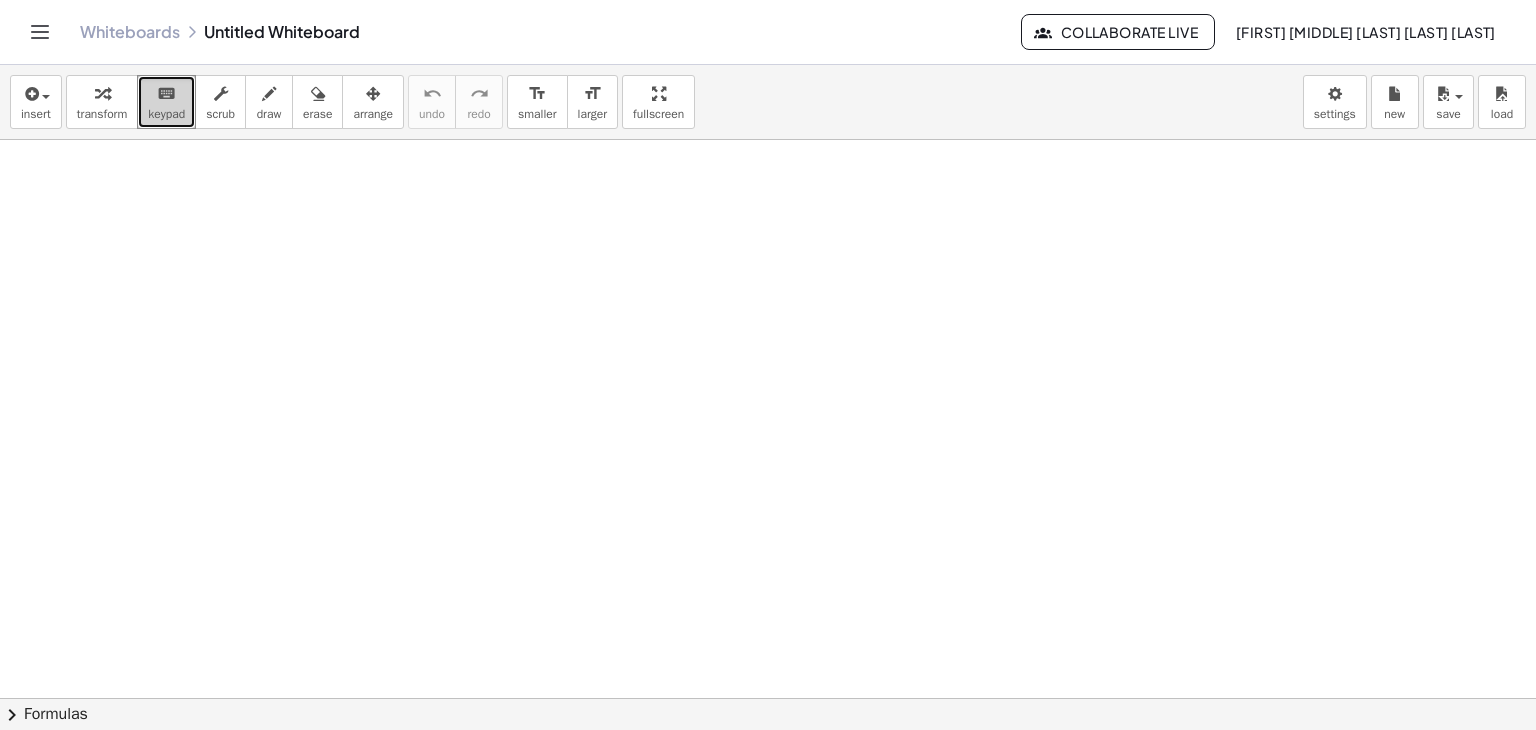 click on "keyboard" at bounding box center [166, 94] 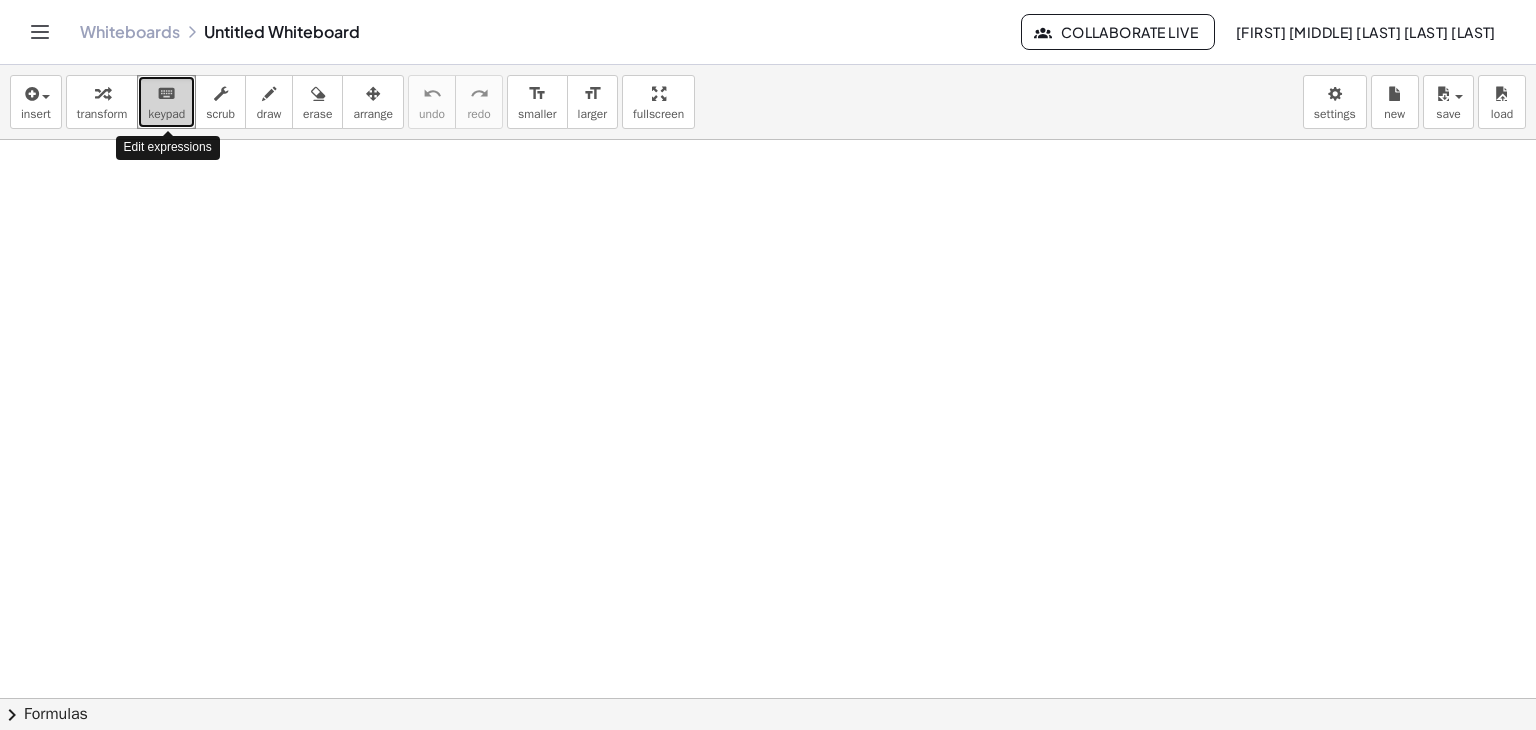 click on "keyboard" at bounding box center (166, 94) 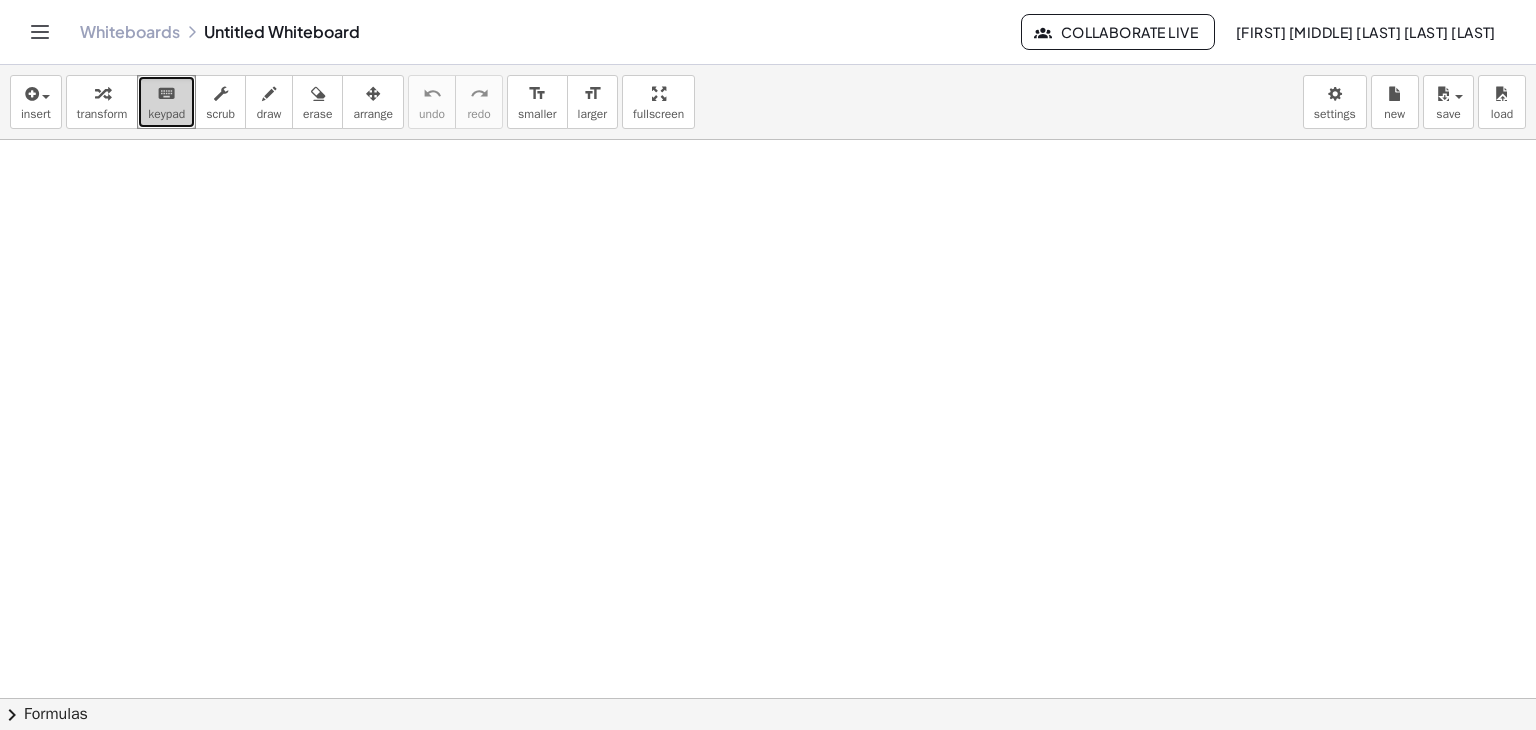 type 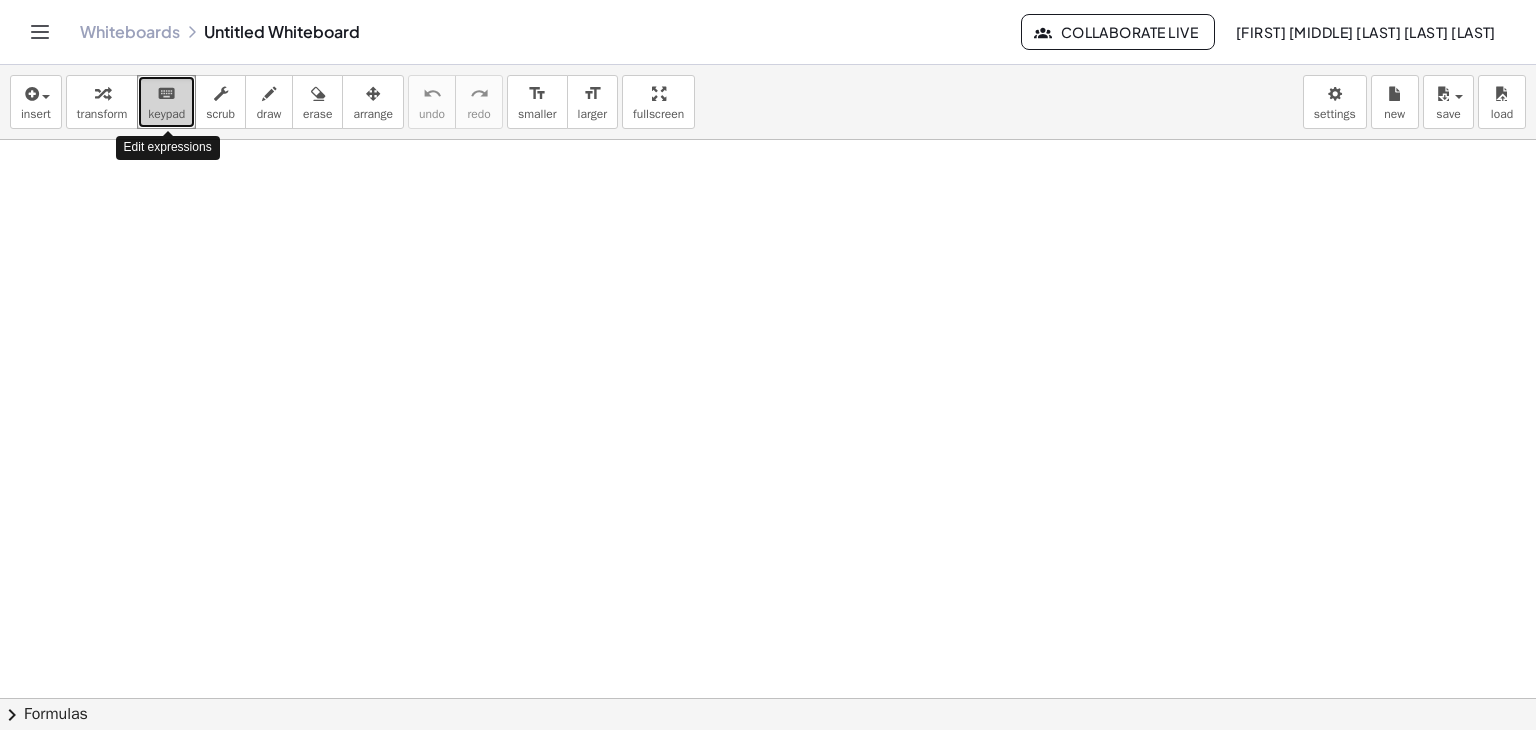 click on "keypad" at bounding box center (166, 114) 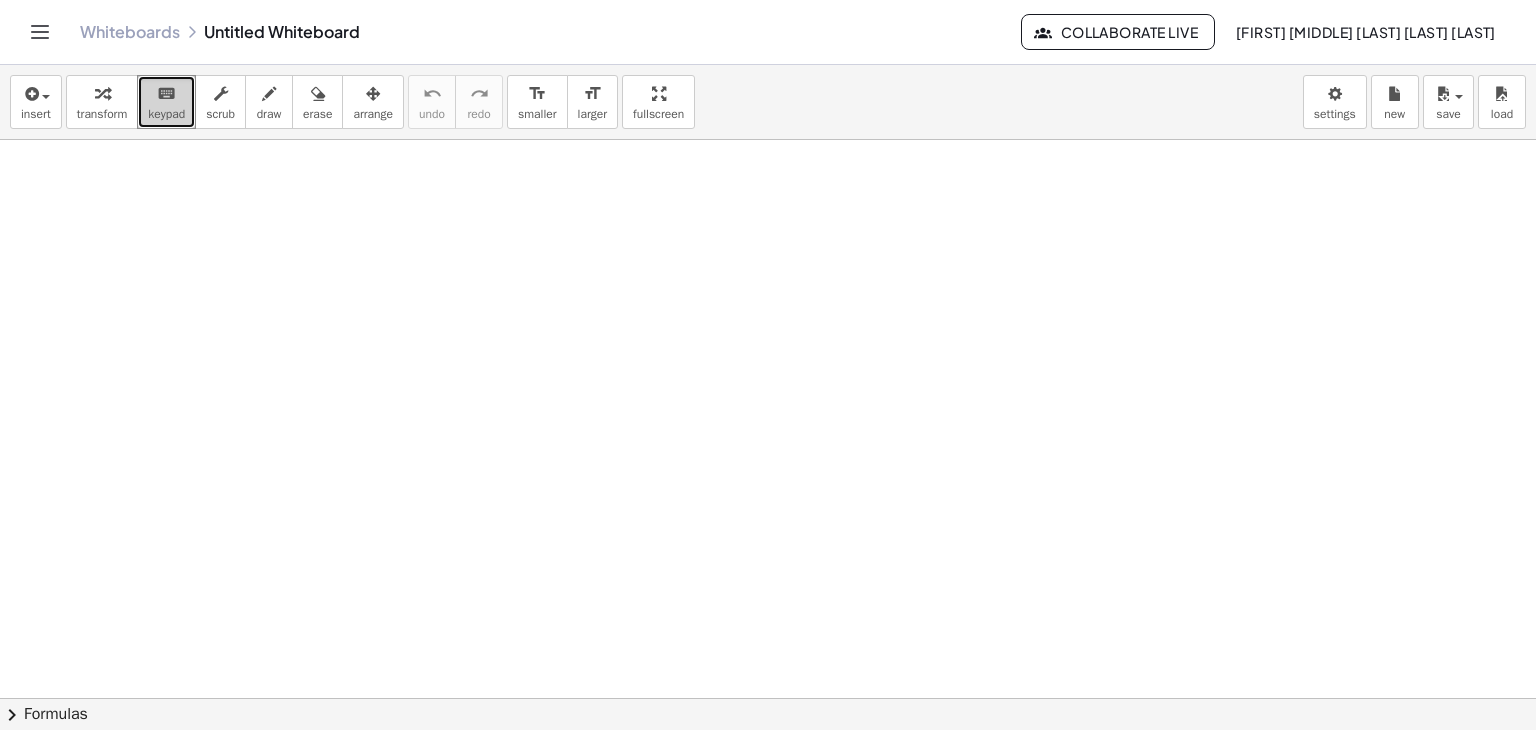 click on "keypad" at bounding box center [166, 114] 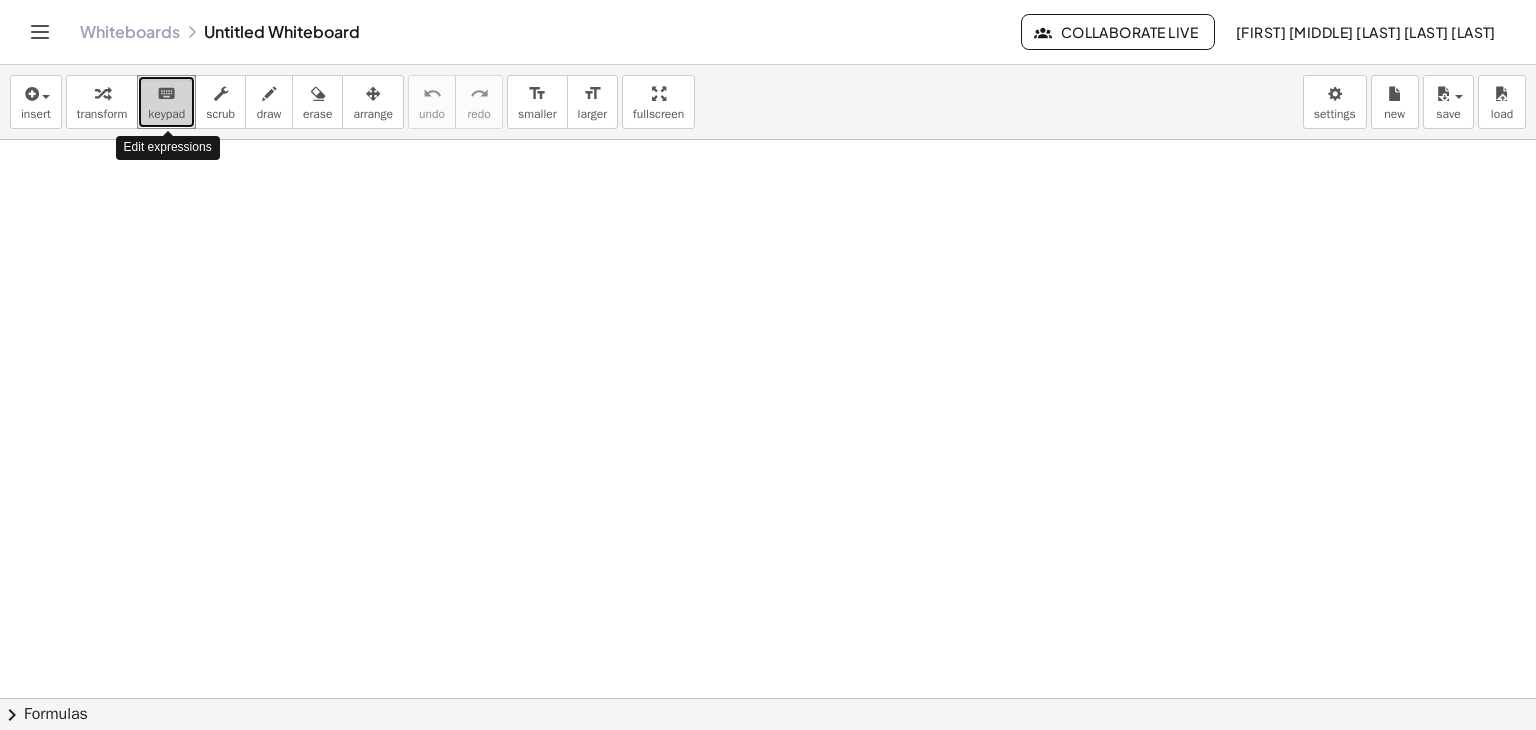 click on "keypad" at bounding box center [166, 114] 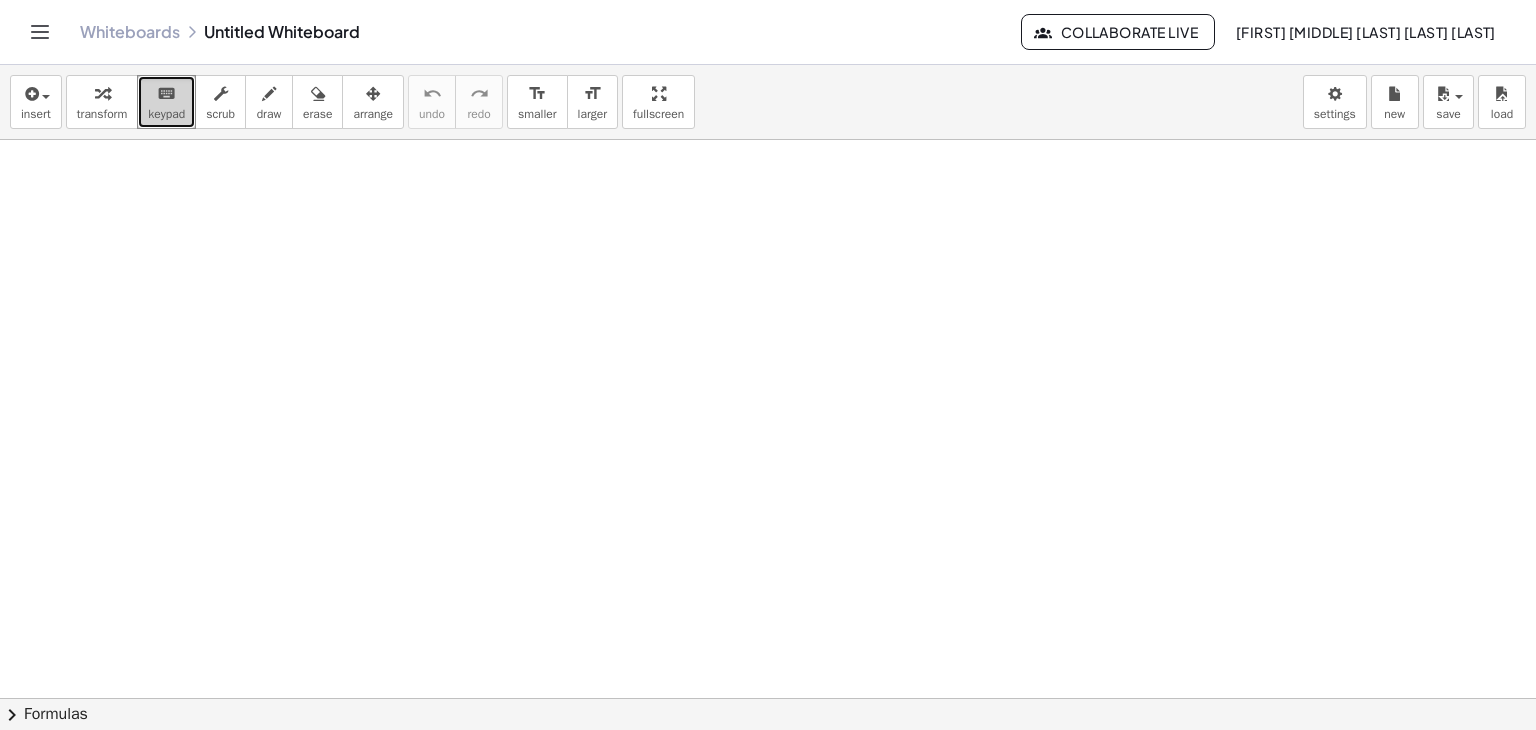click at bounding box center [768, 763] 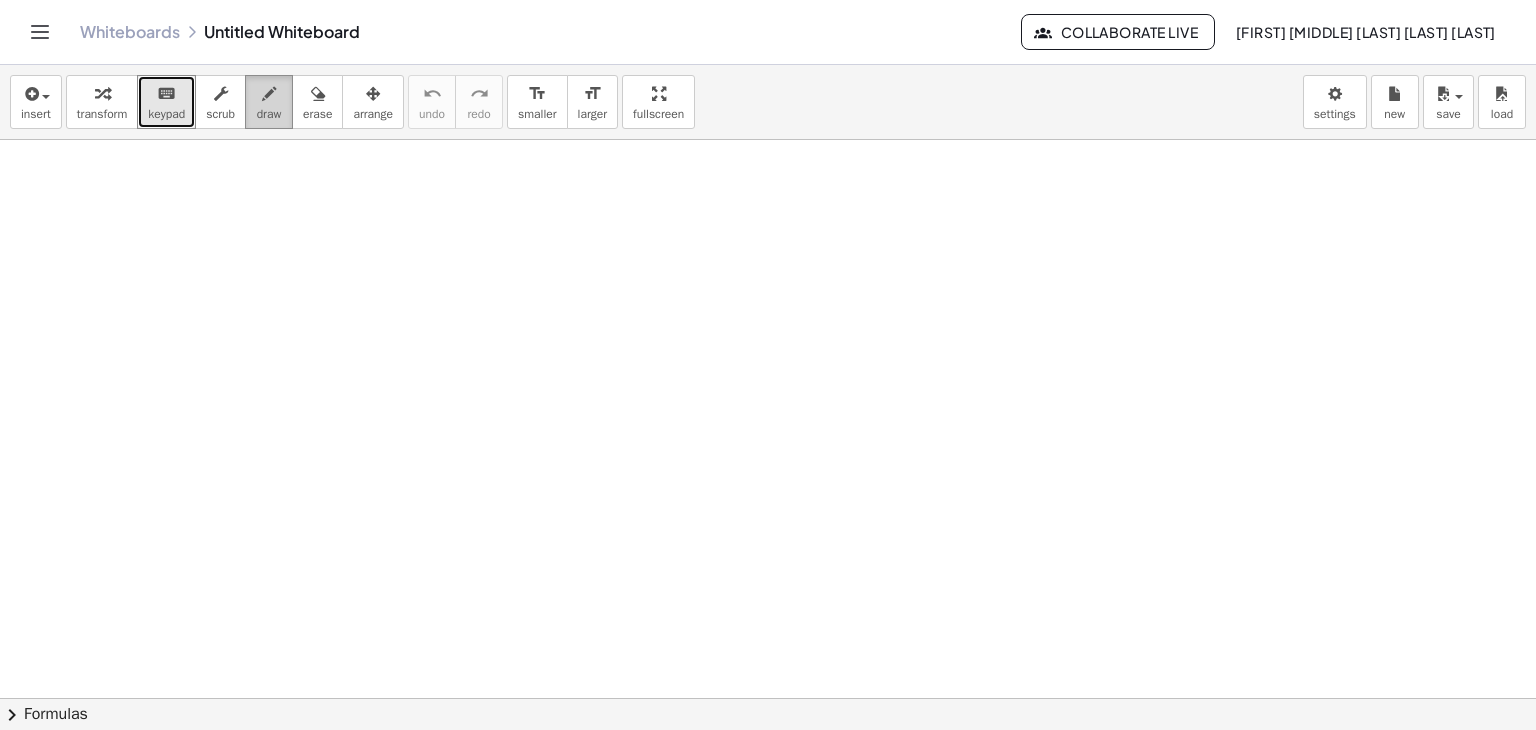 click on "draw" at bounding box center [269, 114] 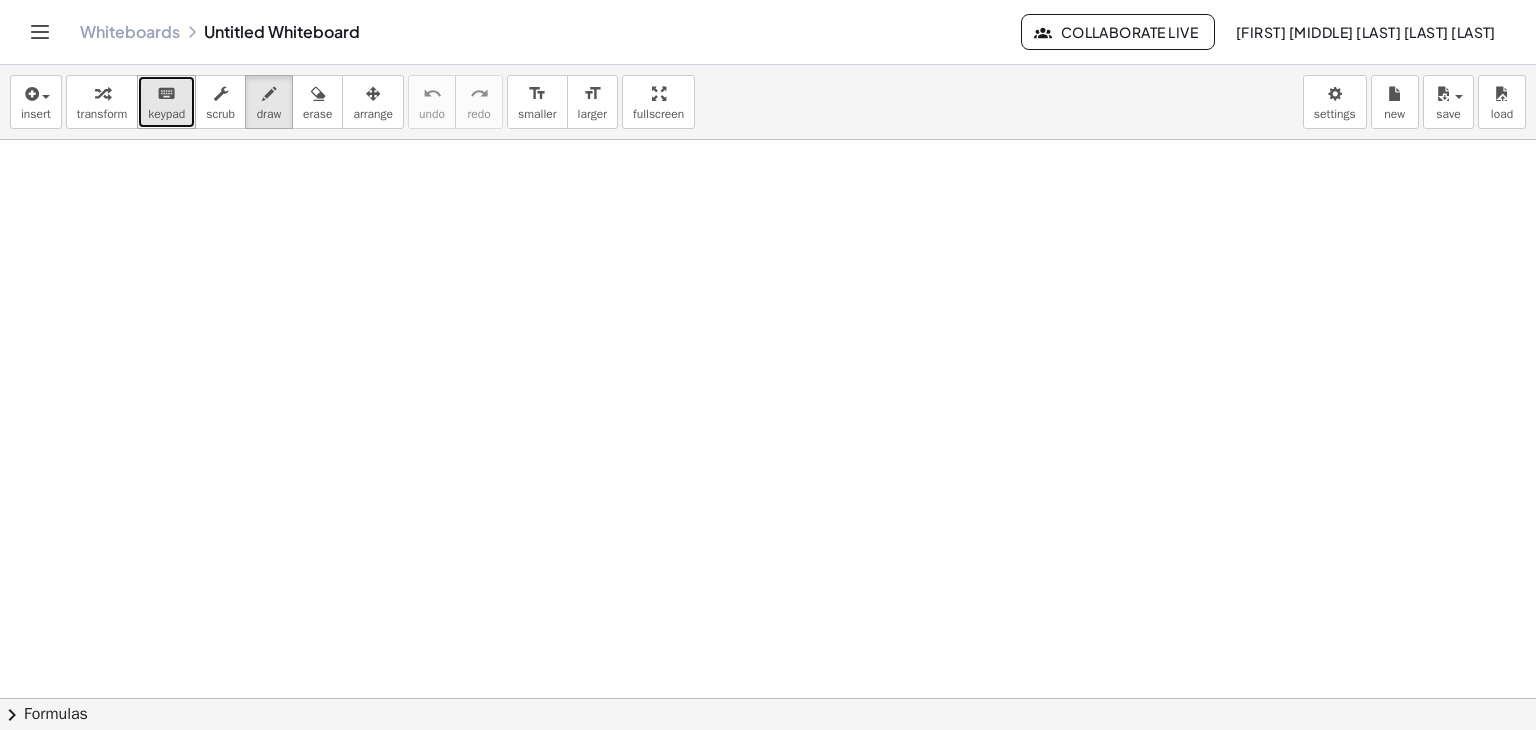 click on "keypad" at bounding box center (166, 114) 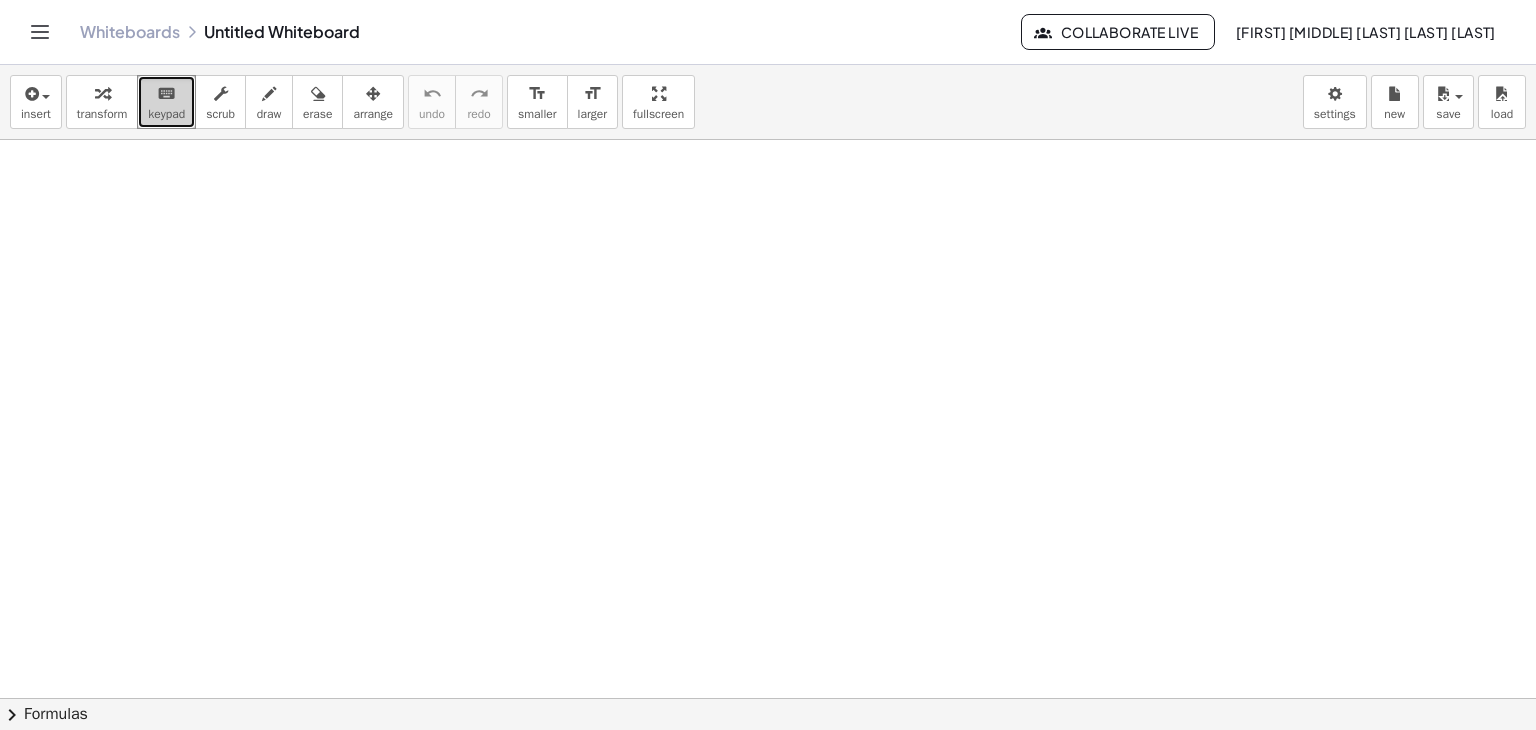 click at bounding box center [768, 763] 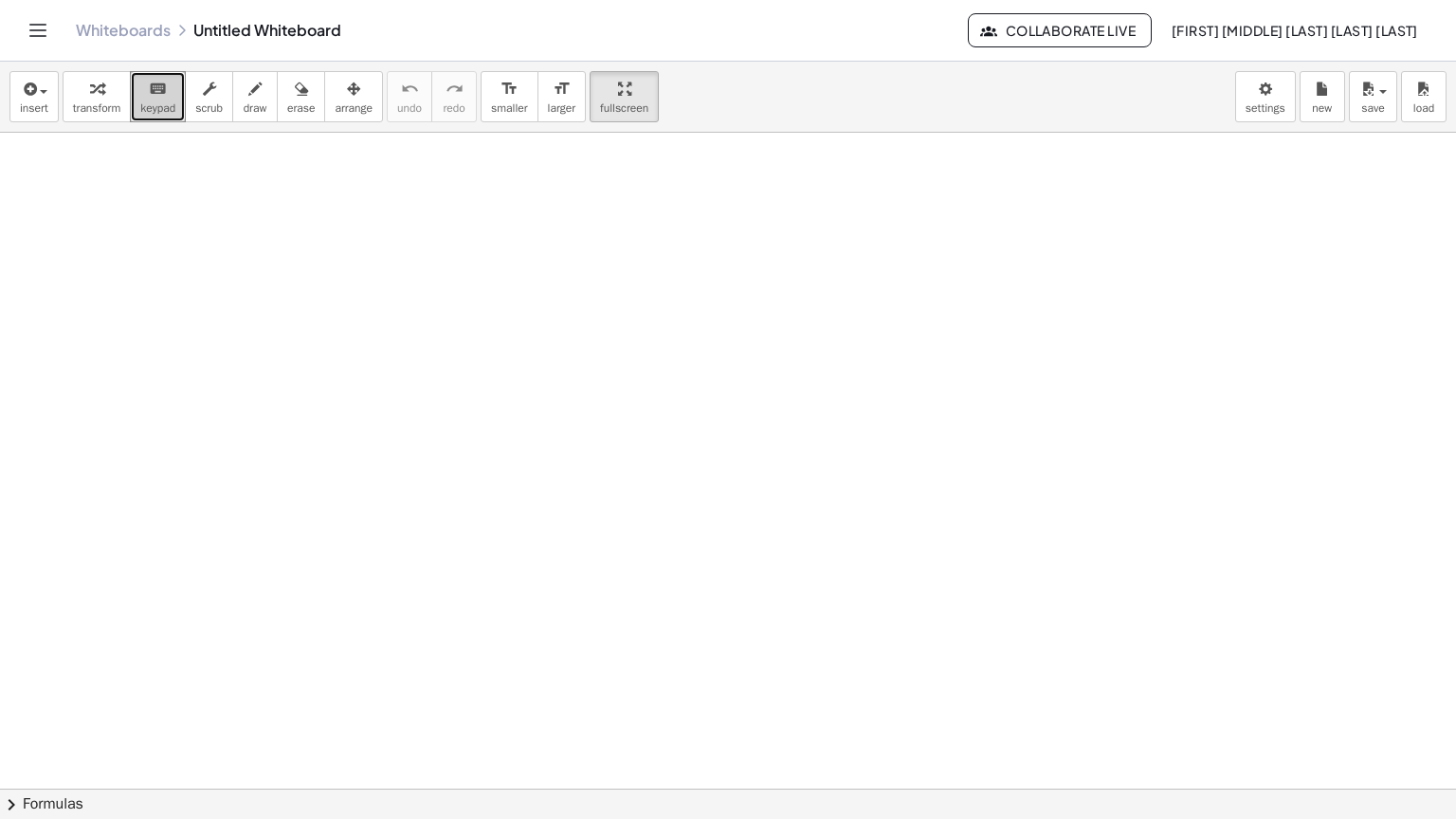 drag, startPoint x: 631, startPoint y: 84, endPoint x: 631, endPoint y: 167, distance: 83 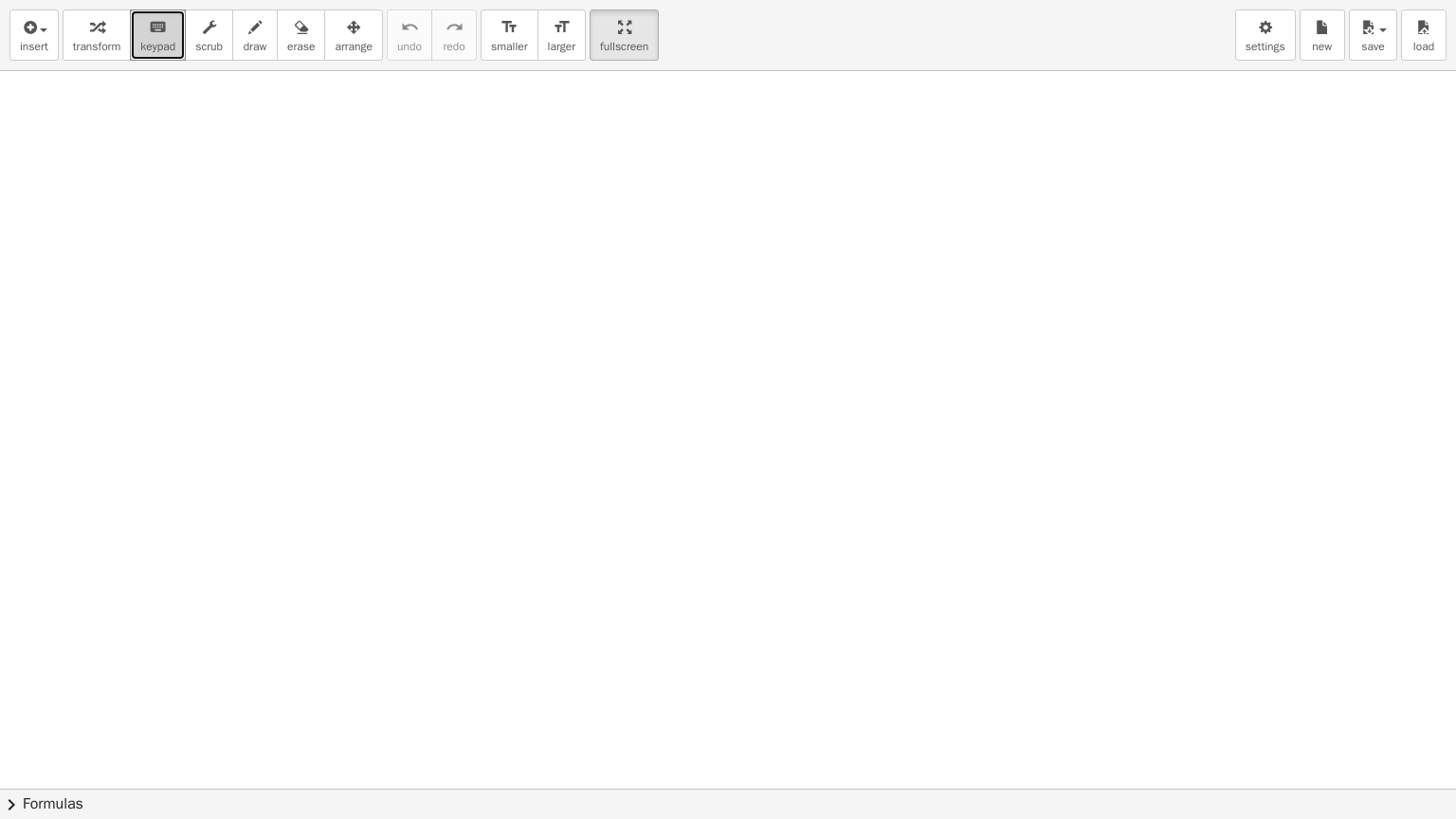 click on "insert select one: Math Expression Function Text Youtube Video Graphing Geometry Geometry 3D transform keyboard keypad scrub draw erase arrange undo undo redo redo format_size smaller format_size larger fullscreen load   save new settings × chevron_right  Formulas
Drag one side of a formula onto a highlighted expression on the canvas to apply it.
Quadratic Formula
+ · a · x 2 + · b · x + c = 0
⇔
x = · ( − b ± 2 √ ( + b 2 − · 4 · a · c ) ) · 2 · a
+ x 2 + · p · x + q = 0
⇔
x = − · p · 2 ± 2 √ ( + ( · p · 2 ) 2 − q )
Manually Factoring a Quadratic
+ x 2 + · b · x + c
⇒" at bounding box center (728, 410) 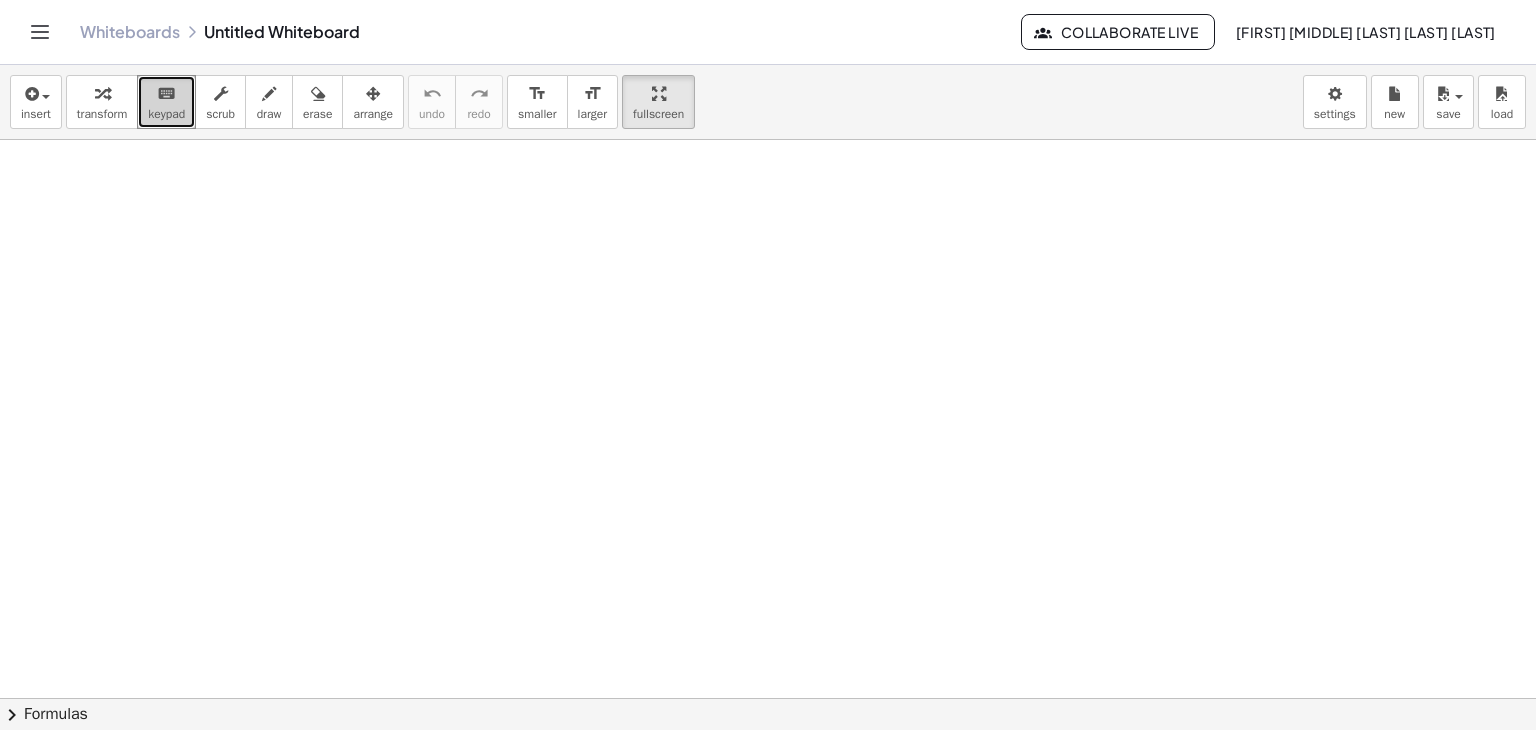 click on "keyboard keypad" at bounding box center (166, 102) 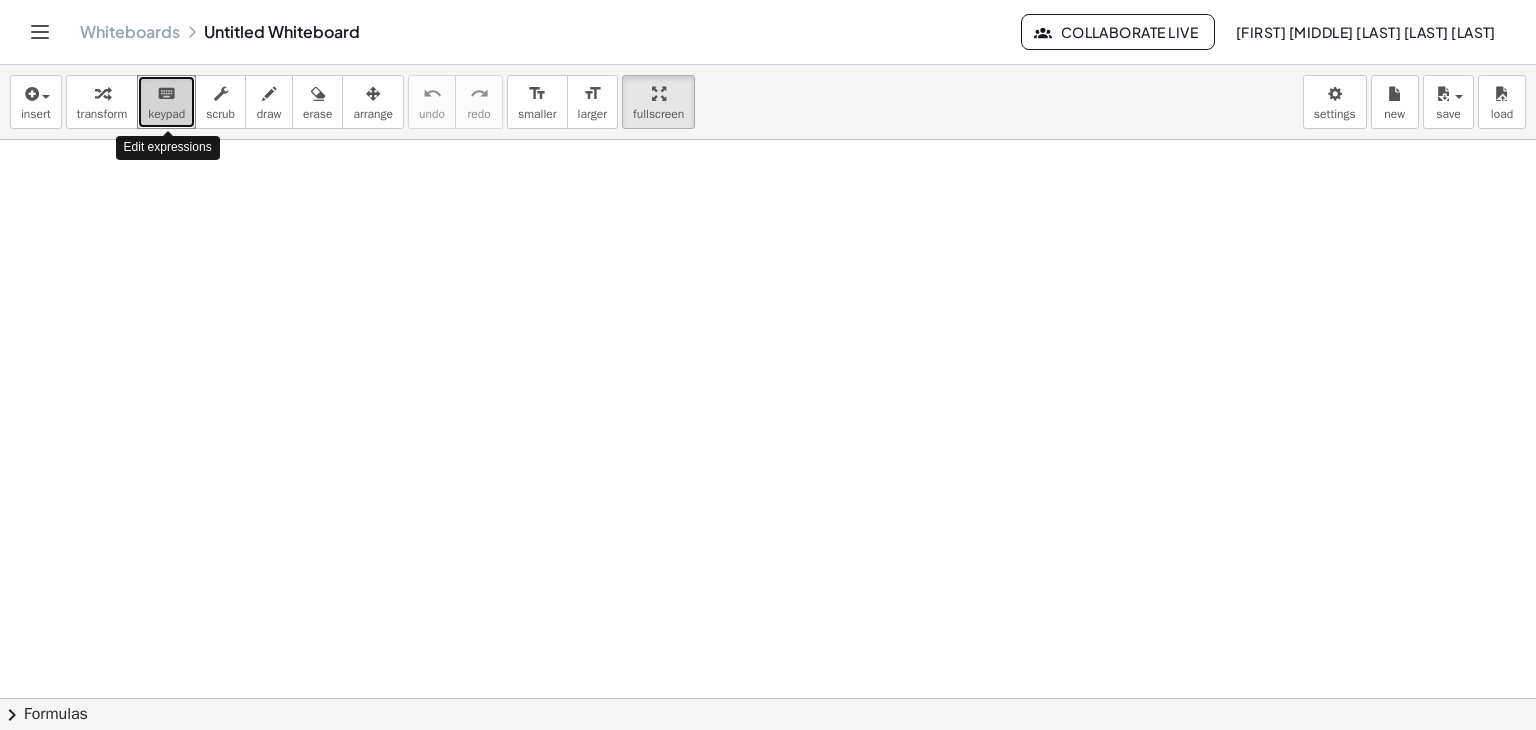 click on "keyboard keypad" at bounding box center (166, 102) 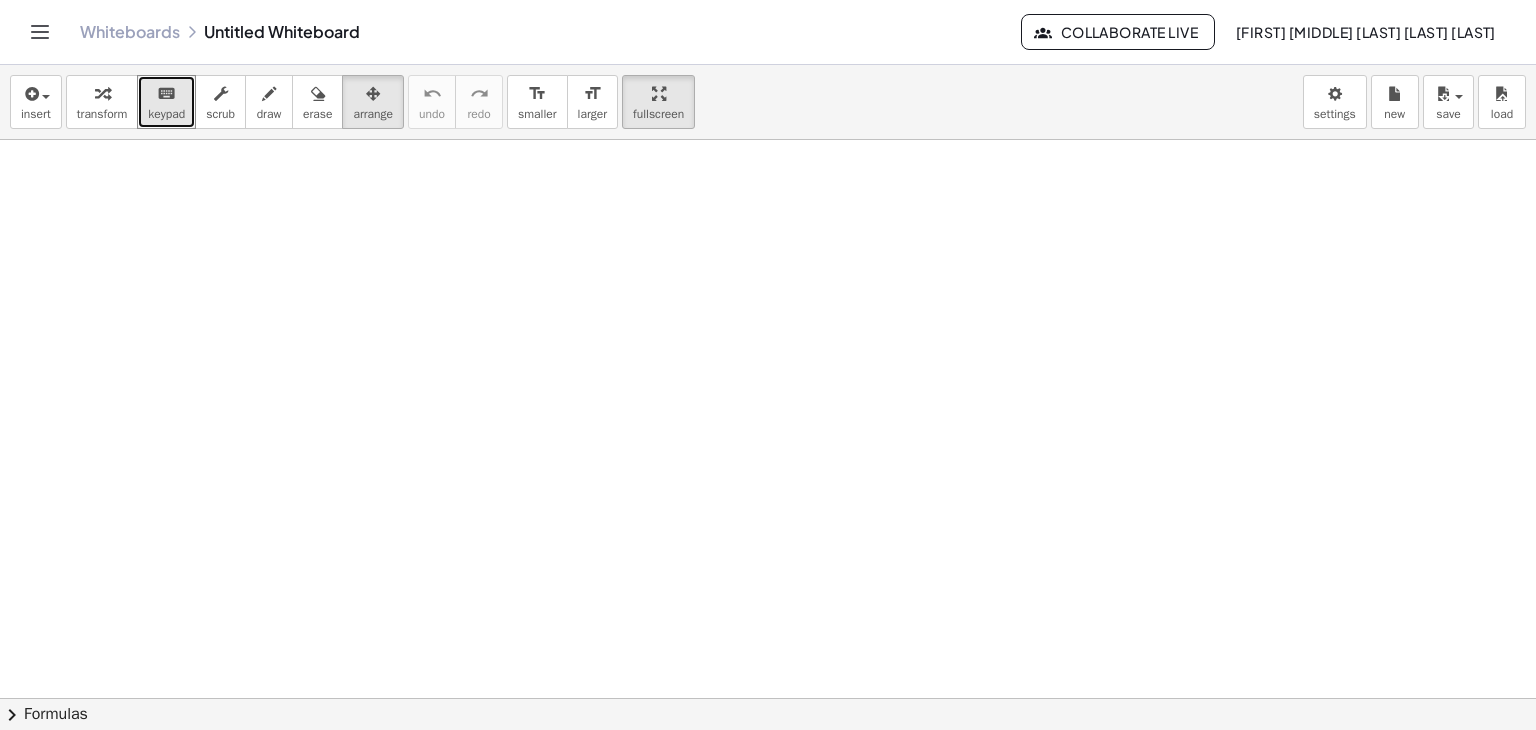 click at bounding box center (768, 763) 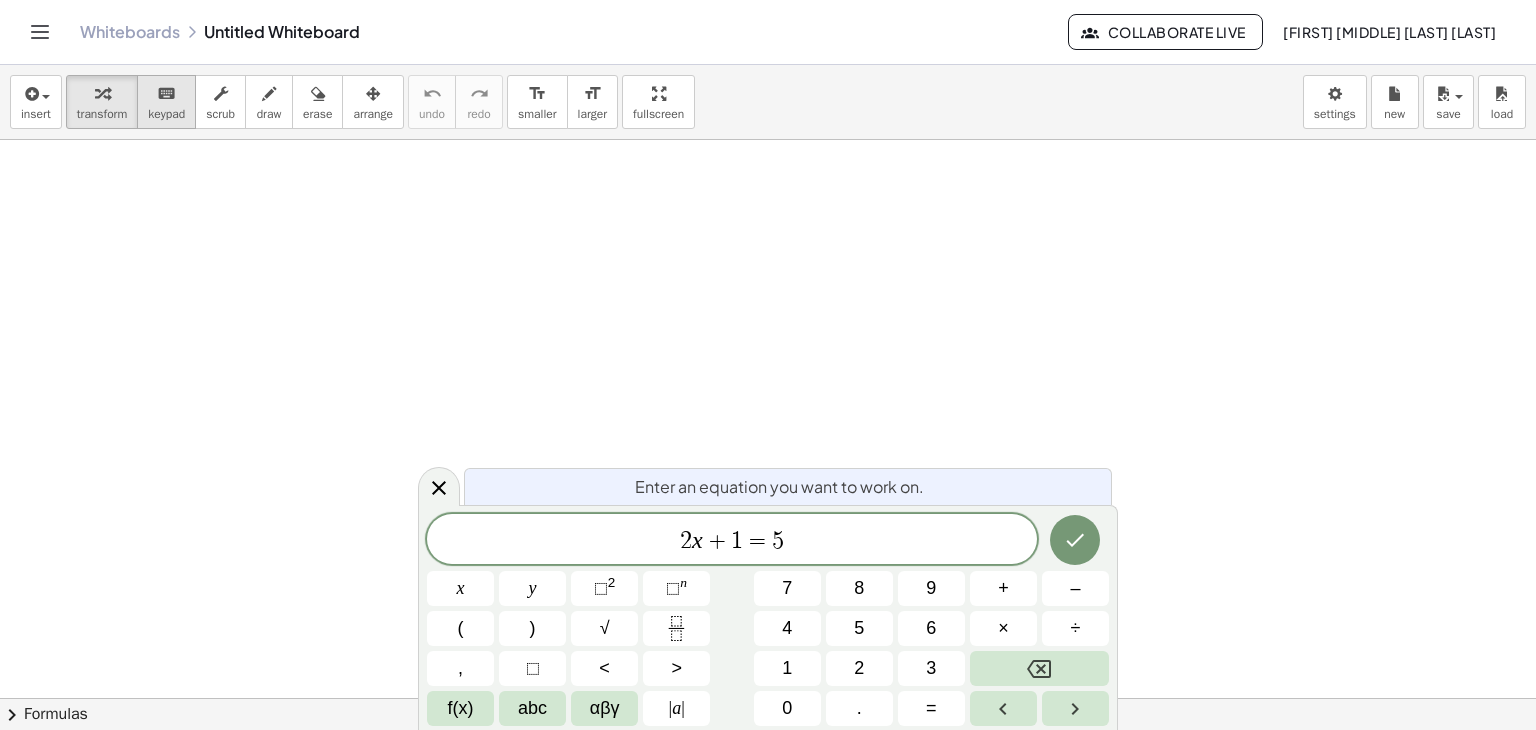 scroll, scrollTop: 0, scrollLeft: 0, axis: both 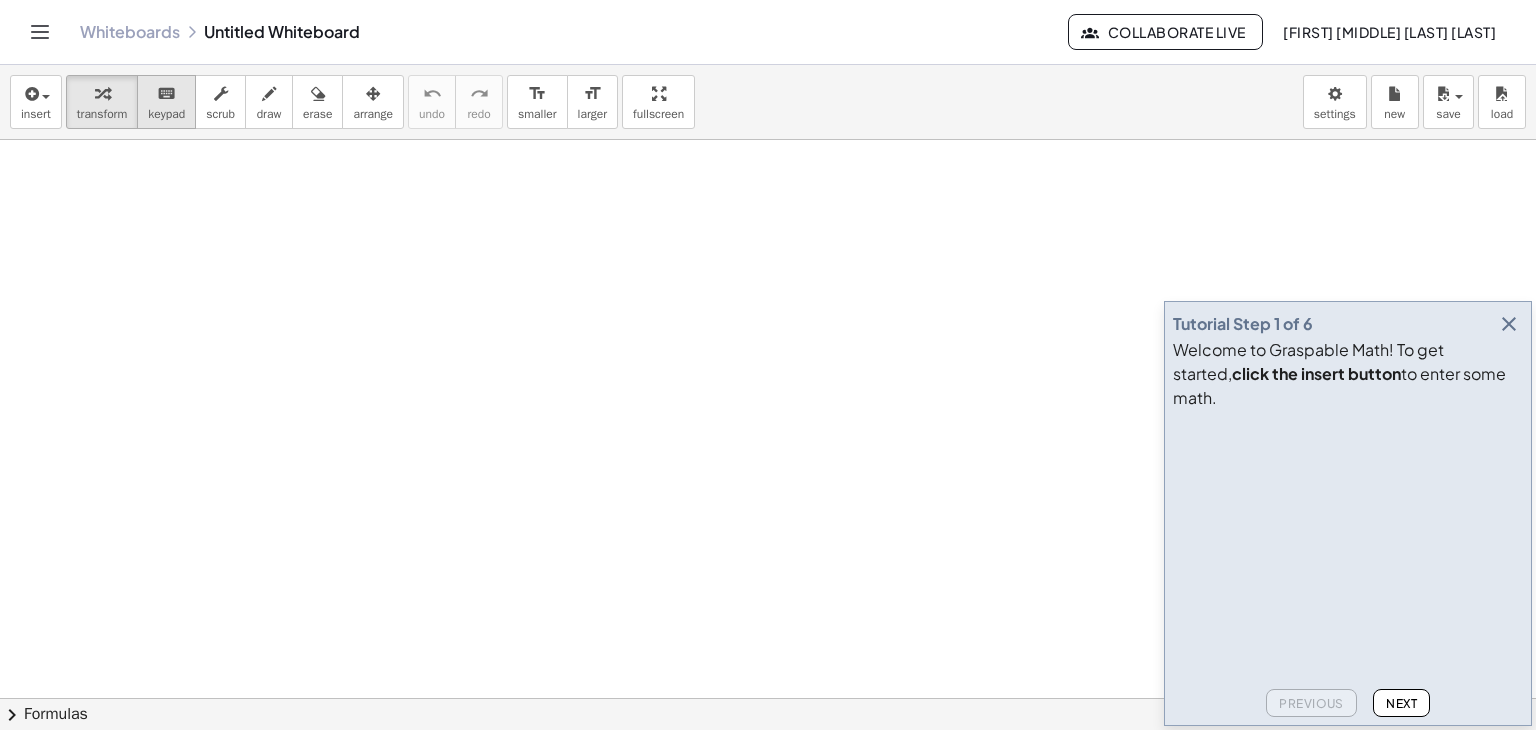 click on "keyboard" at bounding box center (166, 94) 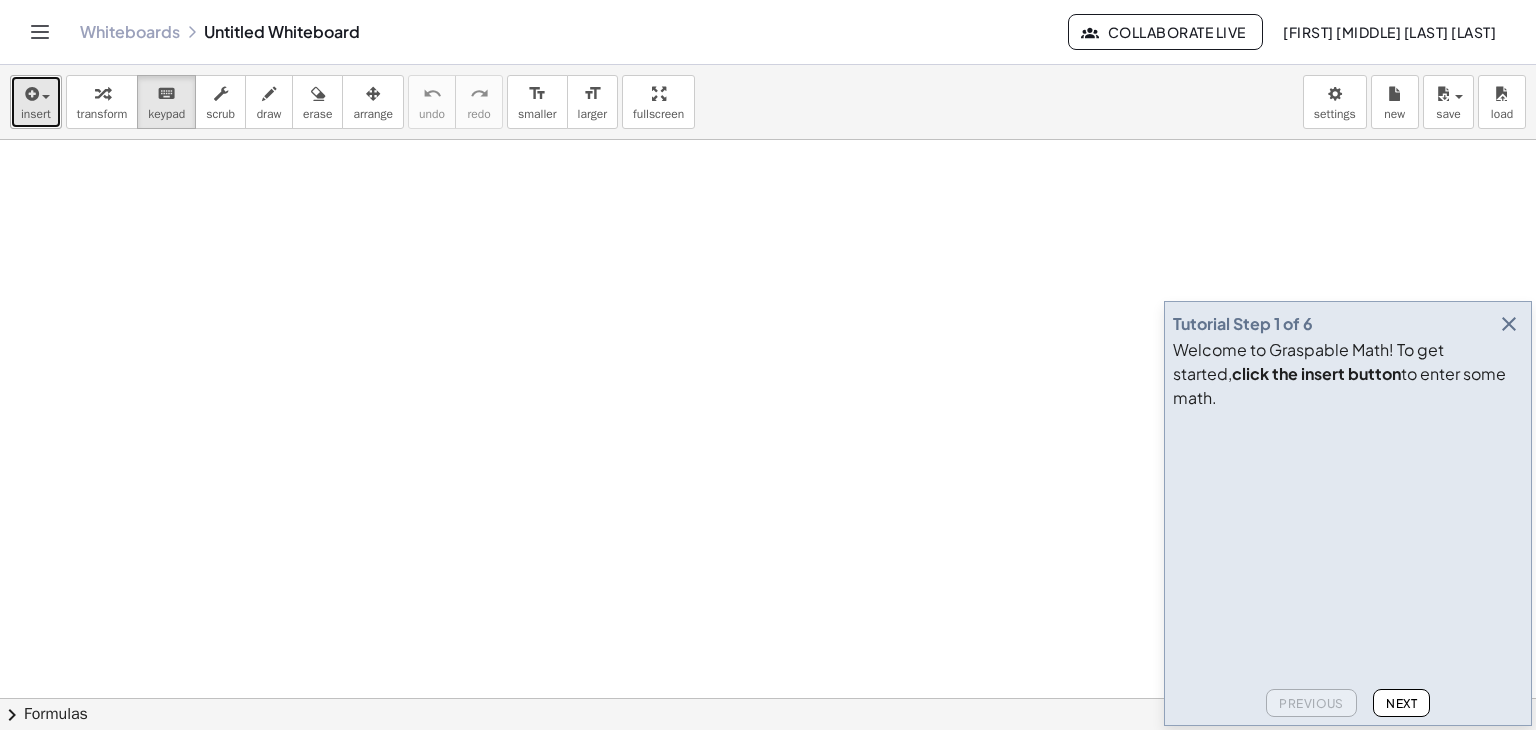 click on "insert" at bounding box center (36, 102) 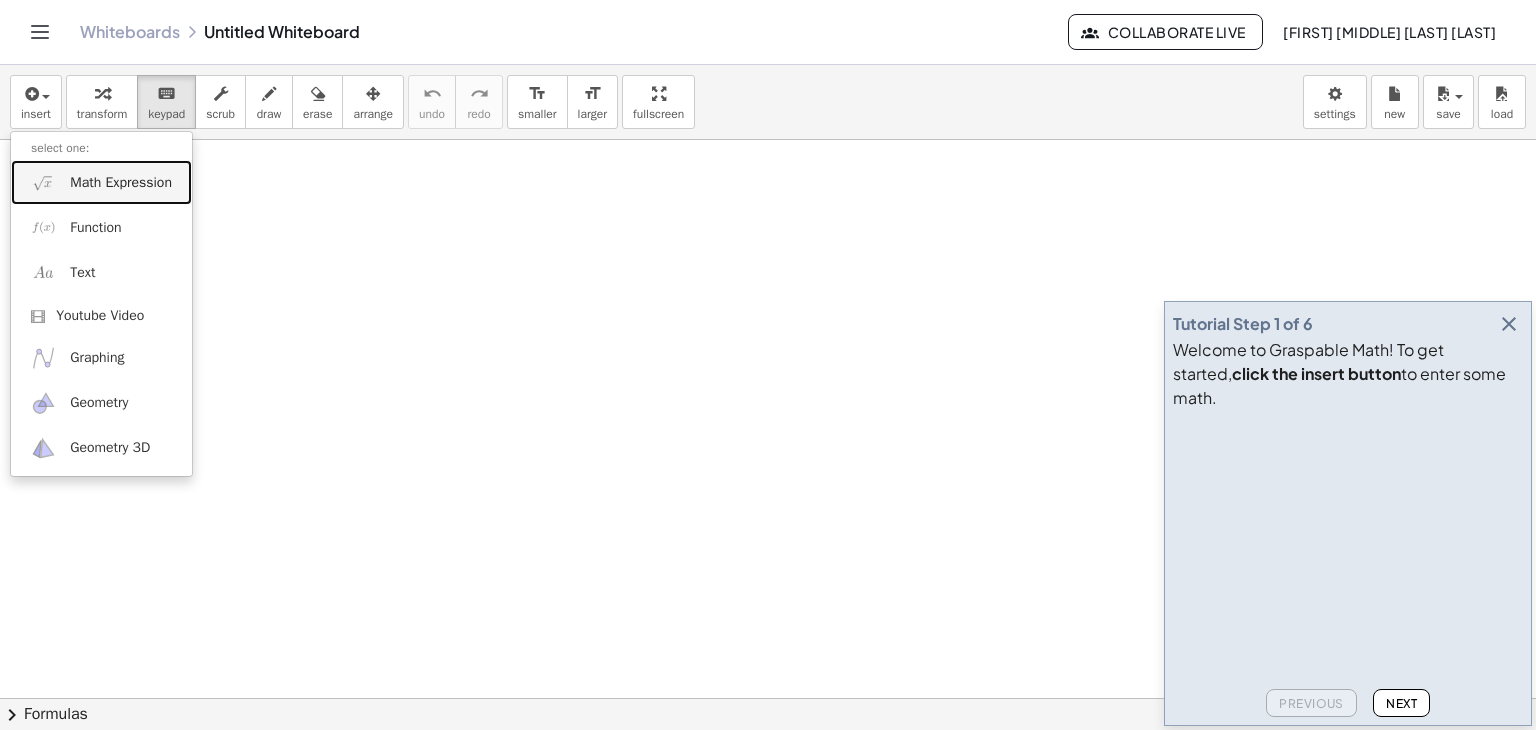 click on "Math Expression" at bounding box center [101, 182] 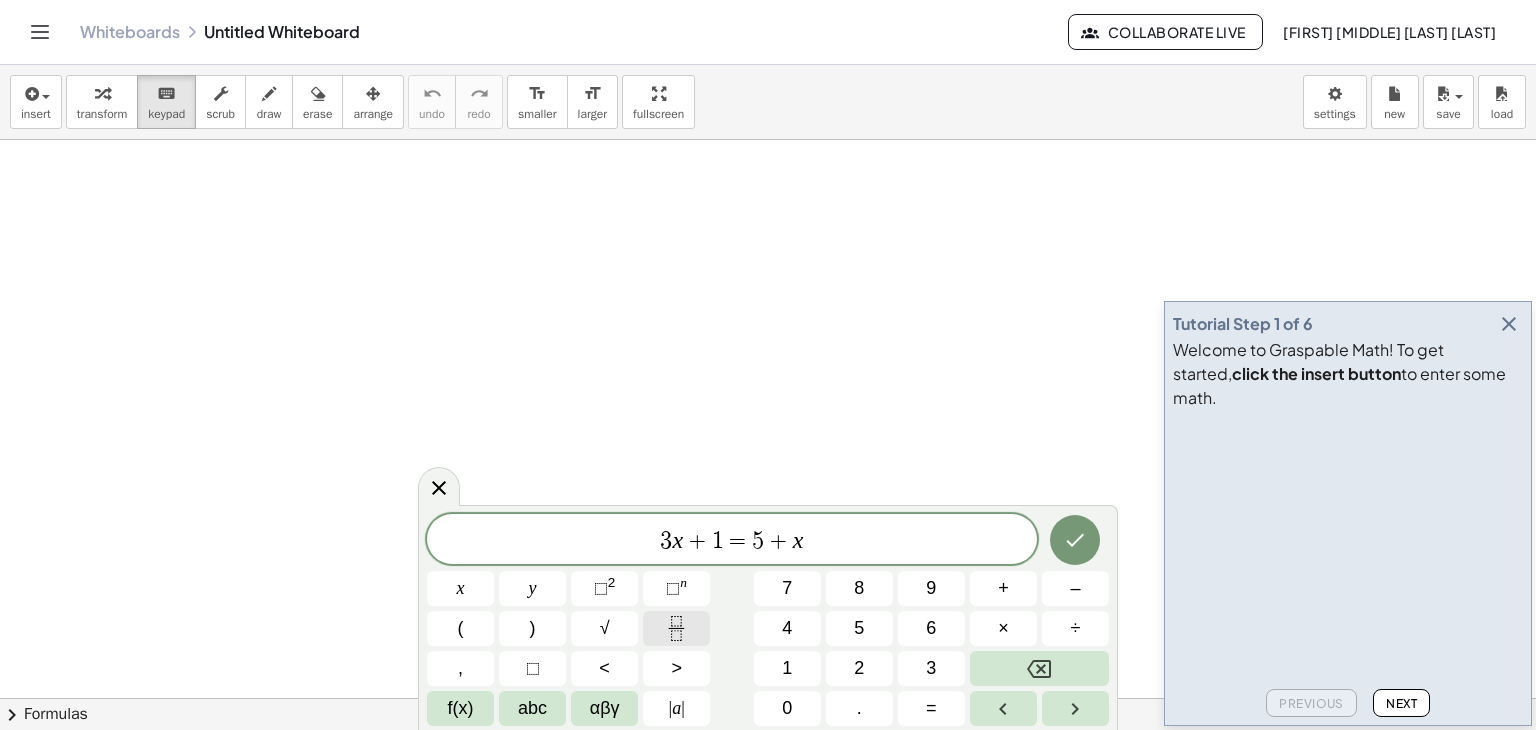 click at bounding box center (676, 628) 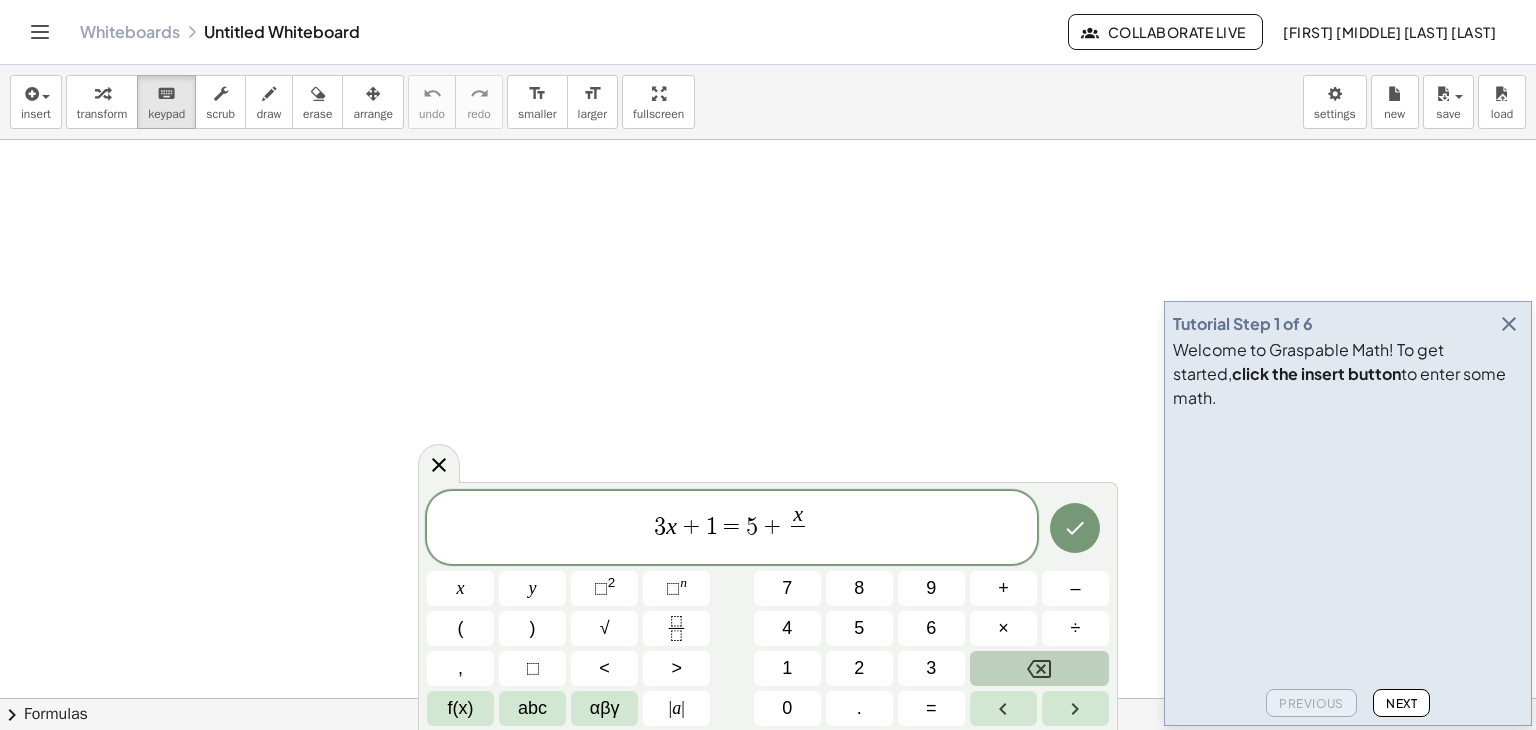 click at bounding box center [1039, 668] 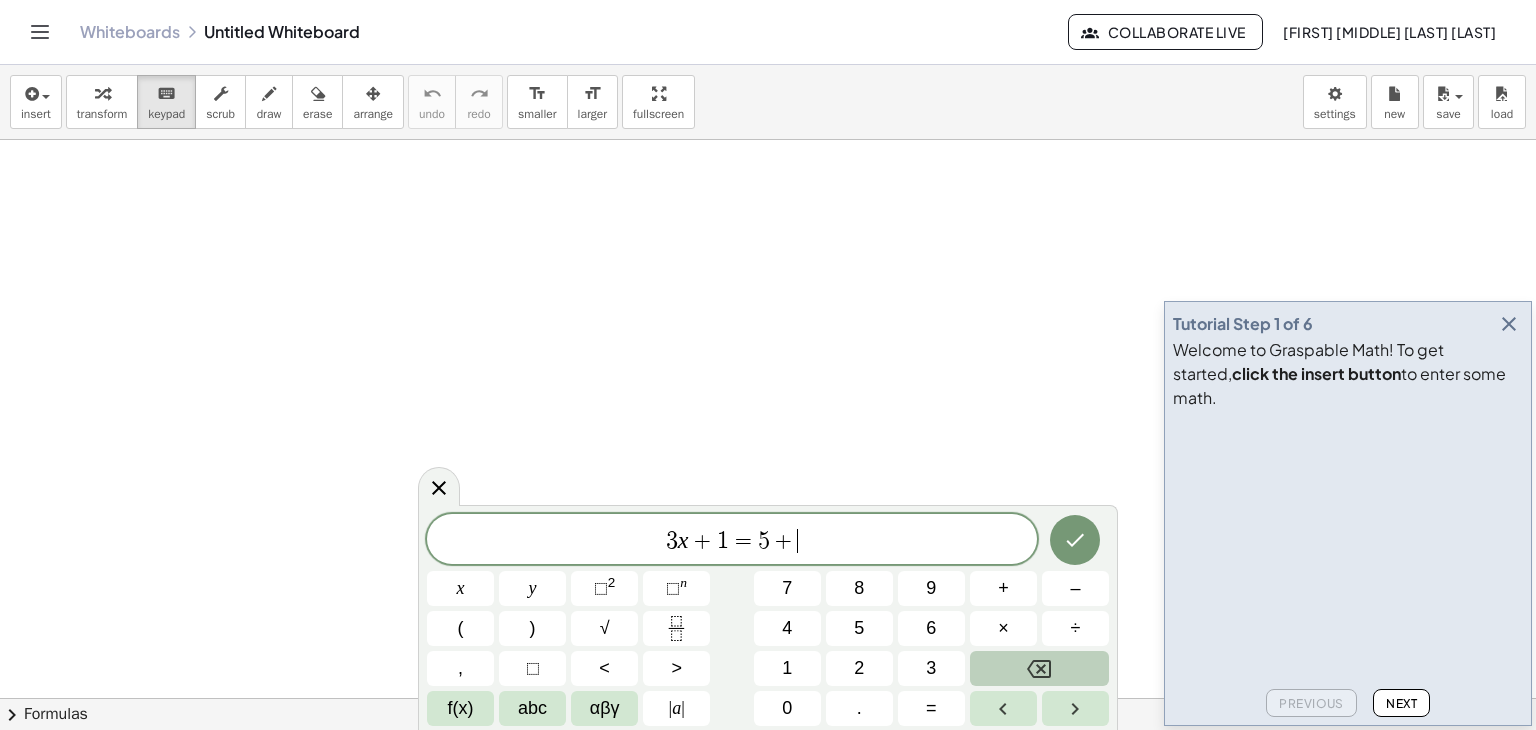 click at bounding box center [1039, 668] 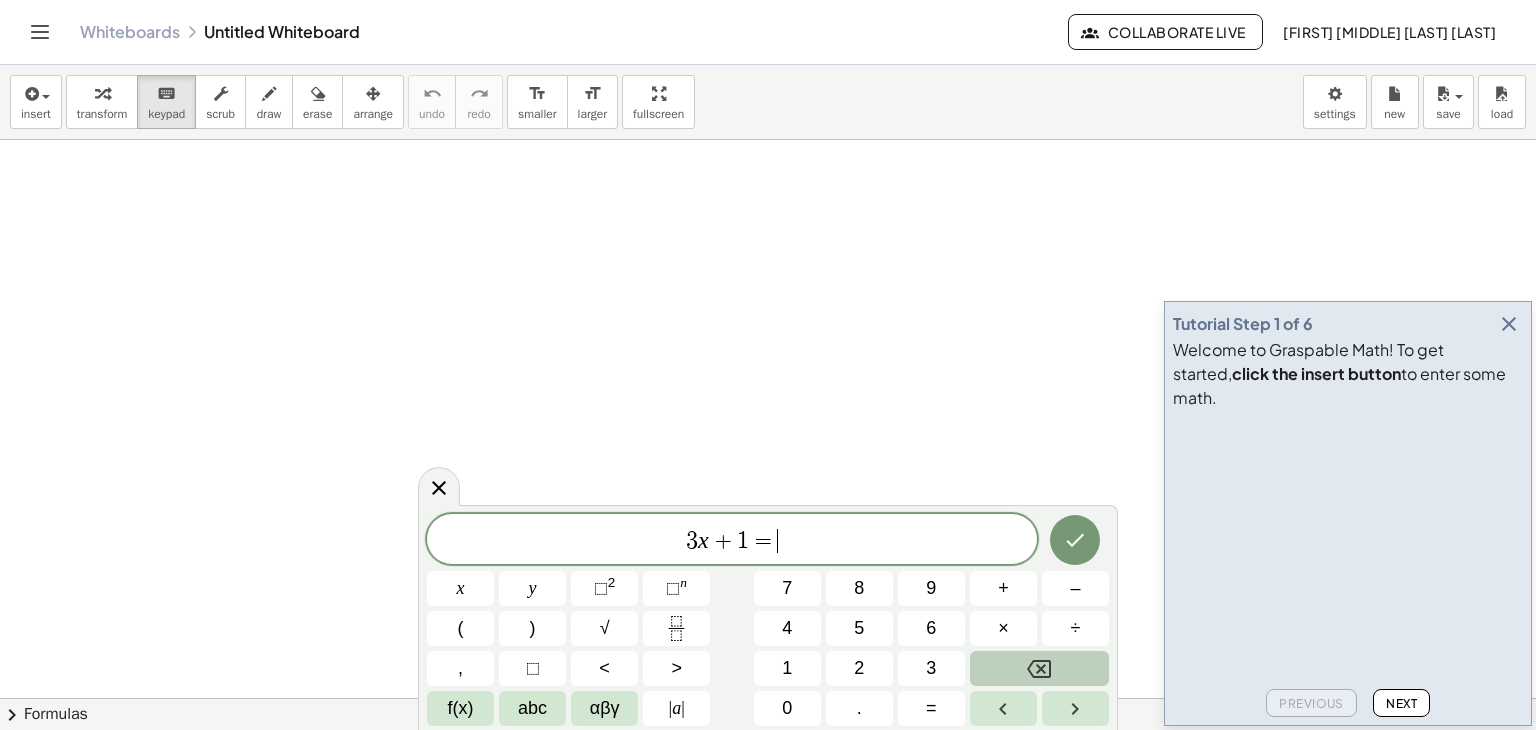 click at bounding box center (1039, 668) 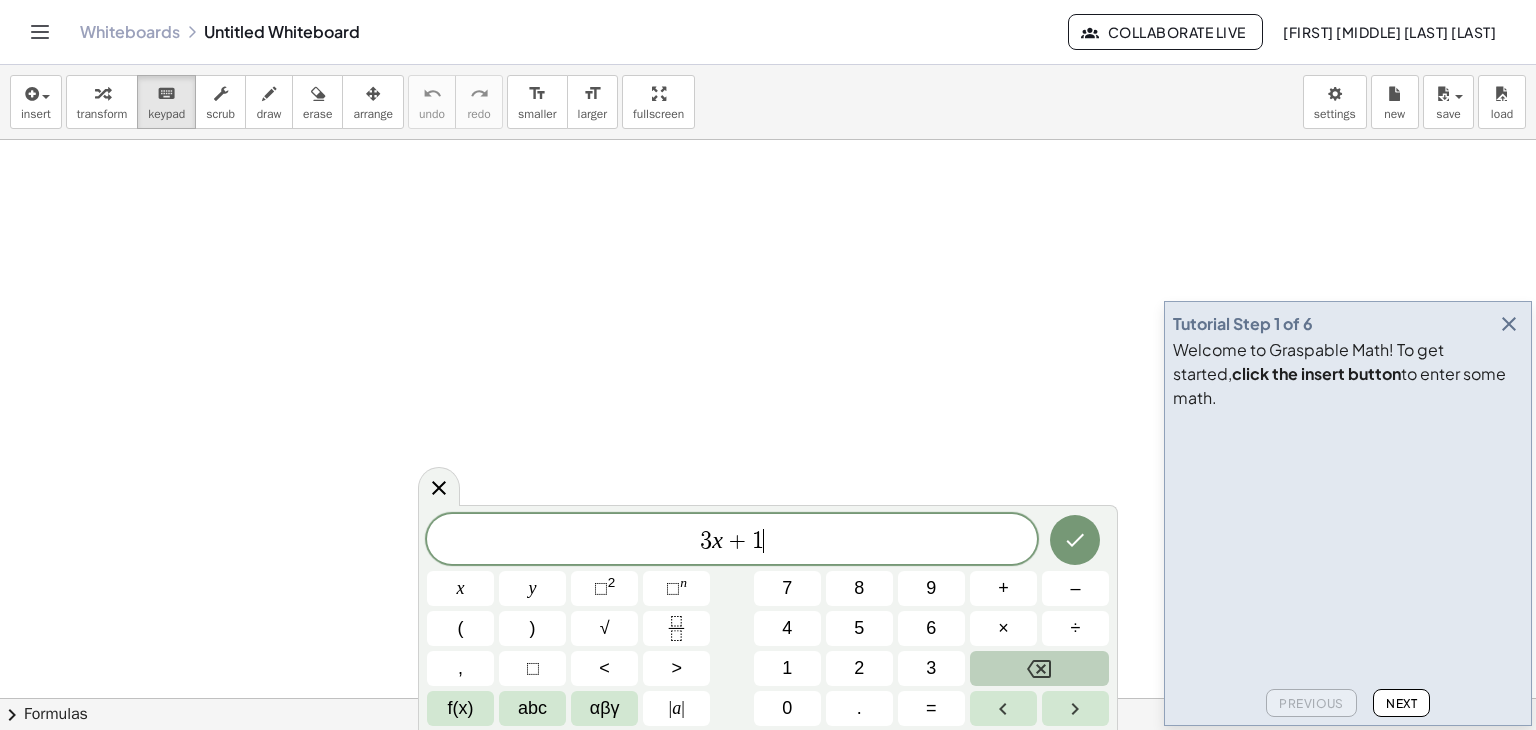 click at bounding box center (1039, 668) 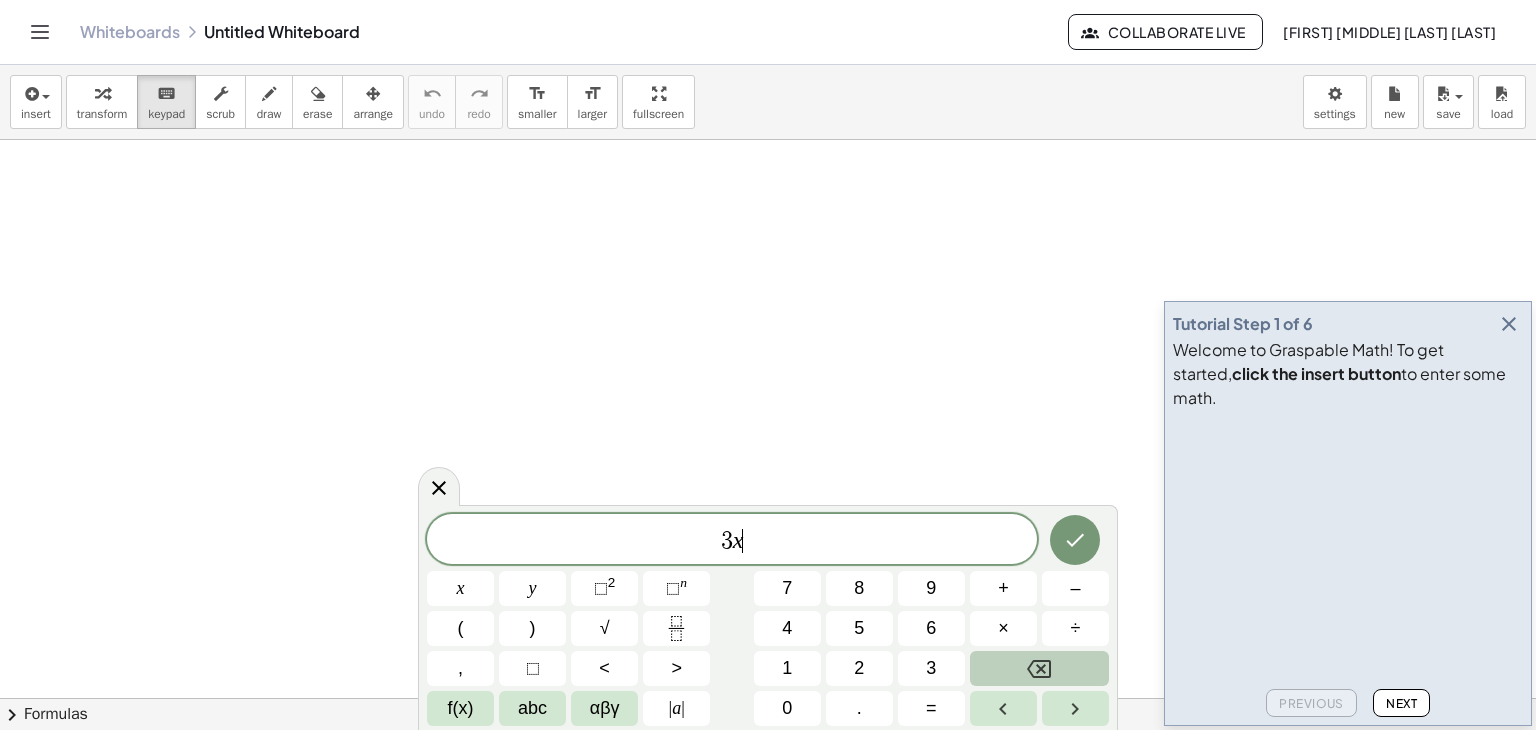 click at bounding box center (1039, 668) 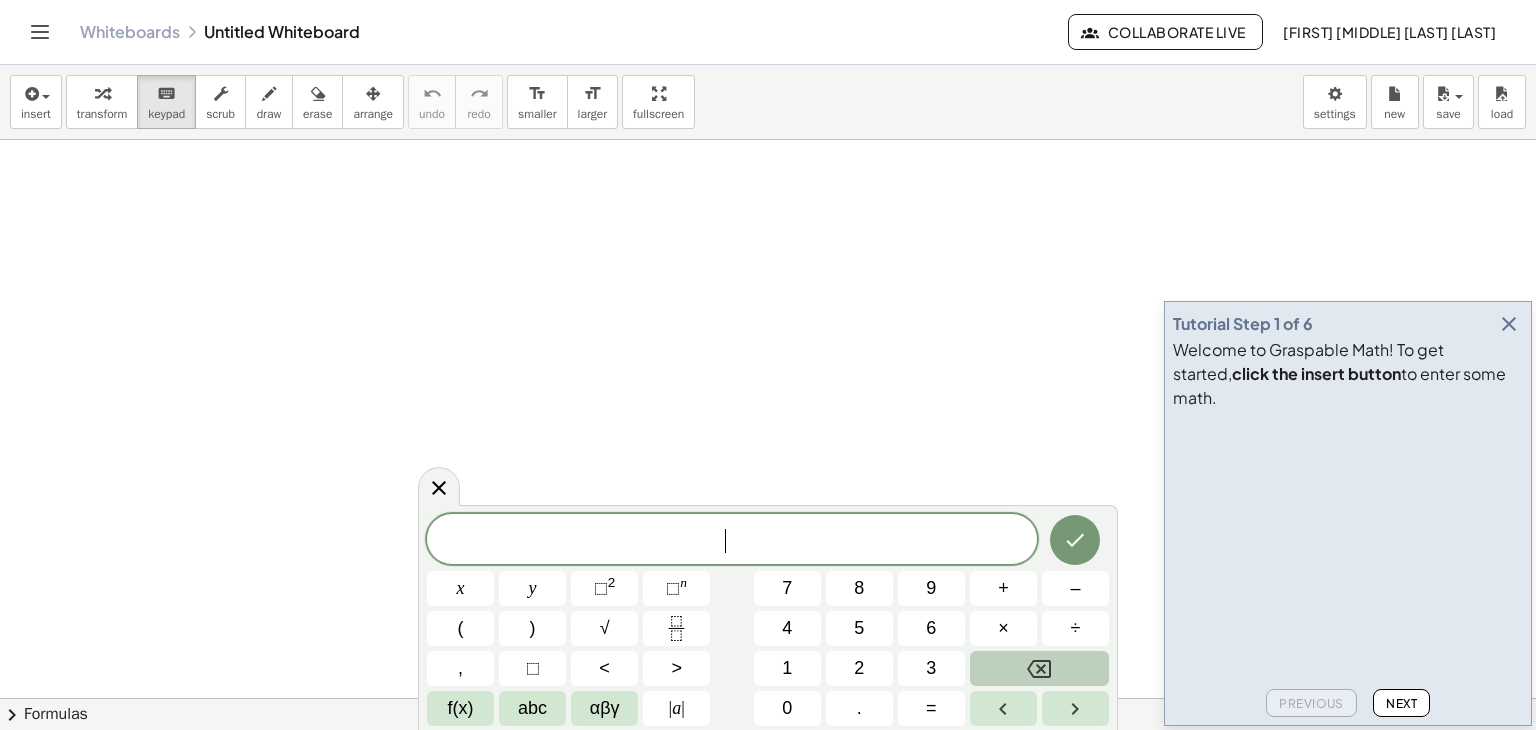 click at bounding box center [1039, 668] 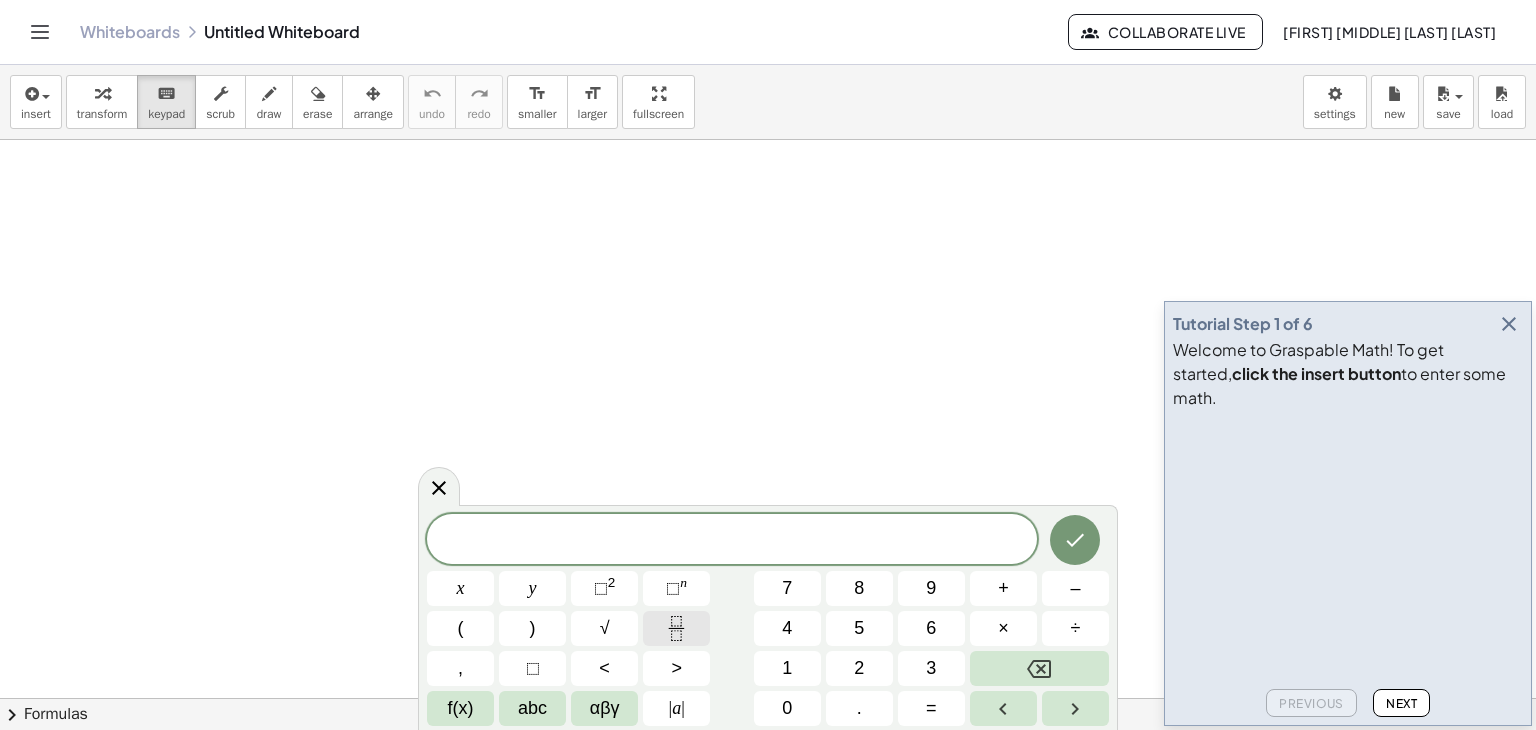 click at bounding box center [676, 628] 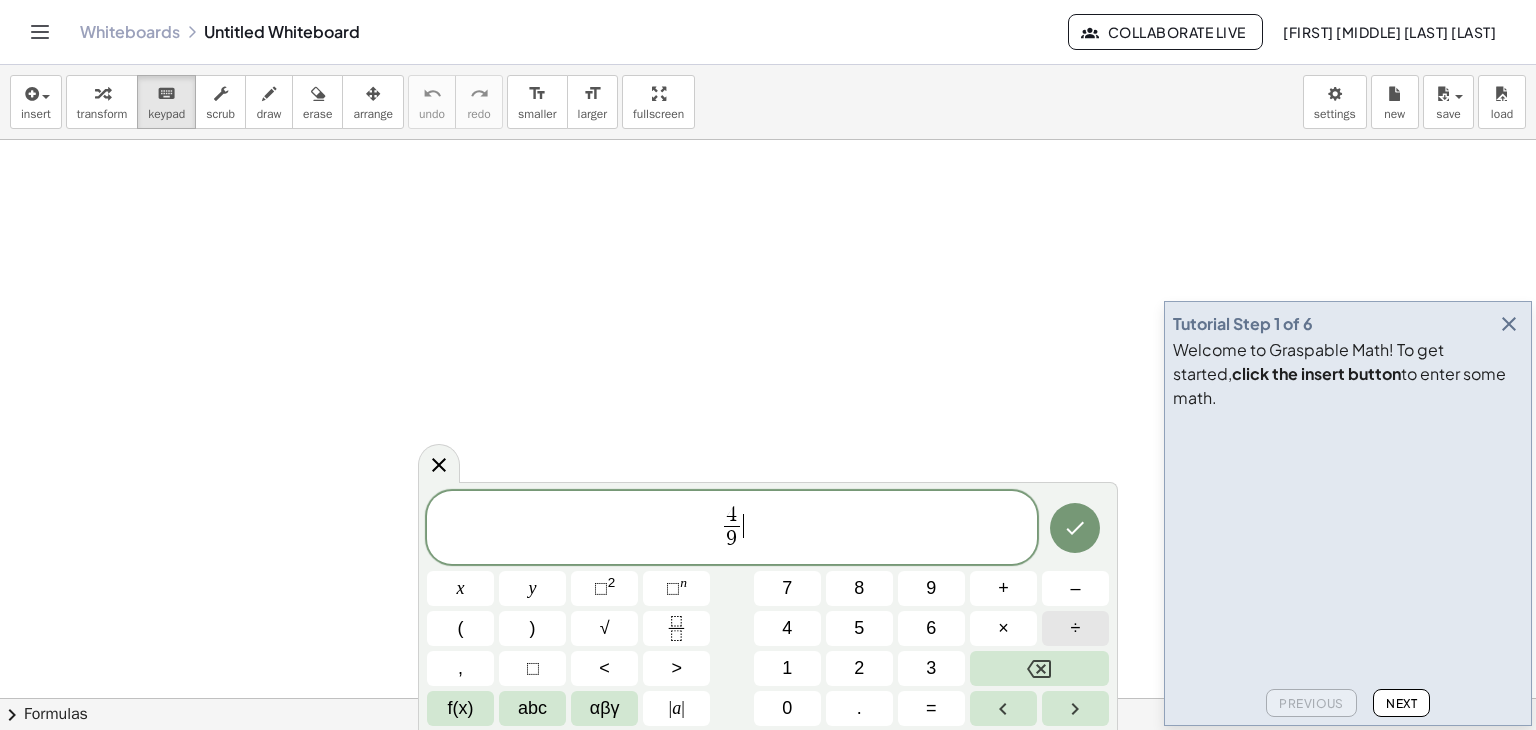 click on "÷" at bounding box center [1075, 628] 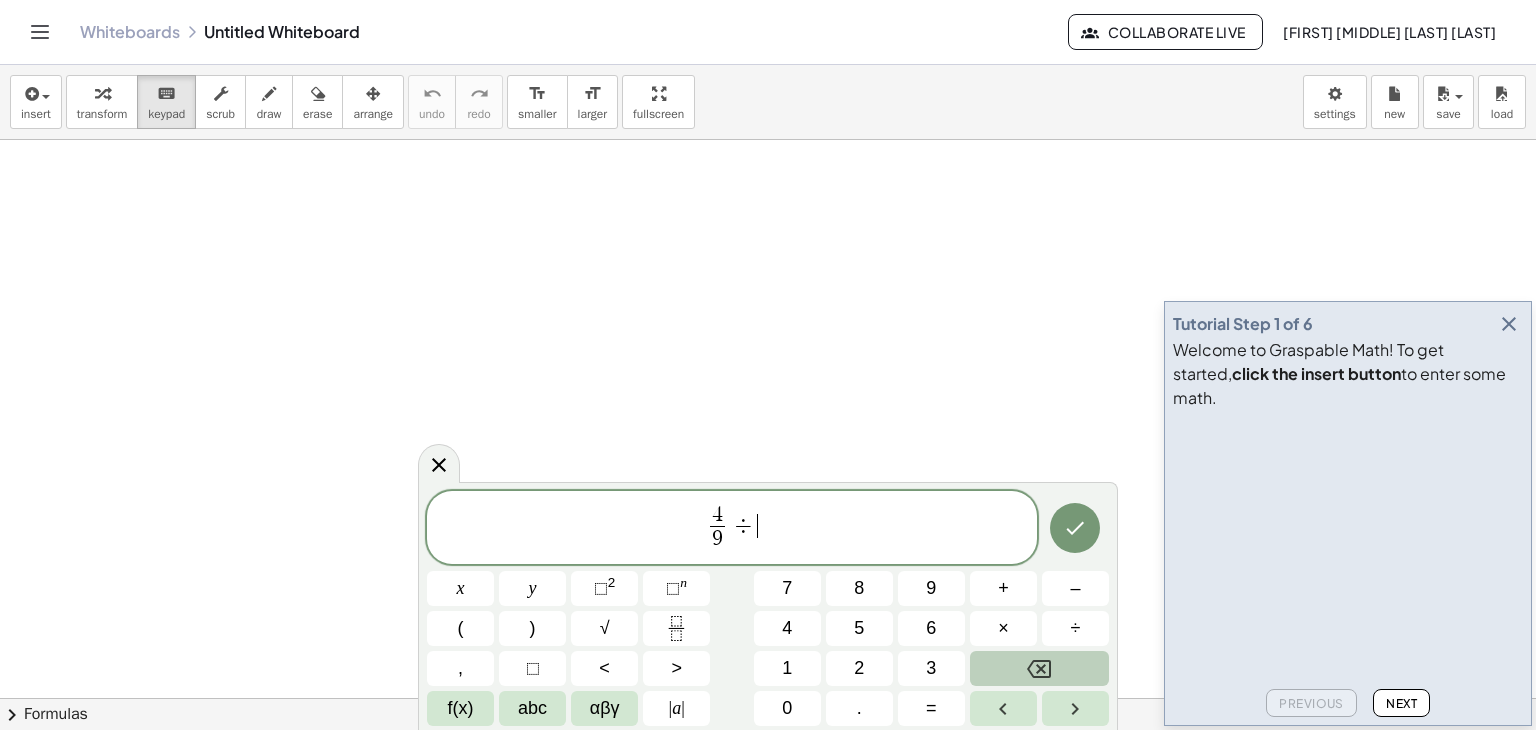 click 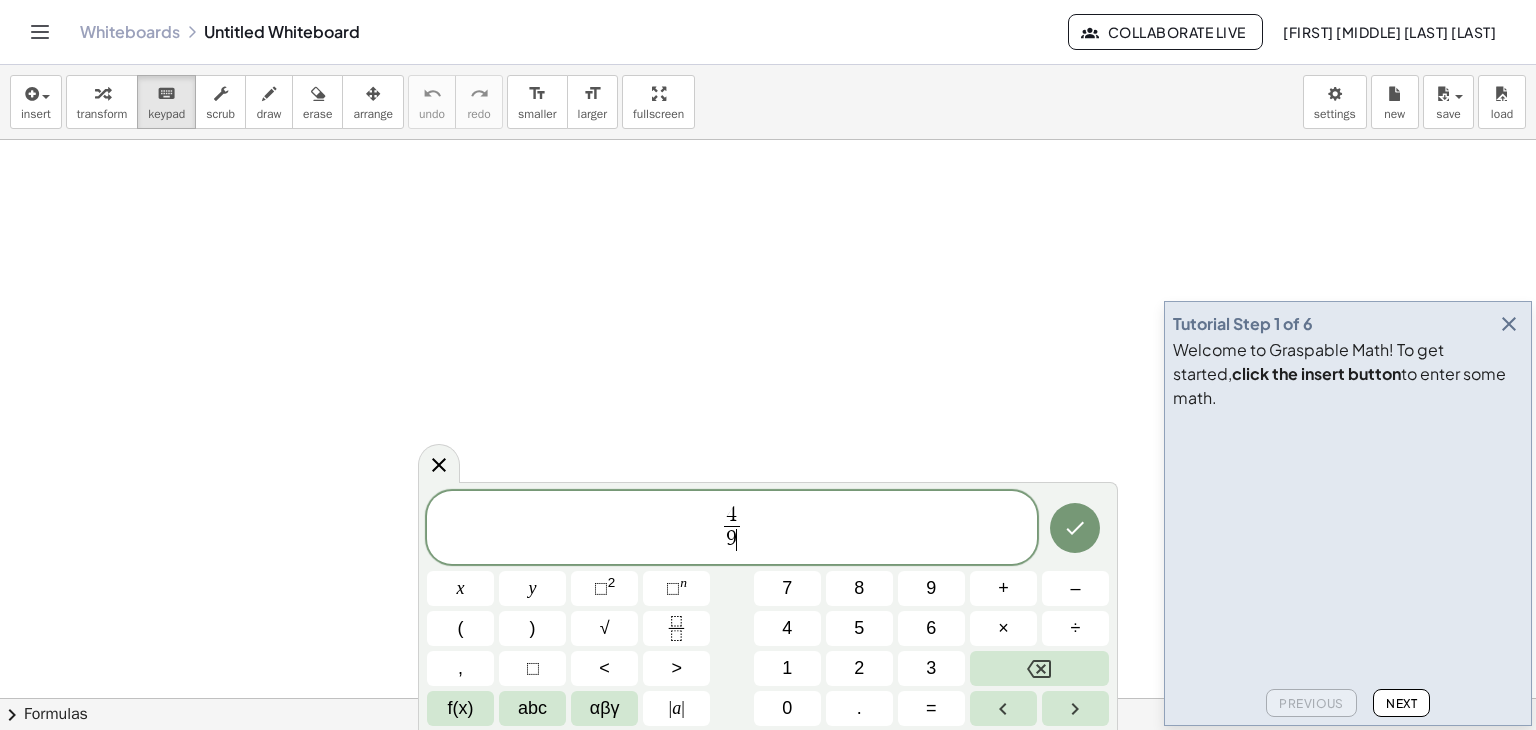 click on "9" at bounding box center [731, 539] 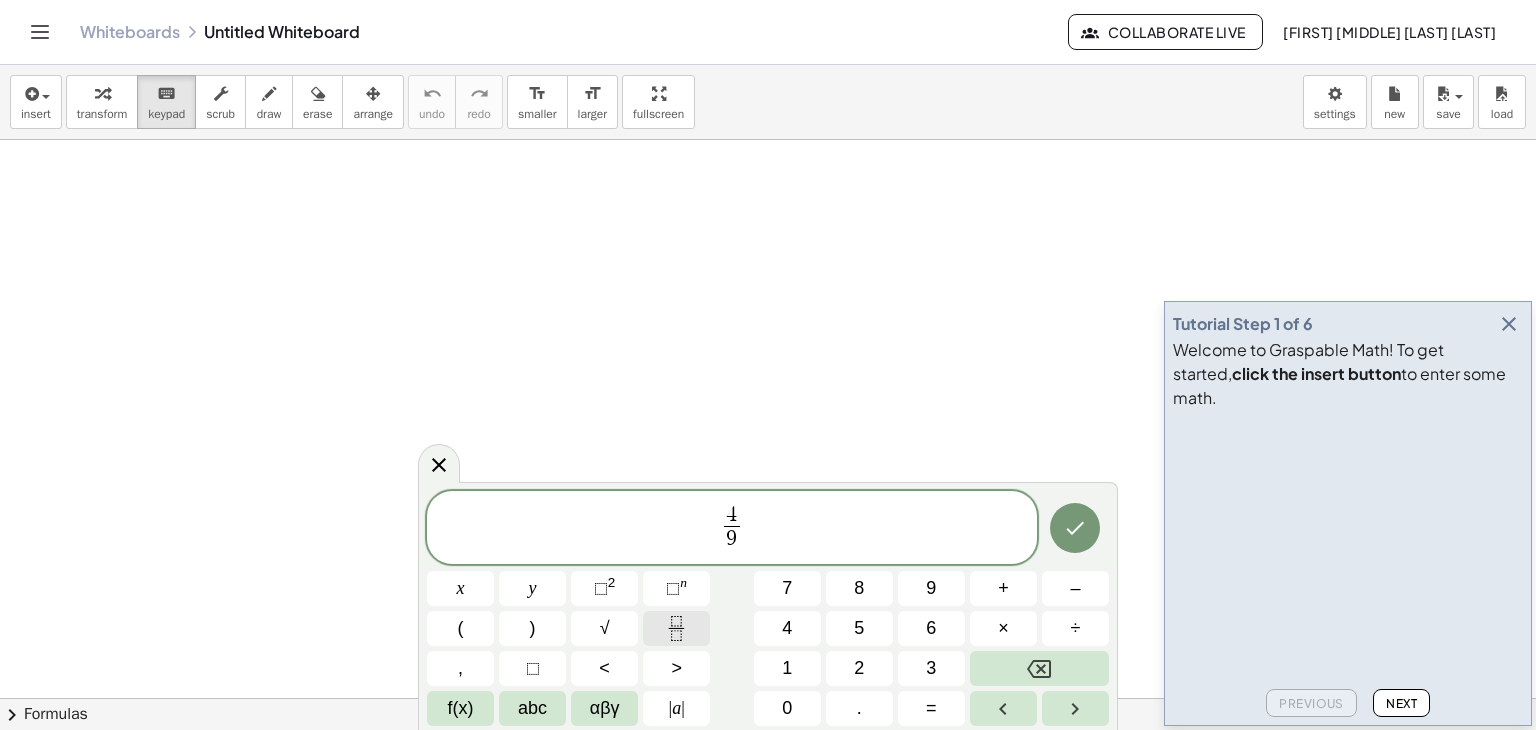 click at bounding box center [676, 628] 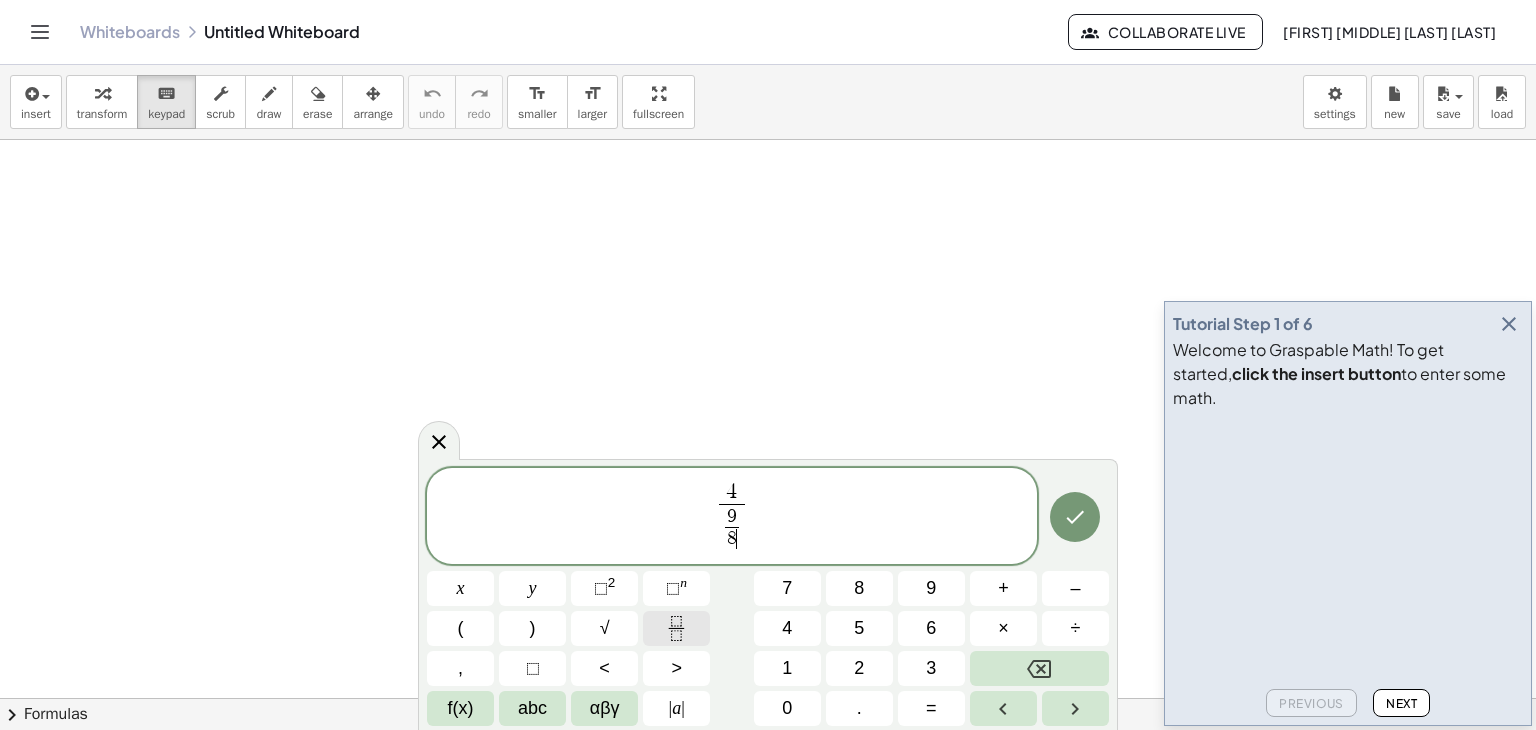 click at bounding box center (676, 628) 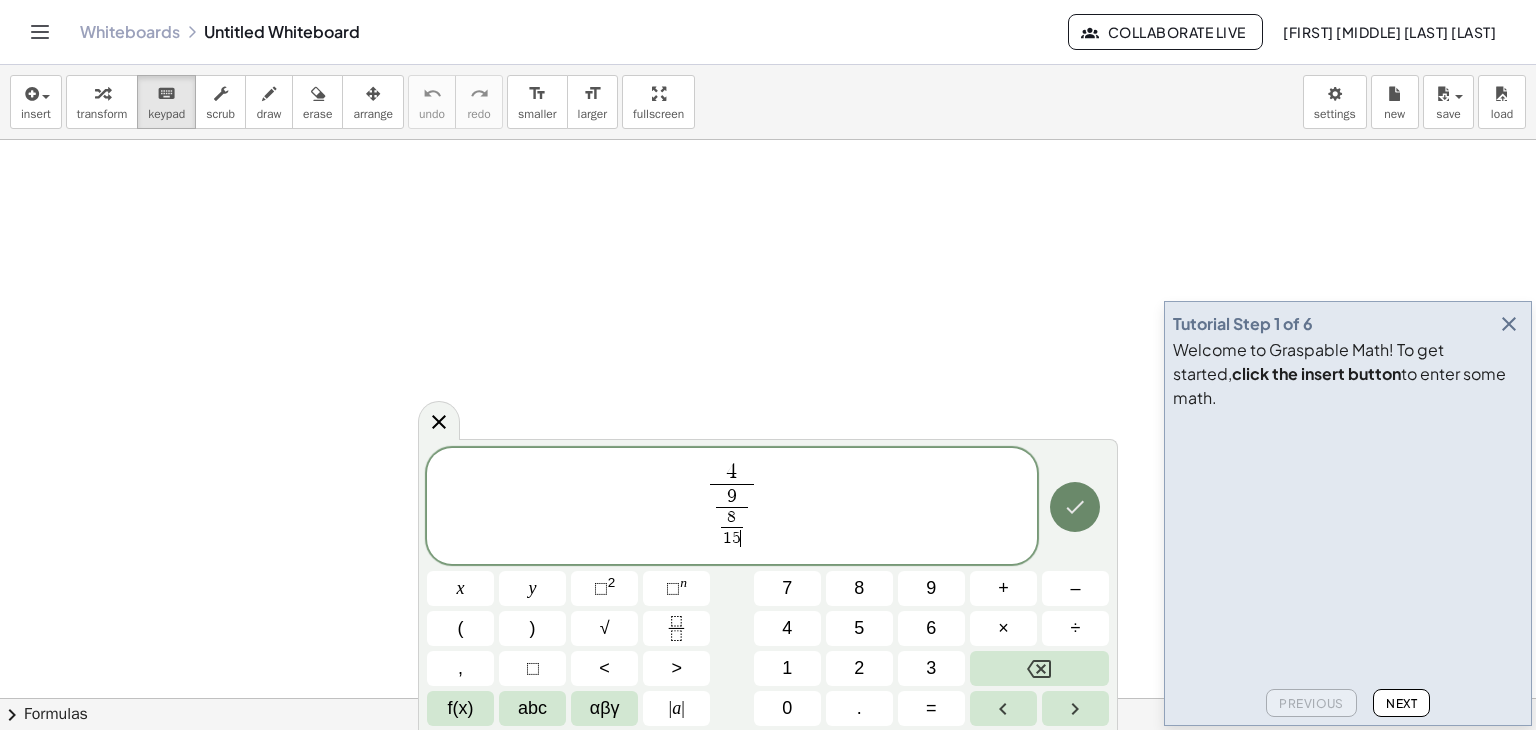 click at bounding box center (1075, 507) 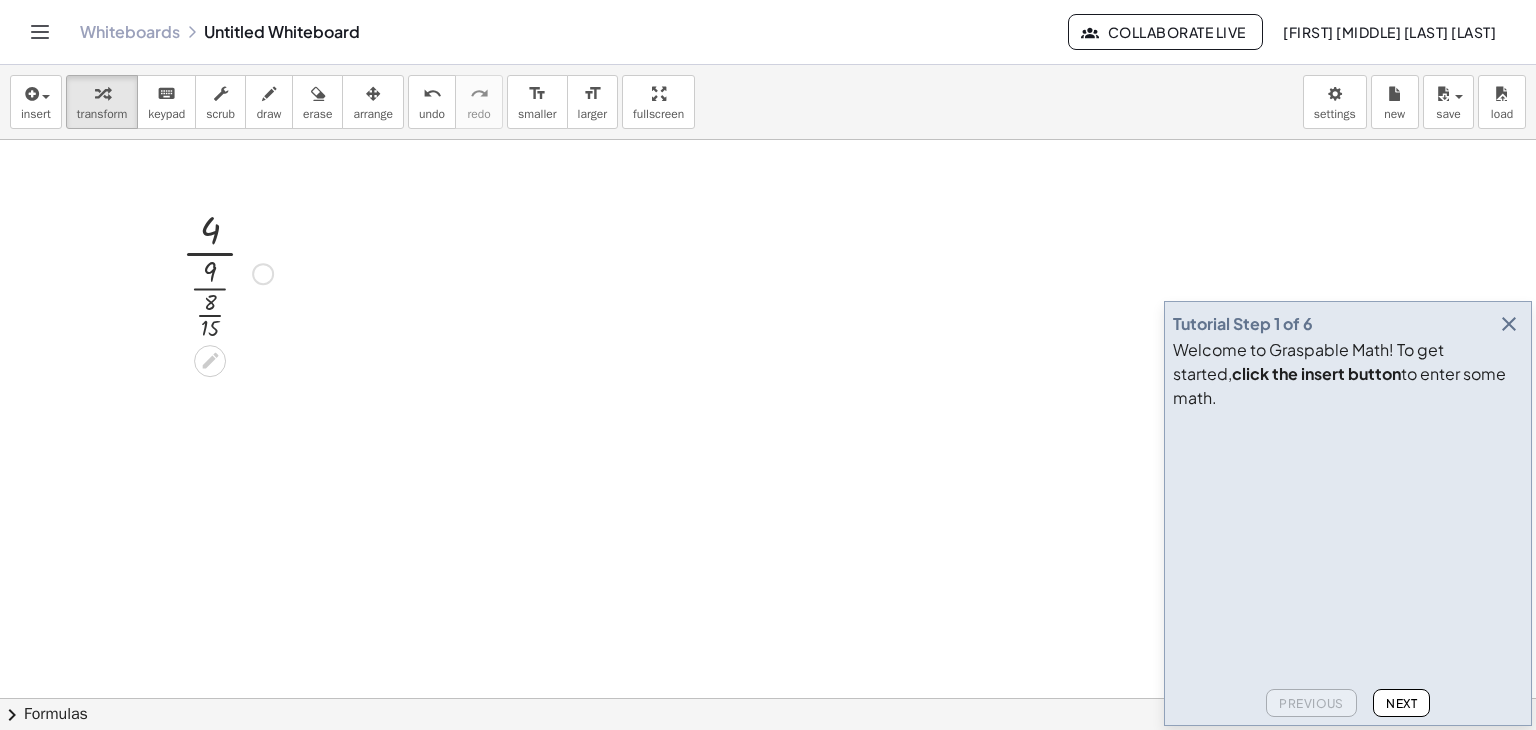 click at bounding box center [227, 272] 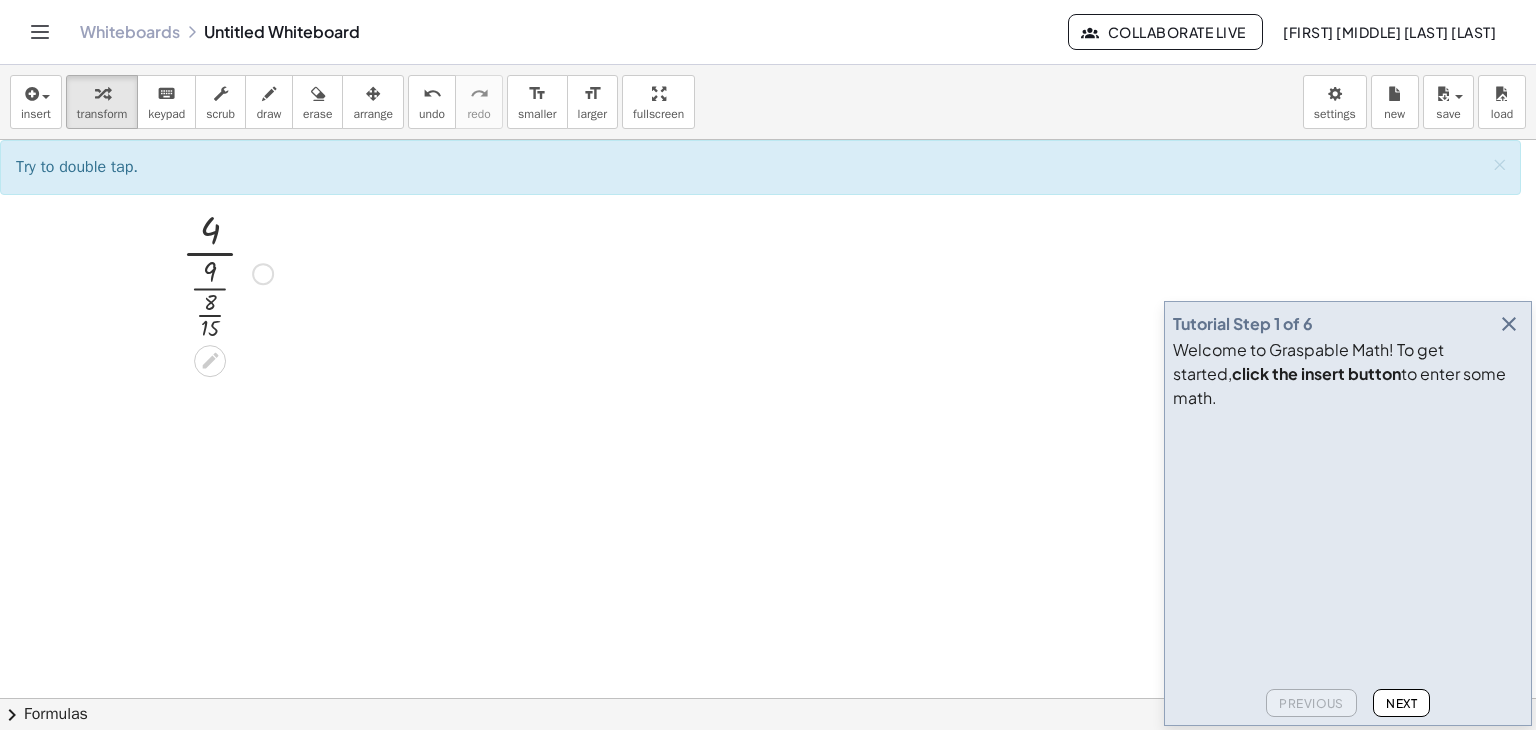 click at bounding box center [227, 272] 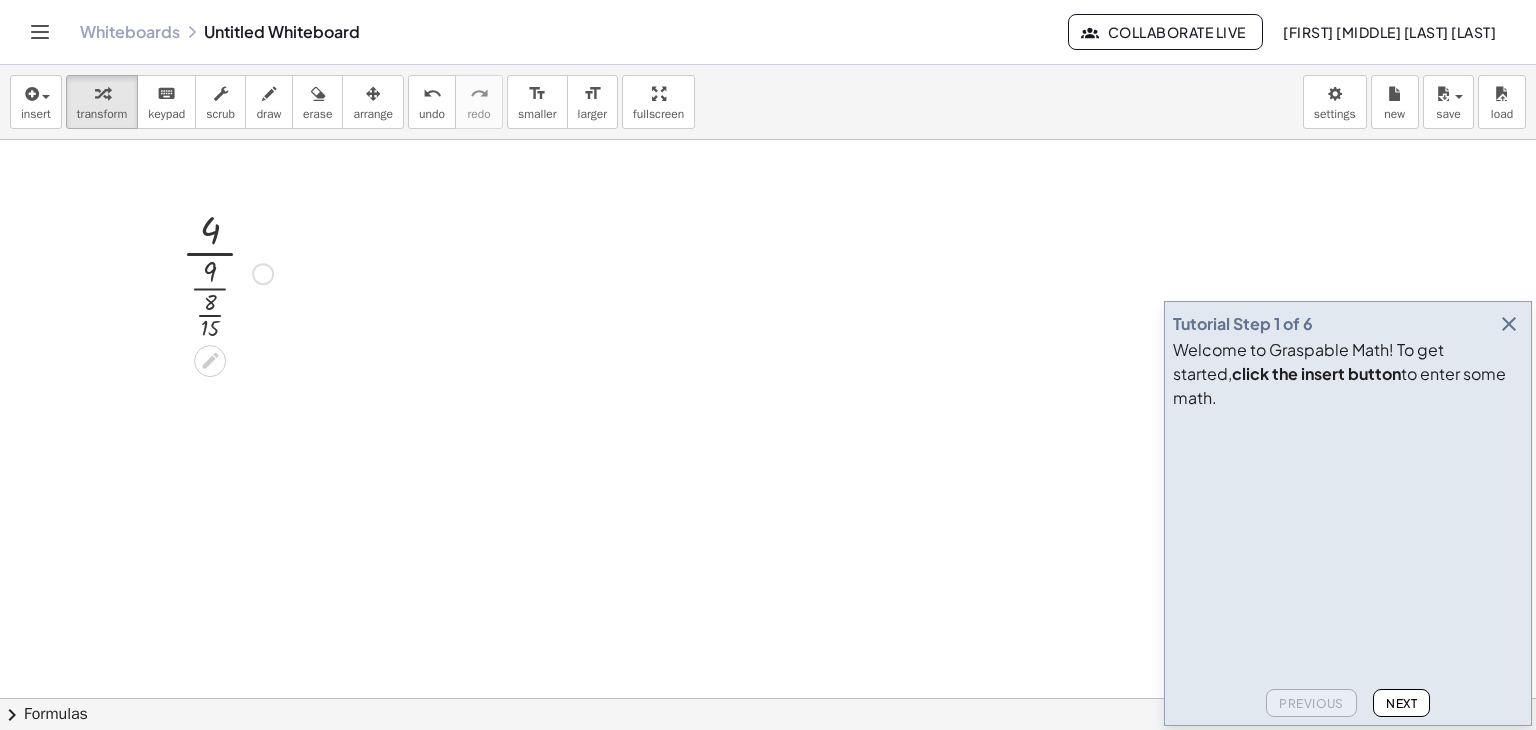 click at bounding box center [227, 272] 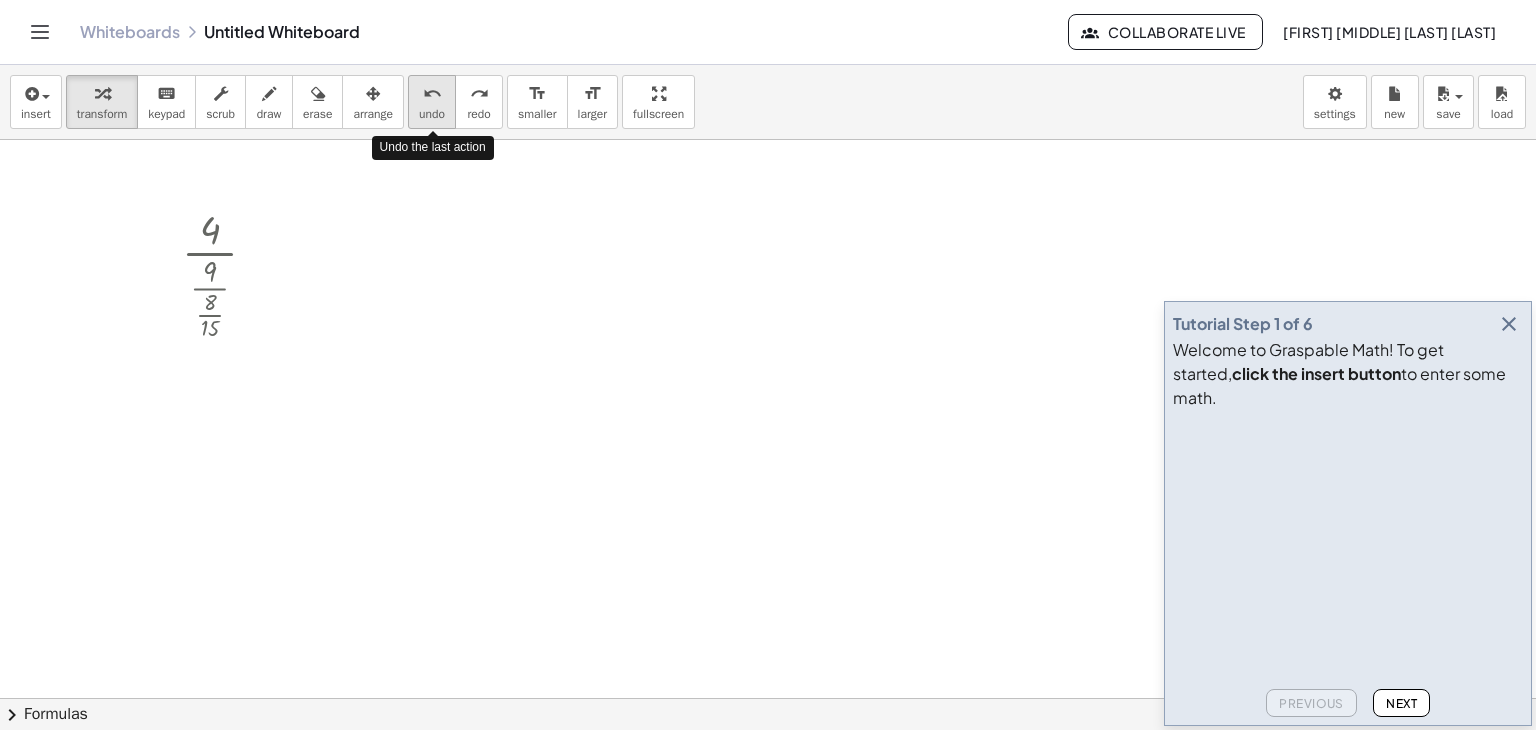 click on "undo" at bounding box center [432, 93] 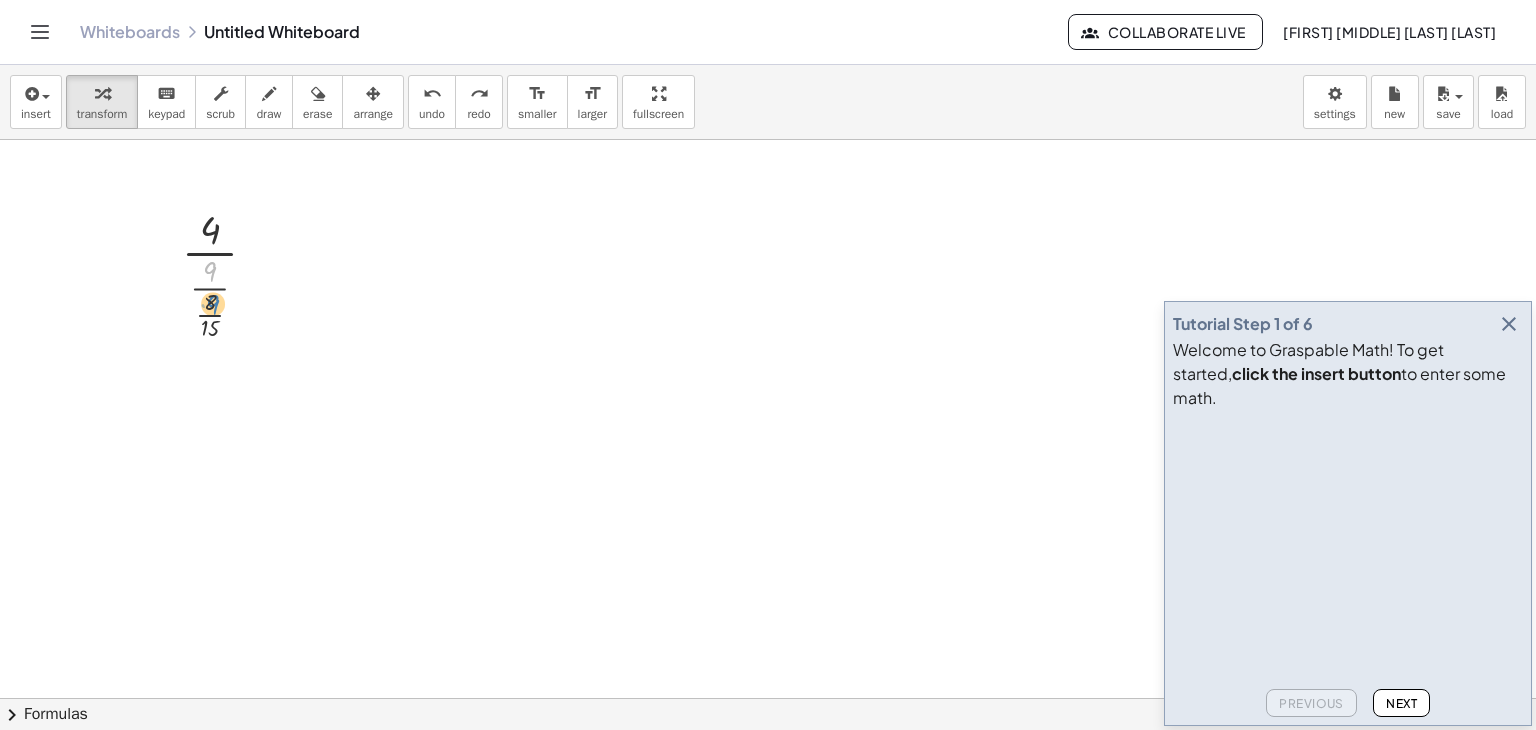 drag, startPoint x: 234, startPoint y: 272, endPoint x: 237, endPoint y: 305, distance: 33.13608 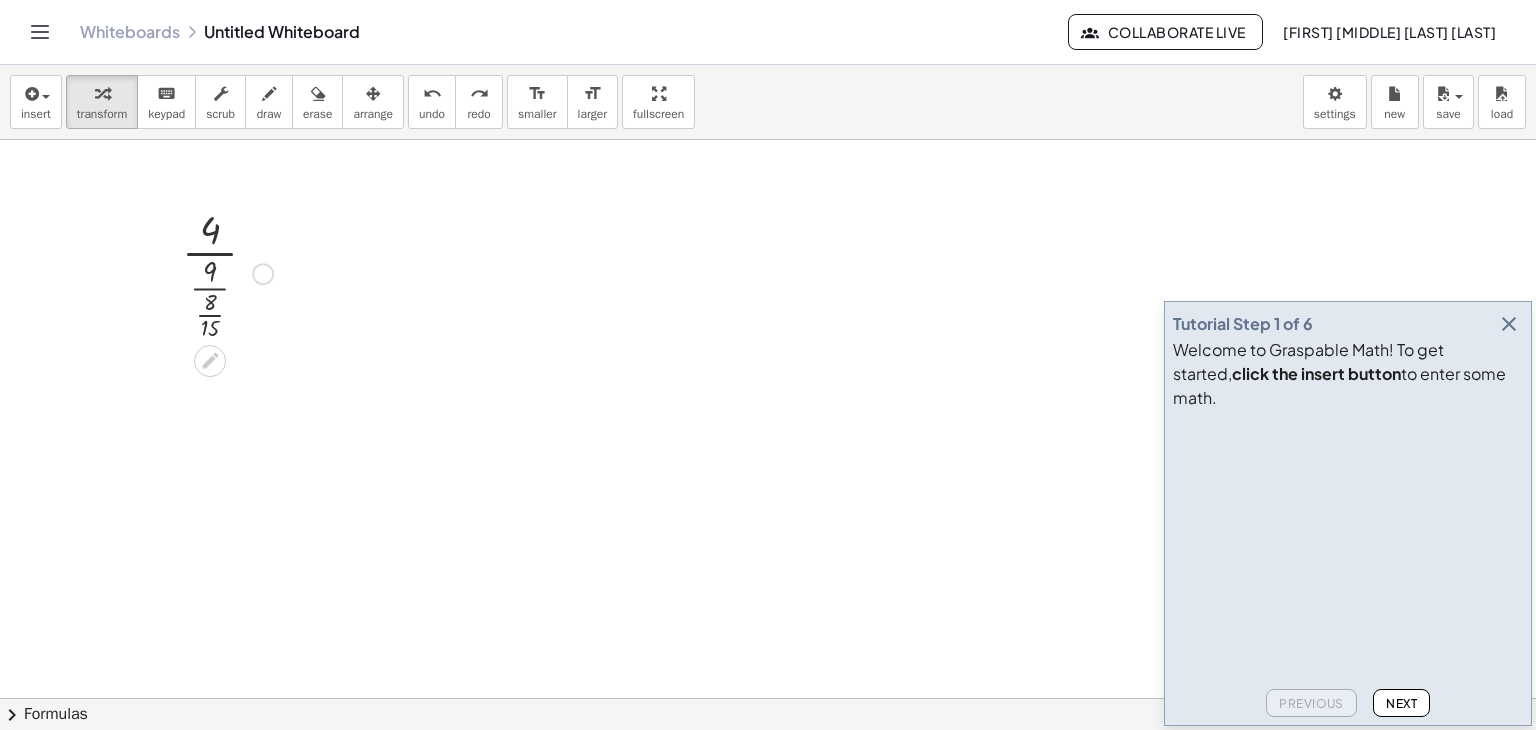 click 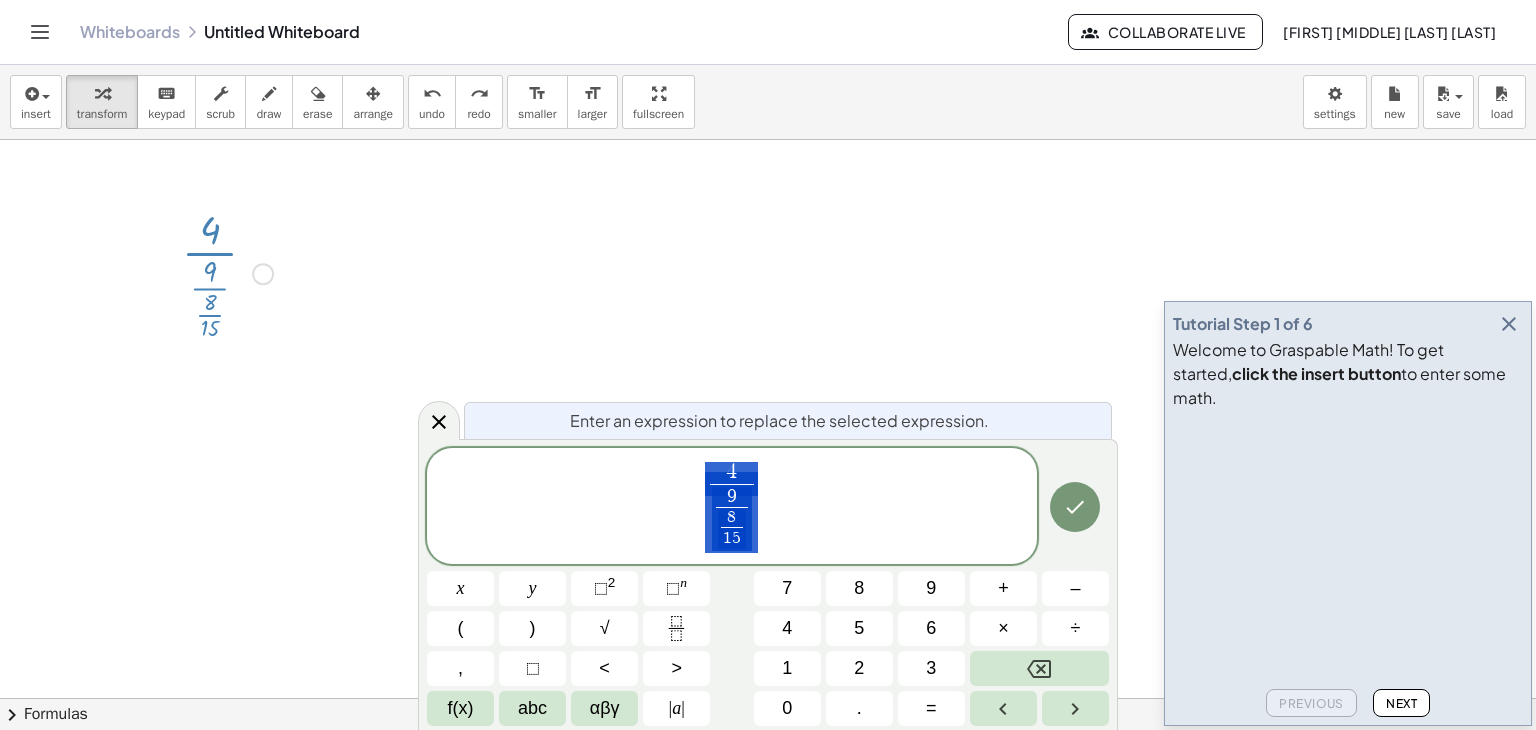 click on "[NUMBER]" at bounding box center (732, 507) 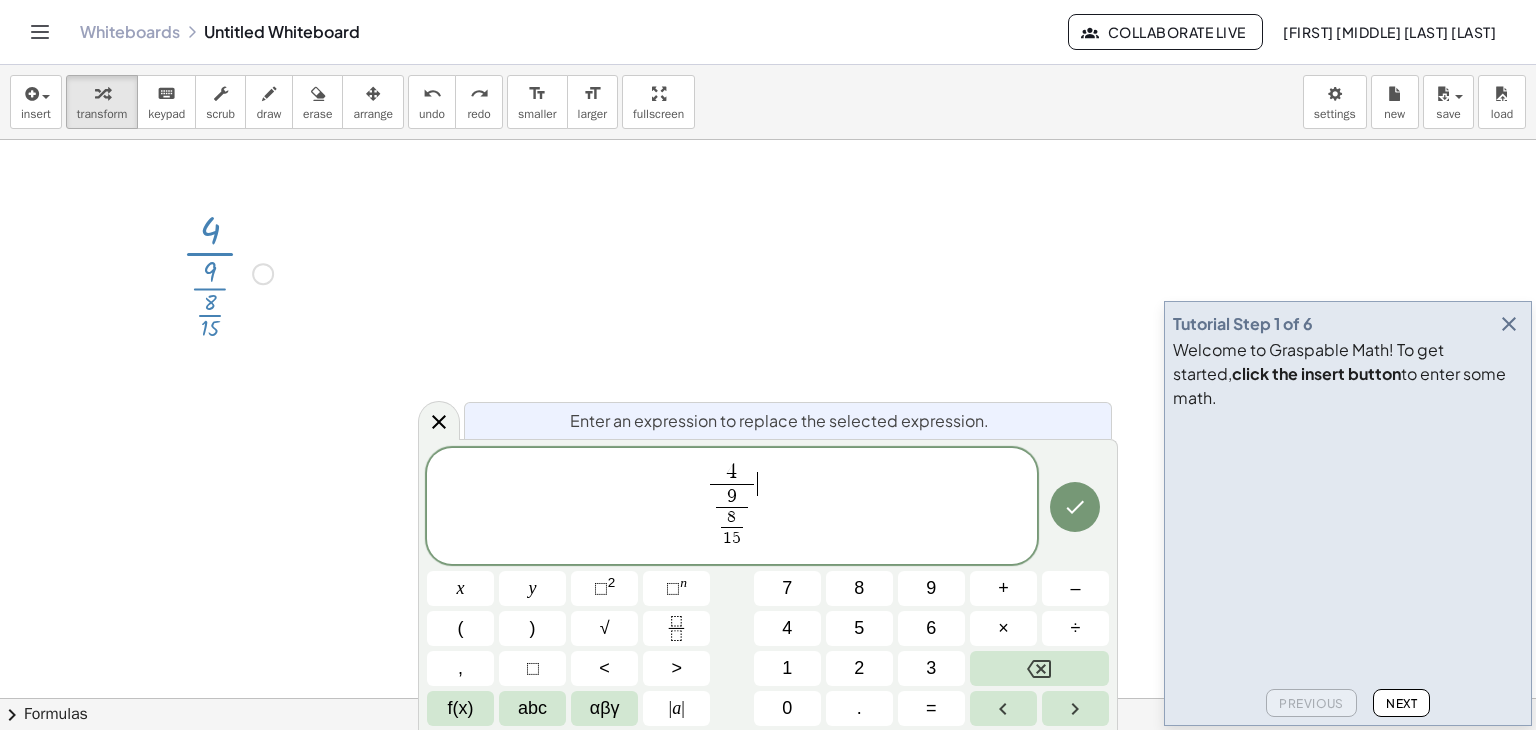 click on "[NUMBER]" at bounding box center [732, 507] 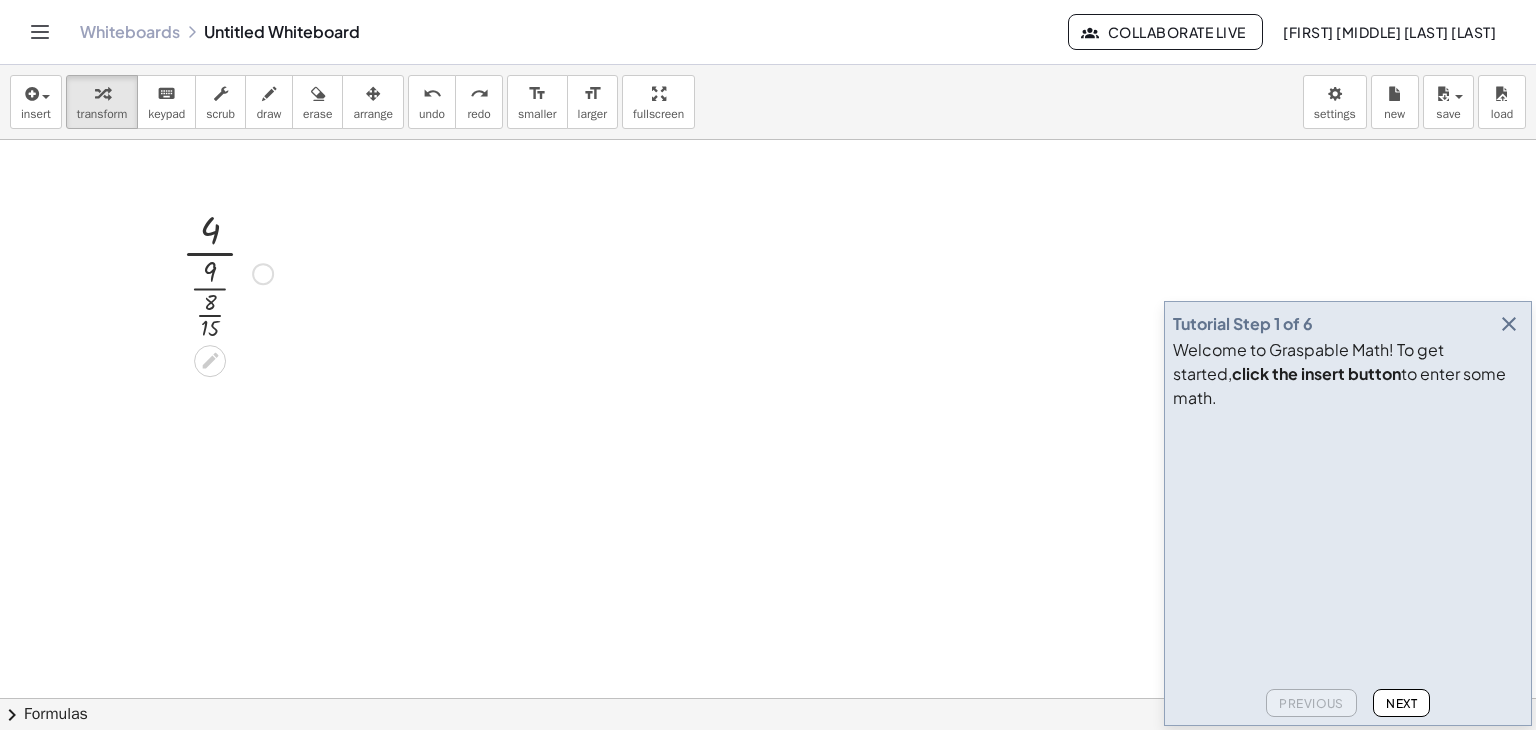 click at bounding box center [263, 274] 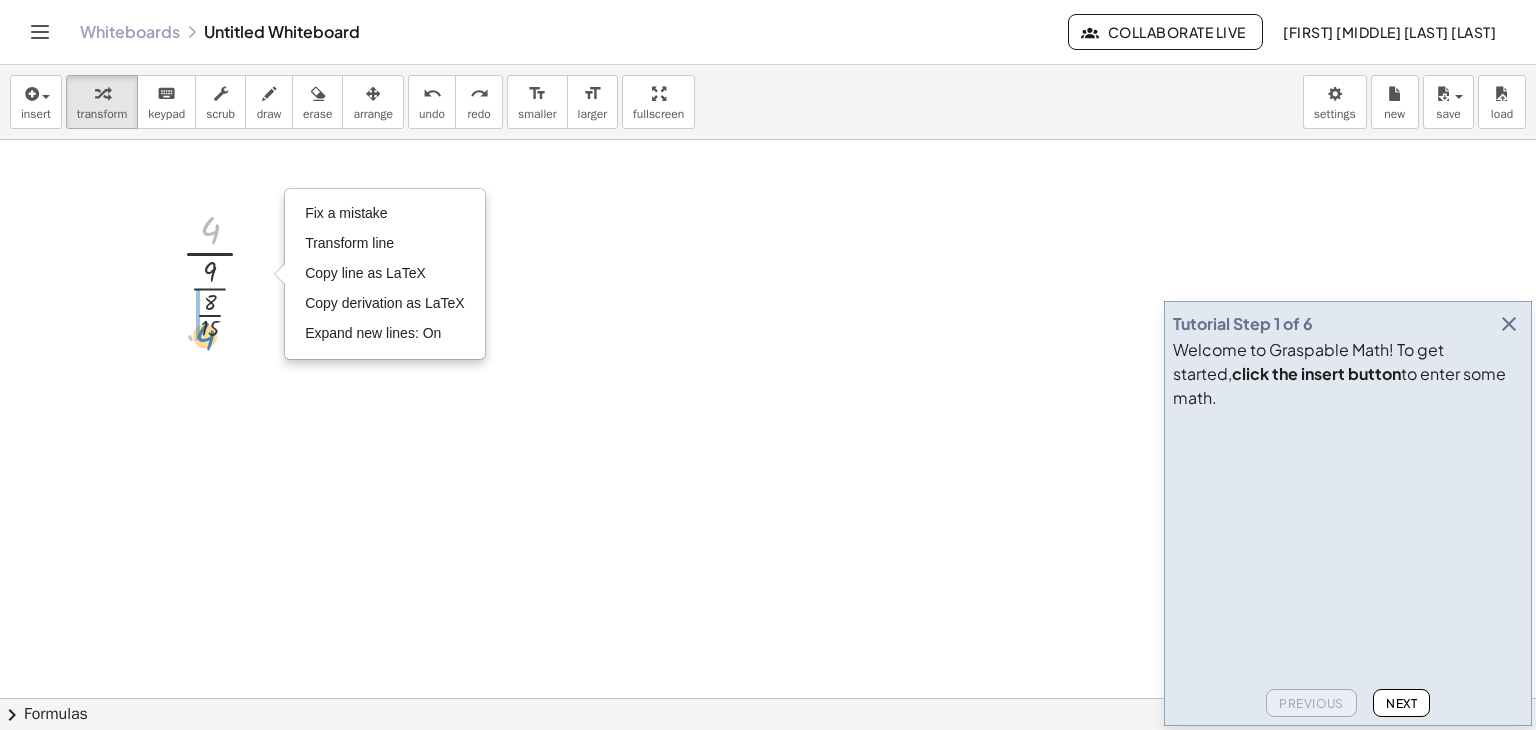drag, startPoint x: 221, startPoint y: 226, endPoint x: 219, endPoint y: 329, distance: 103.01942 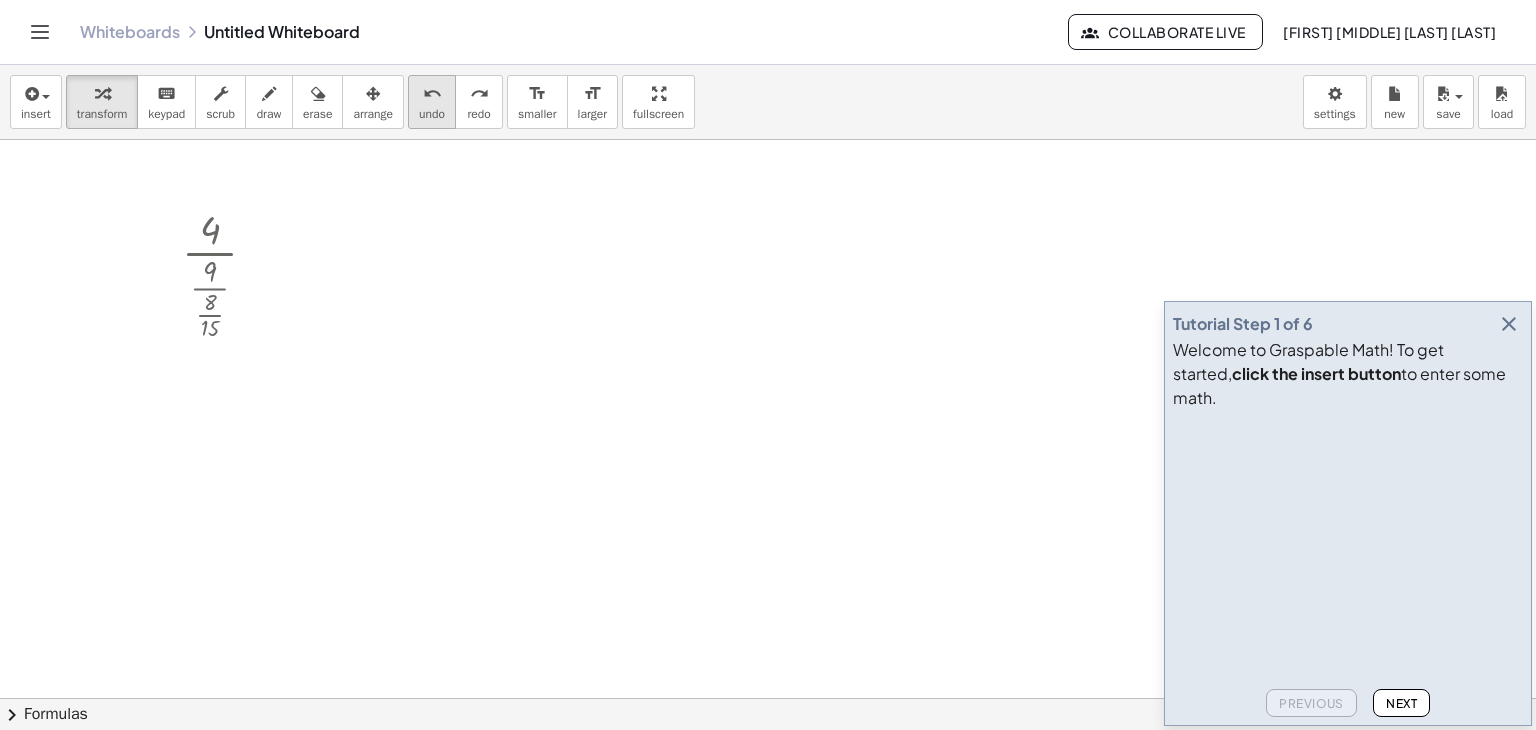 click on "undo" at bounding box center [432, 94] 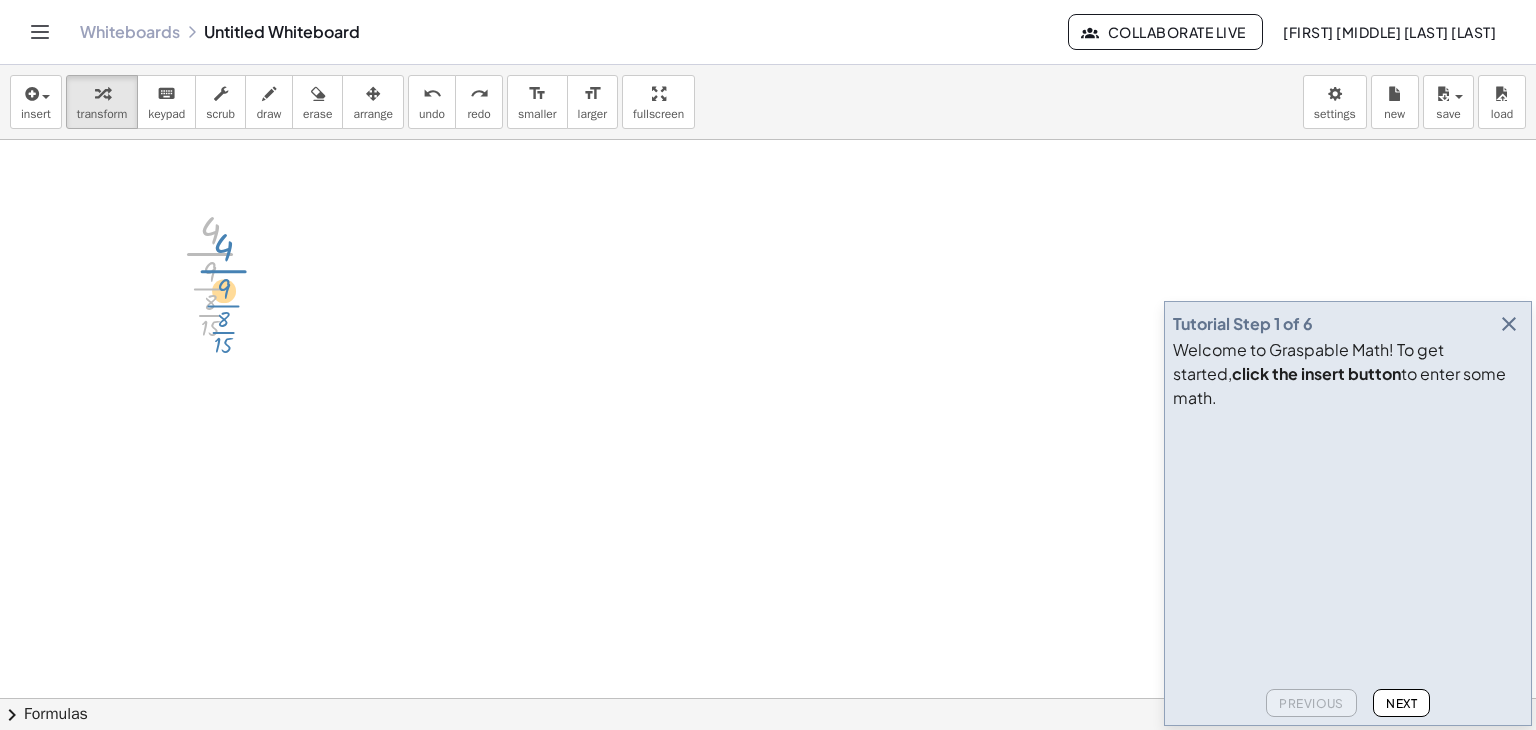 drag, startPoint x: 209, startPoint y: 243, endPoint x: 217, endPoint y: 257, distance: 16.124516 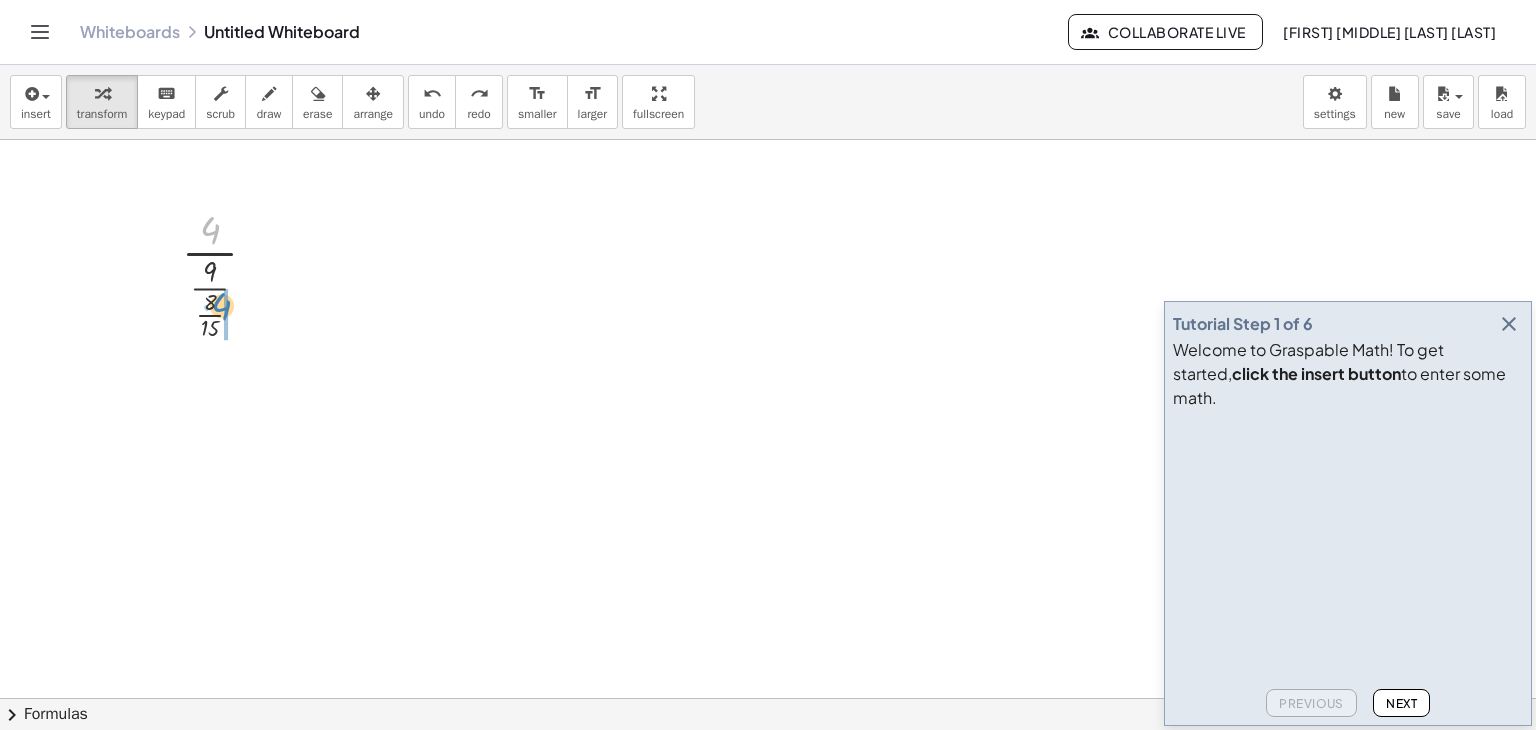 drag, startPoint x: 214, startPoint y: 230, endPoint x: 214, endPoint y: 304, distance: 74 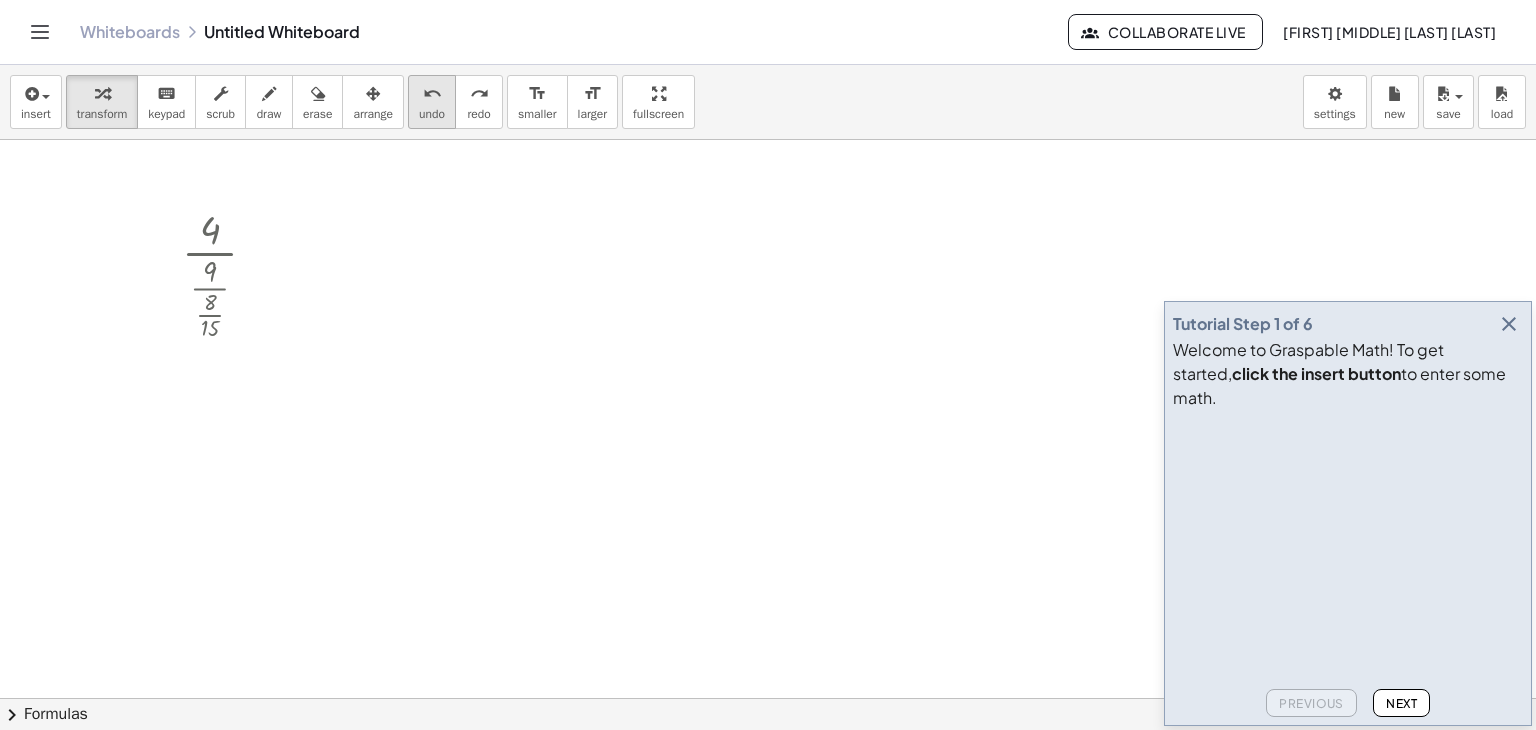 click on "undo" at bounding box center (432, 93) 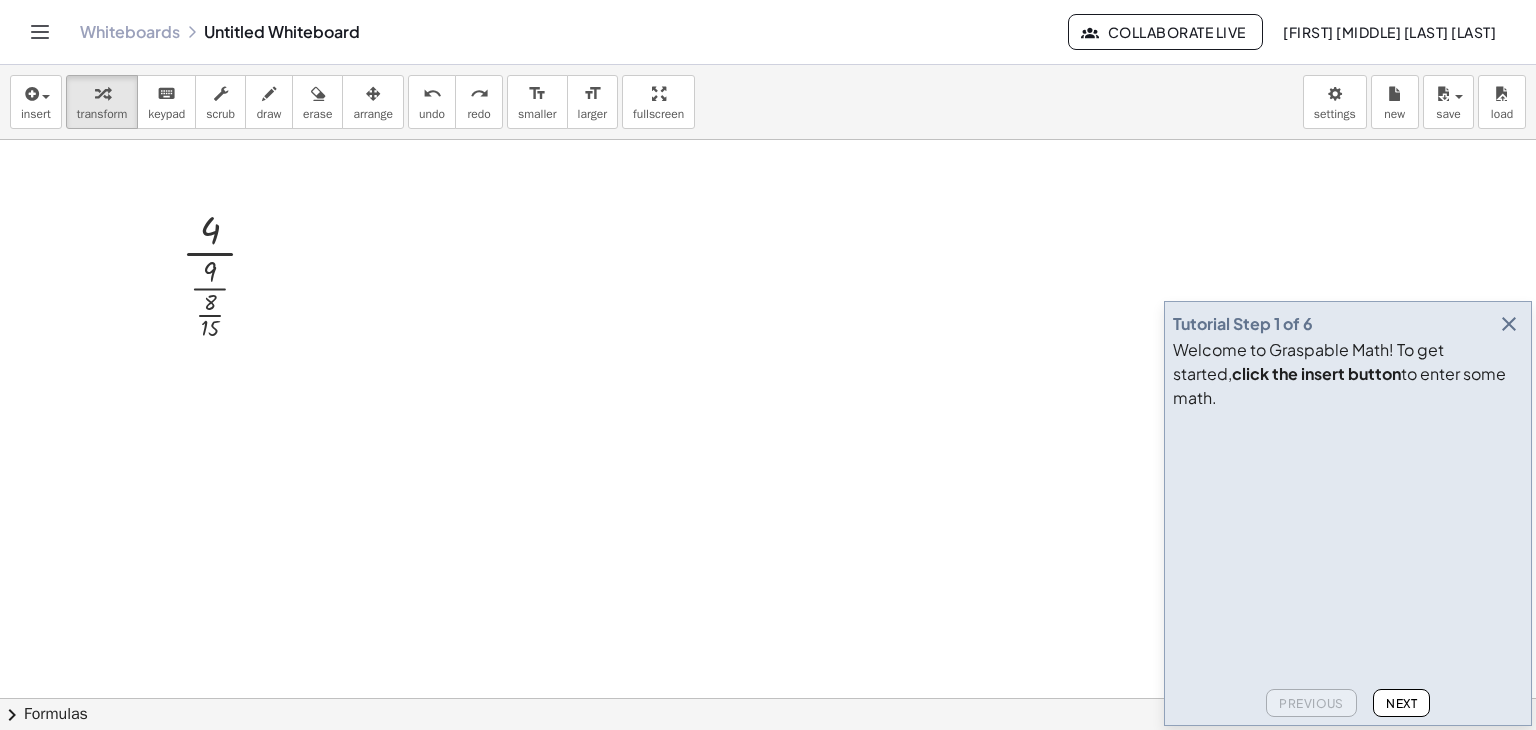 click at bounding box center (768, 763) 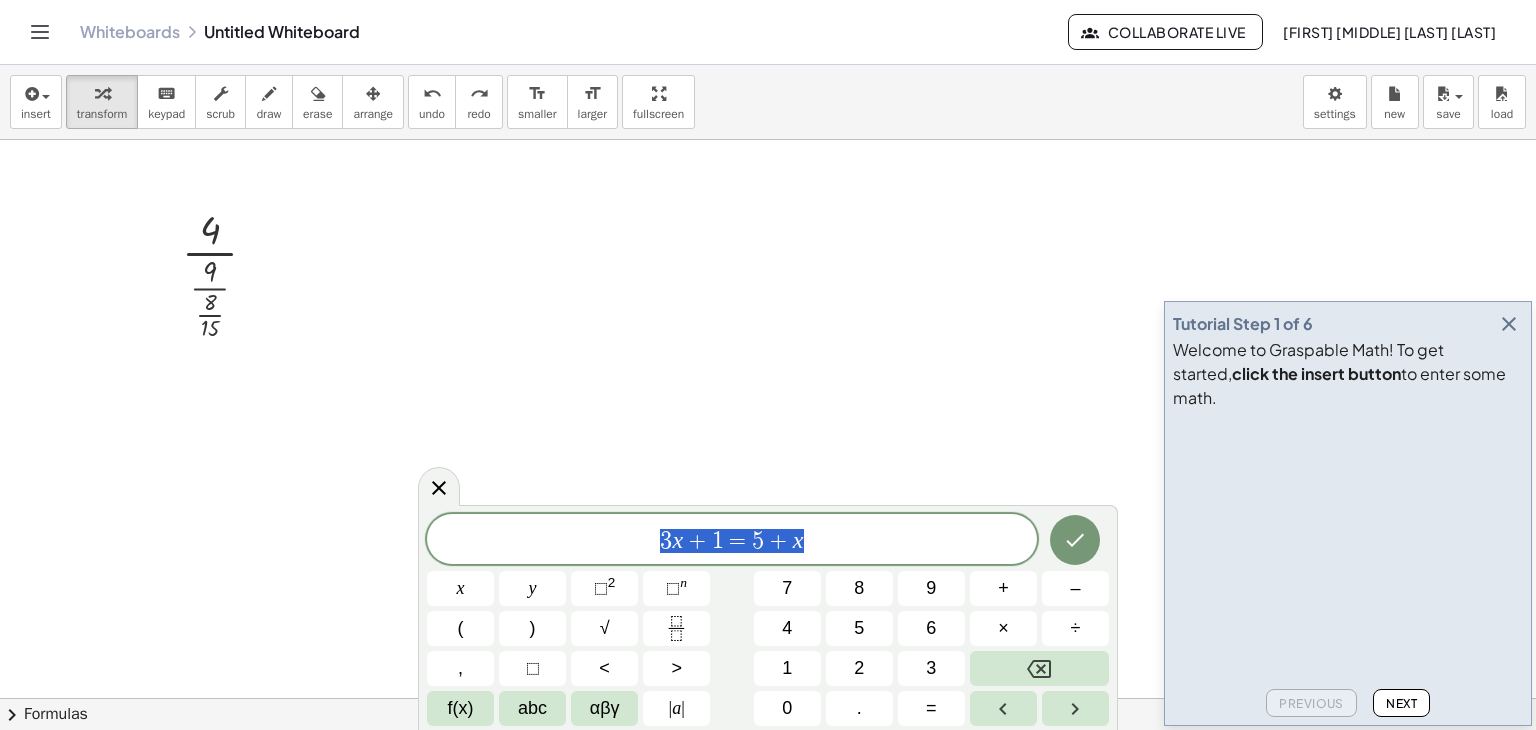 drag, startPoint x: 807, startPoint y: 541, endPoint x: 632, endPoint y: 529, distance: 175.41095 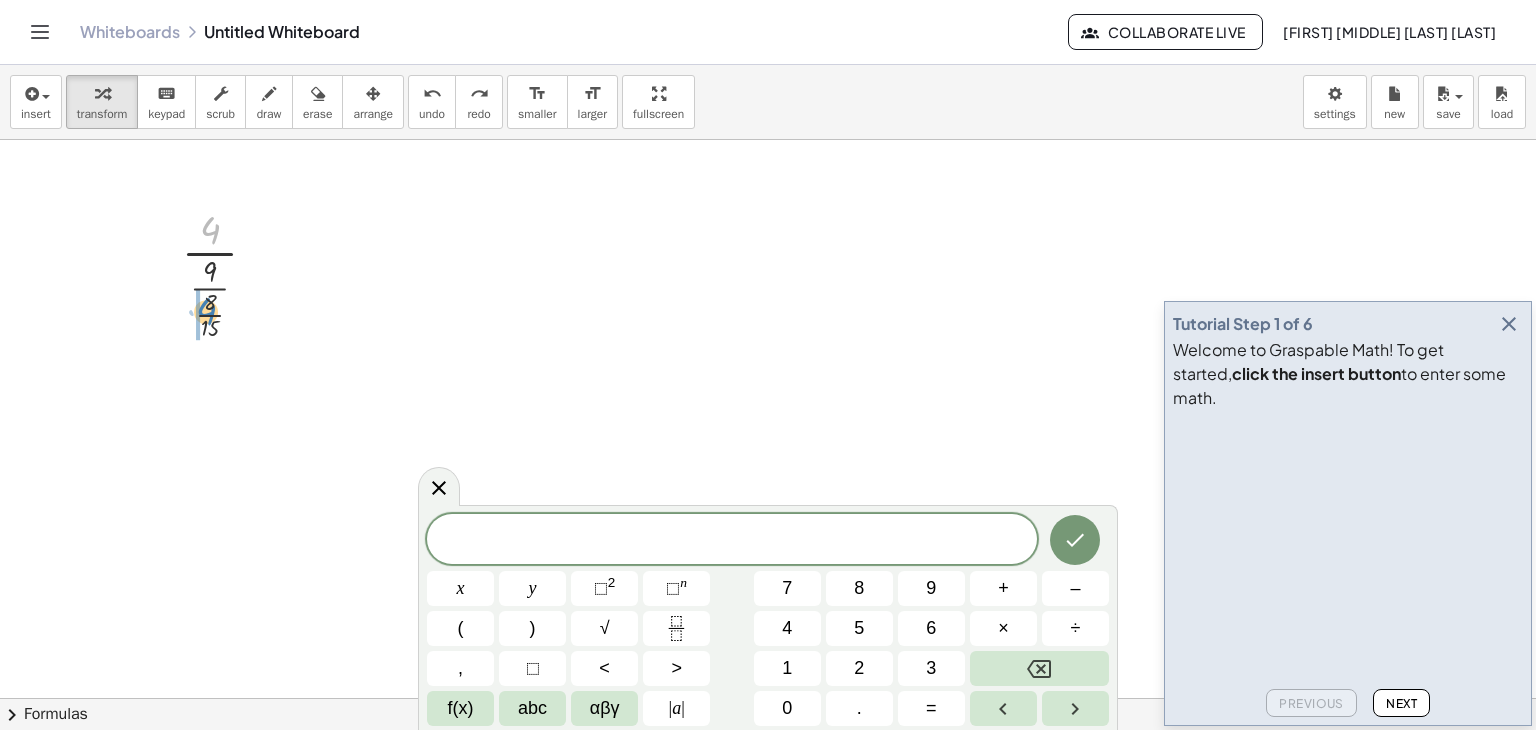 drag, startPoint x: 219, startPoint y: 238, endPoint x: 214, endPoint y: 318, distance: 80.1561 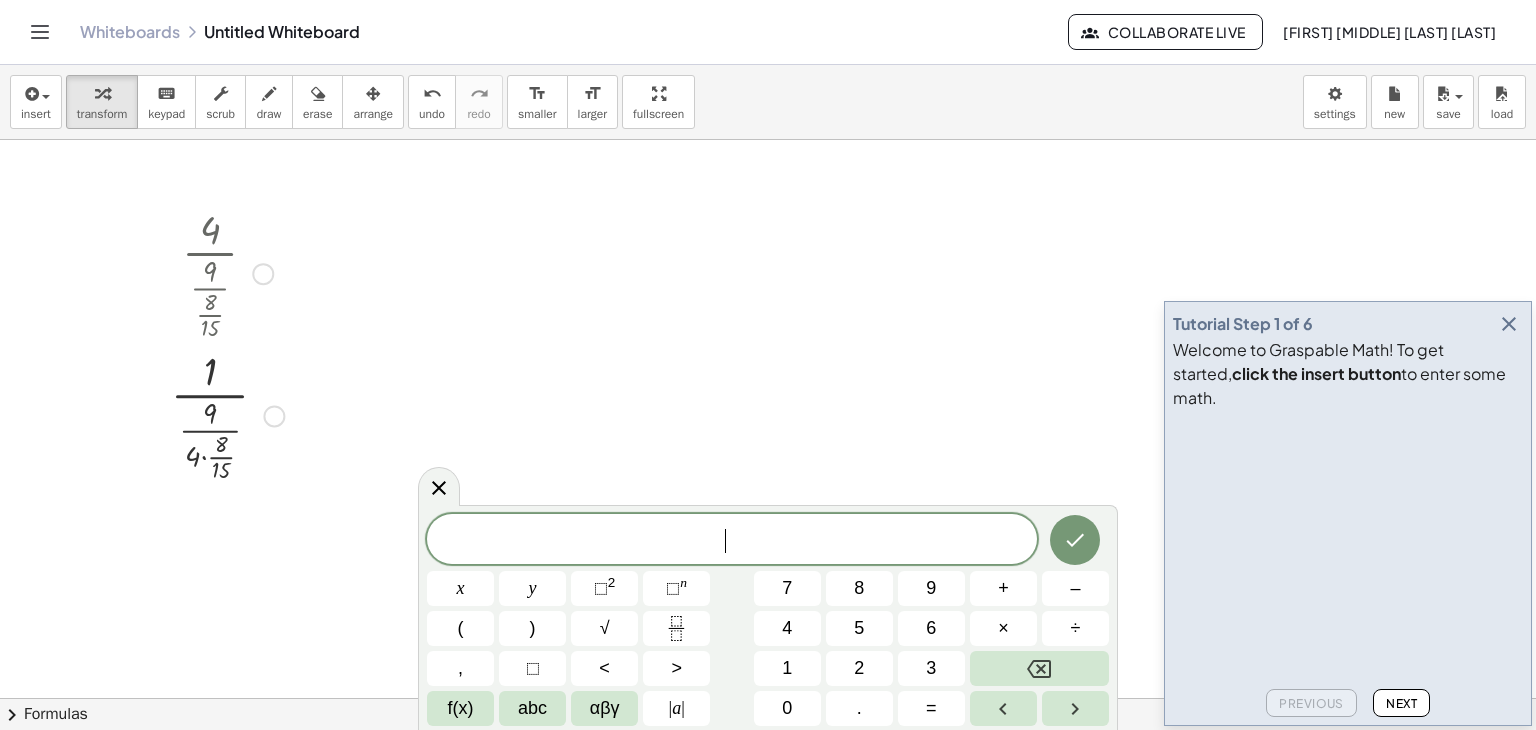 click at bounding box center [227, 414] 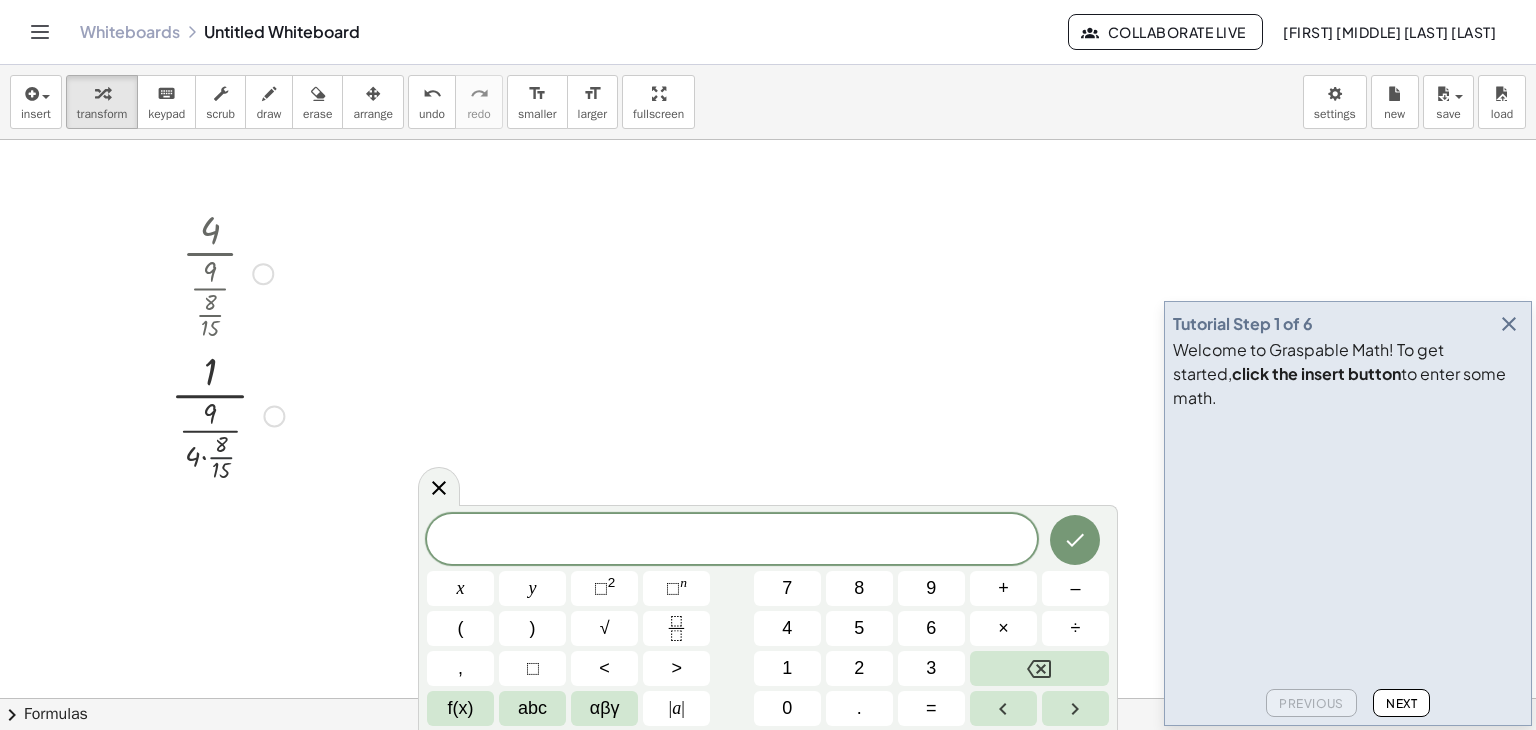click at bounding box center (227, 414) 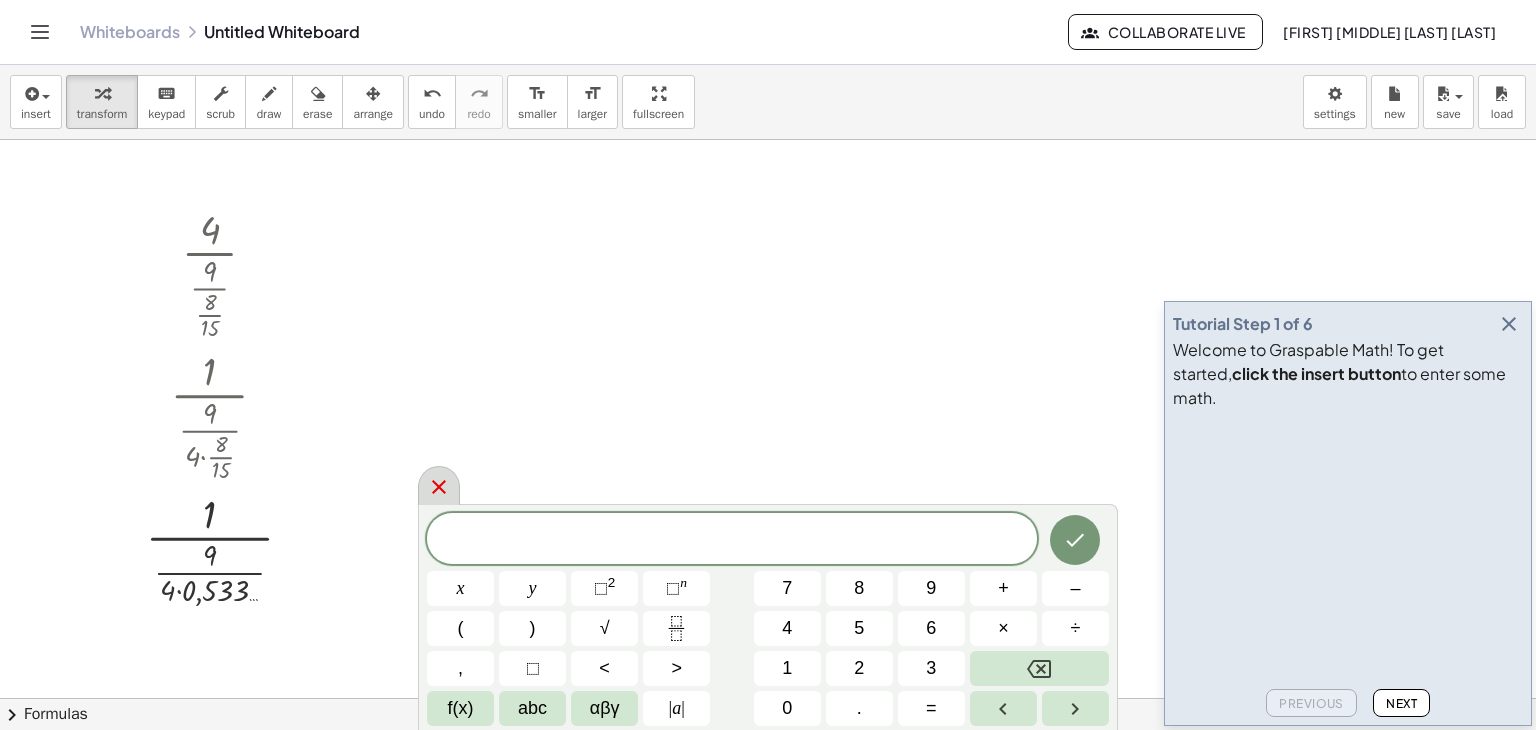 click 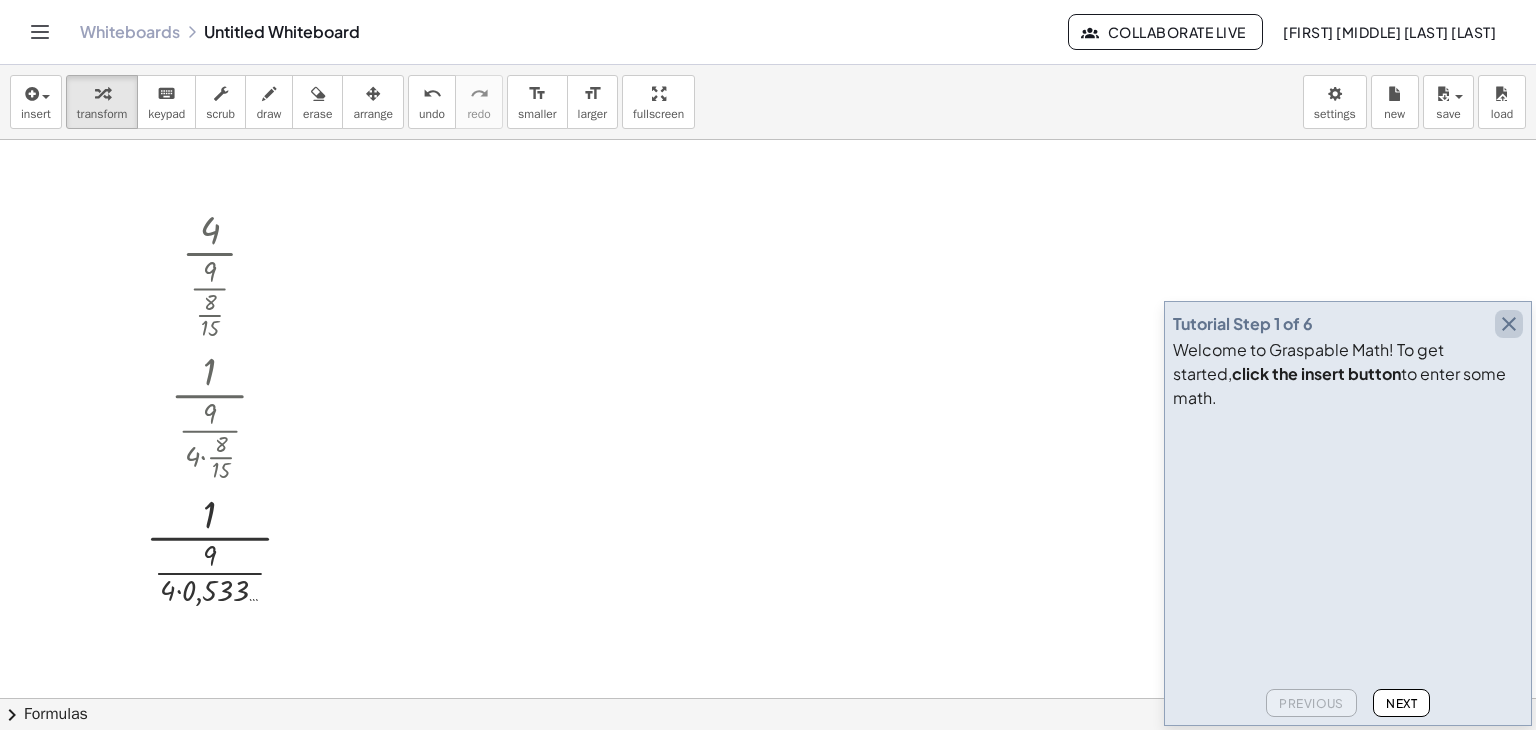 click at bounding box center (1509, 324) 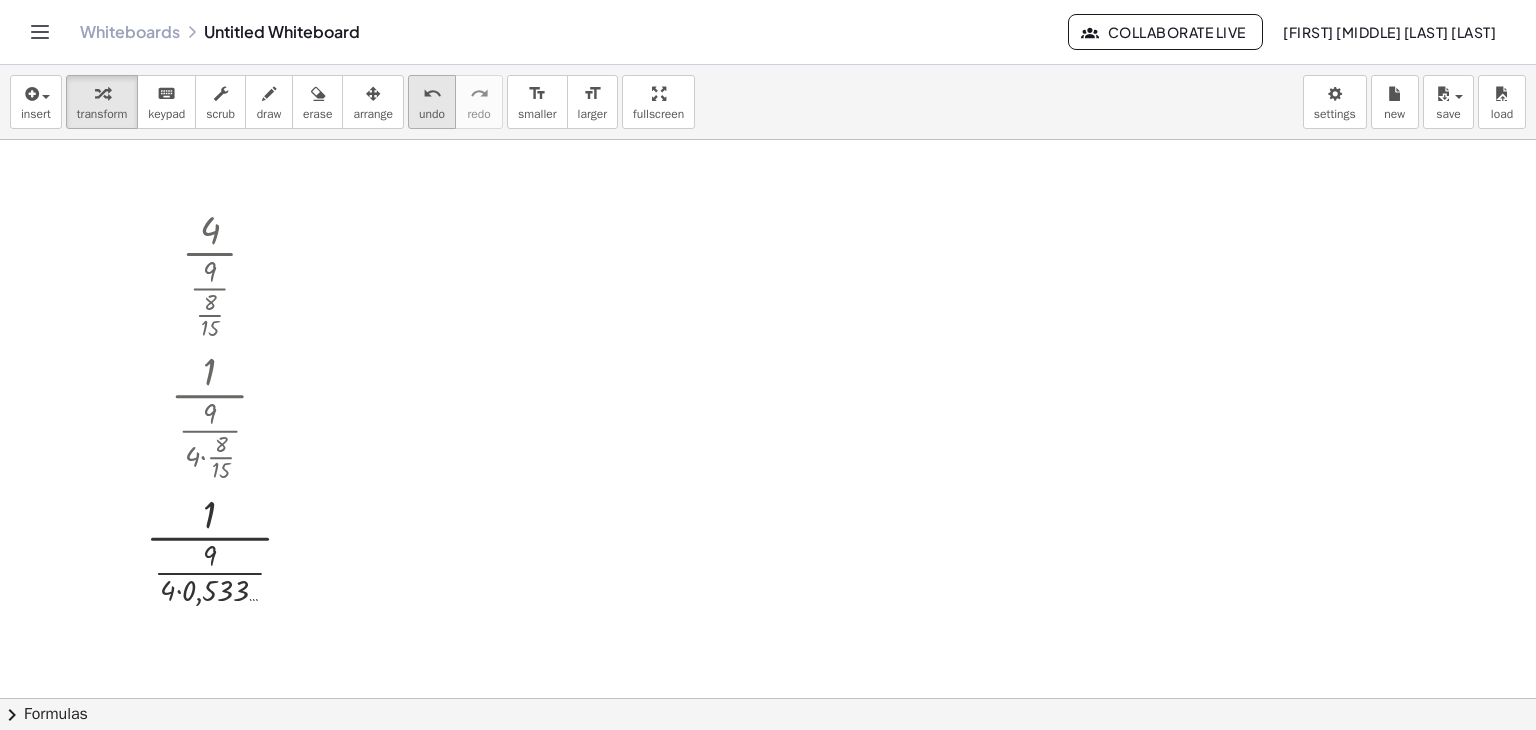 click on "undo" at bounding box center [432, 94] 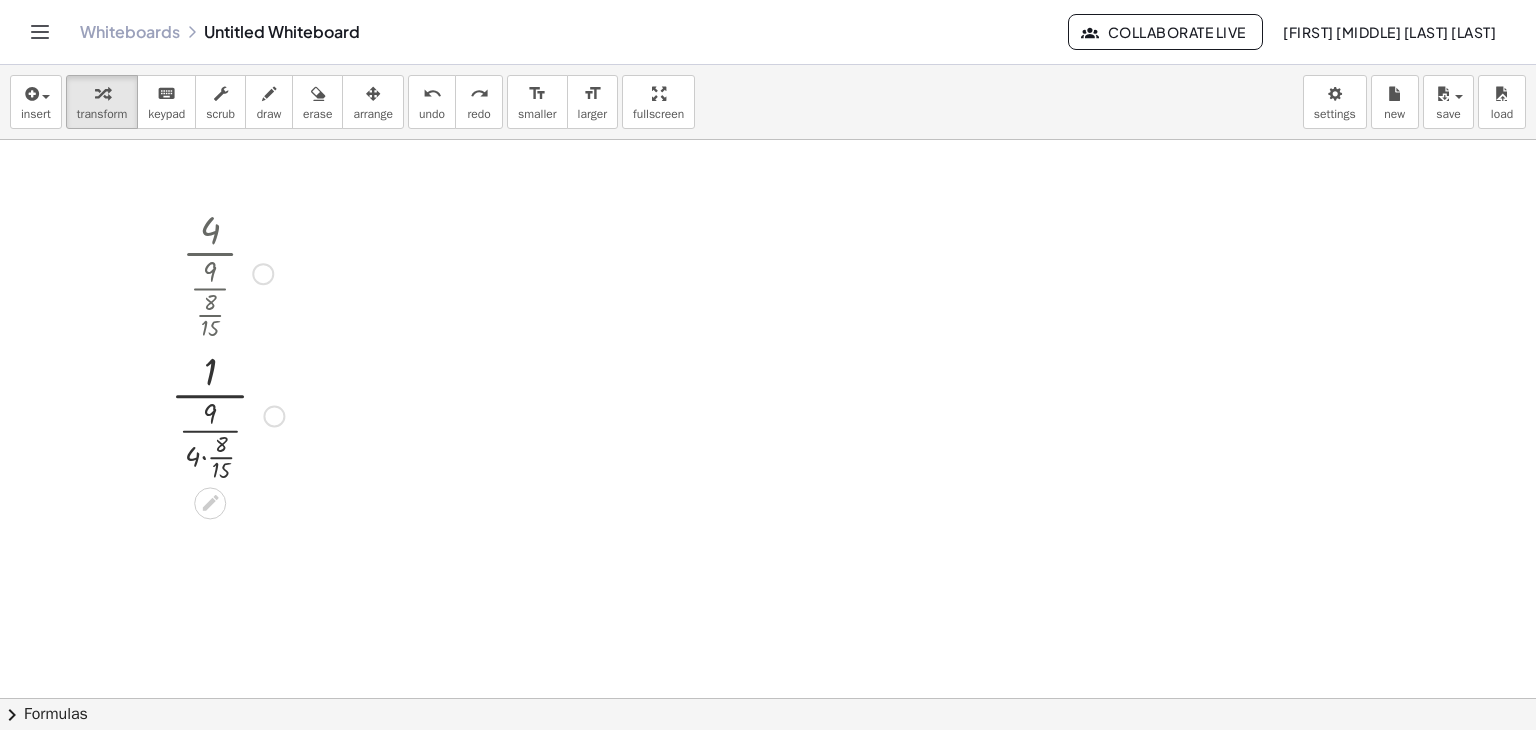 click at bounding box center [227, 414] 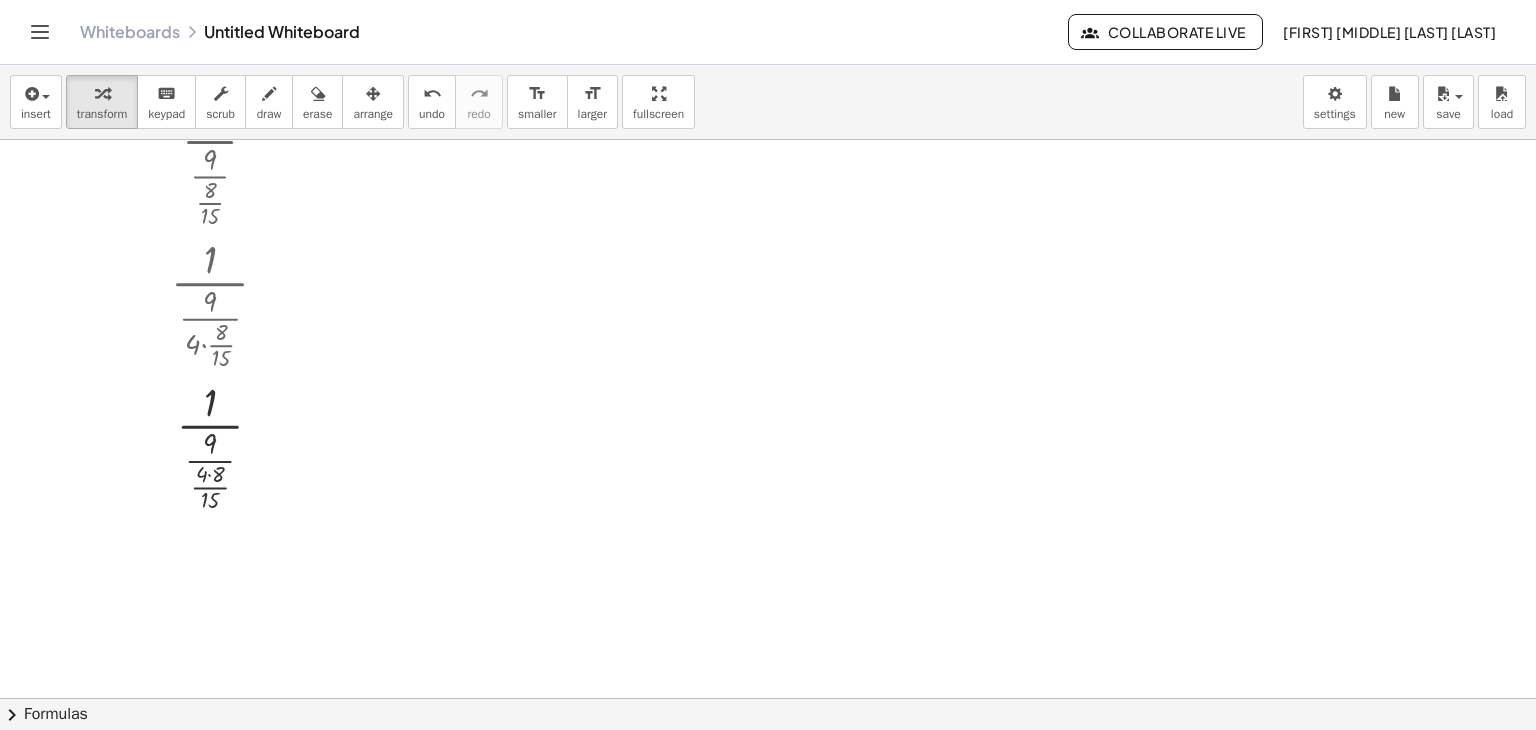 scroll, scrollTop: 110, scrollLeft: 0, axis: vertical 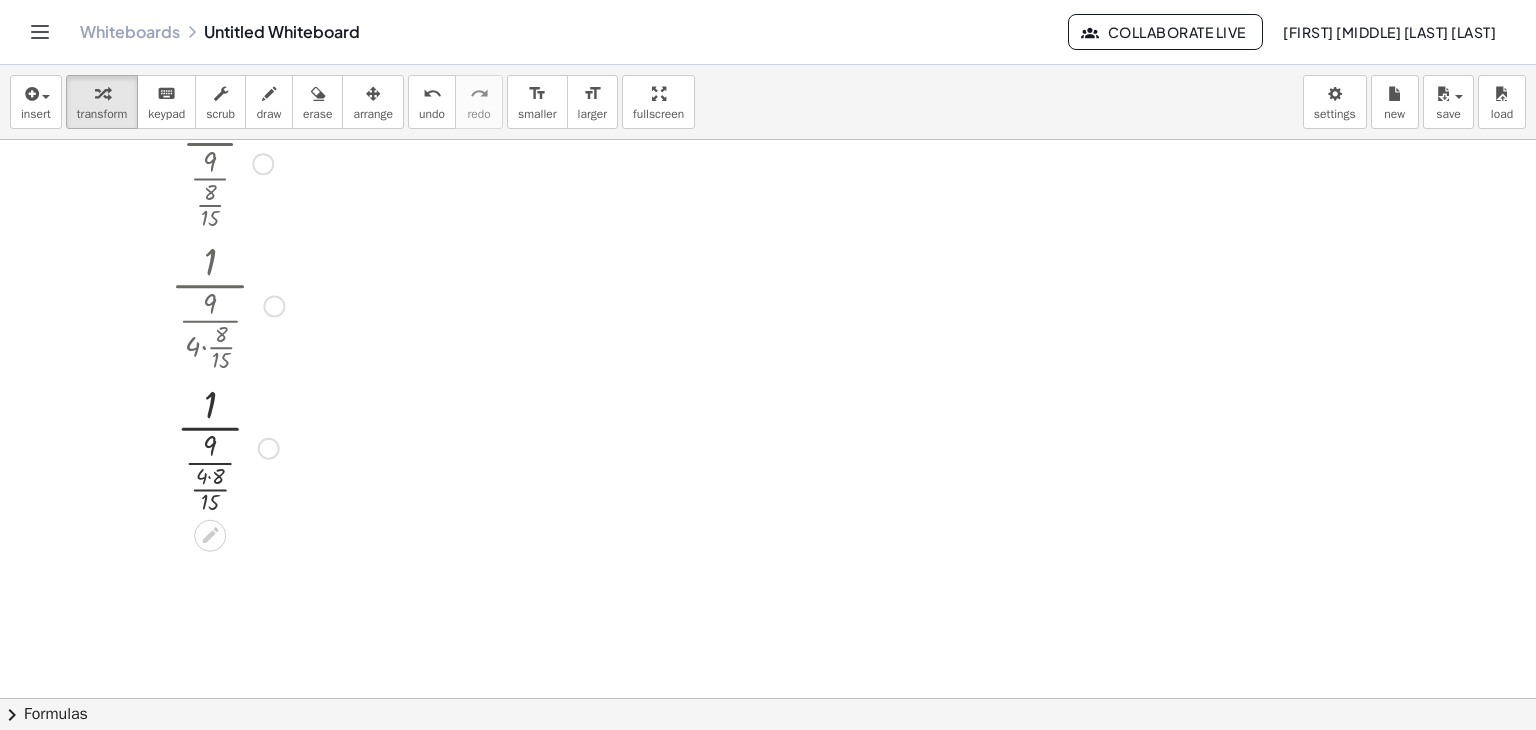 click at bounding box center (227, 446) 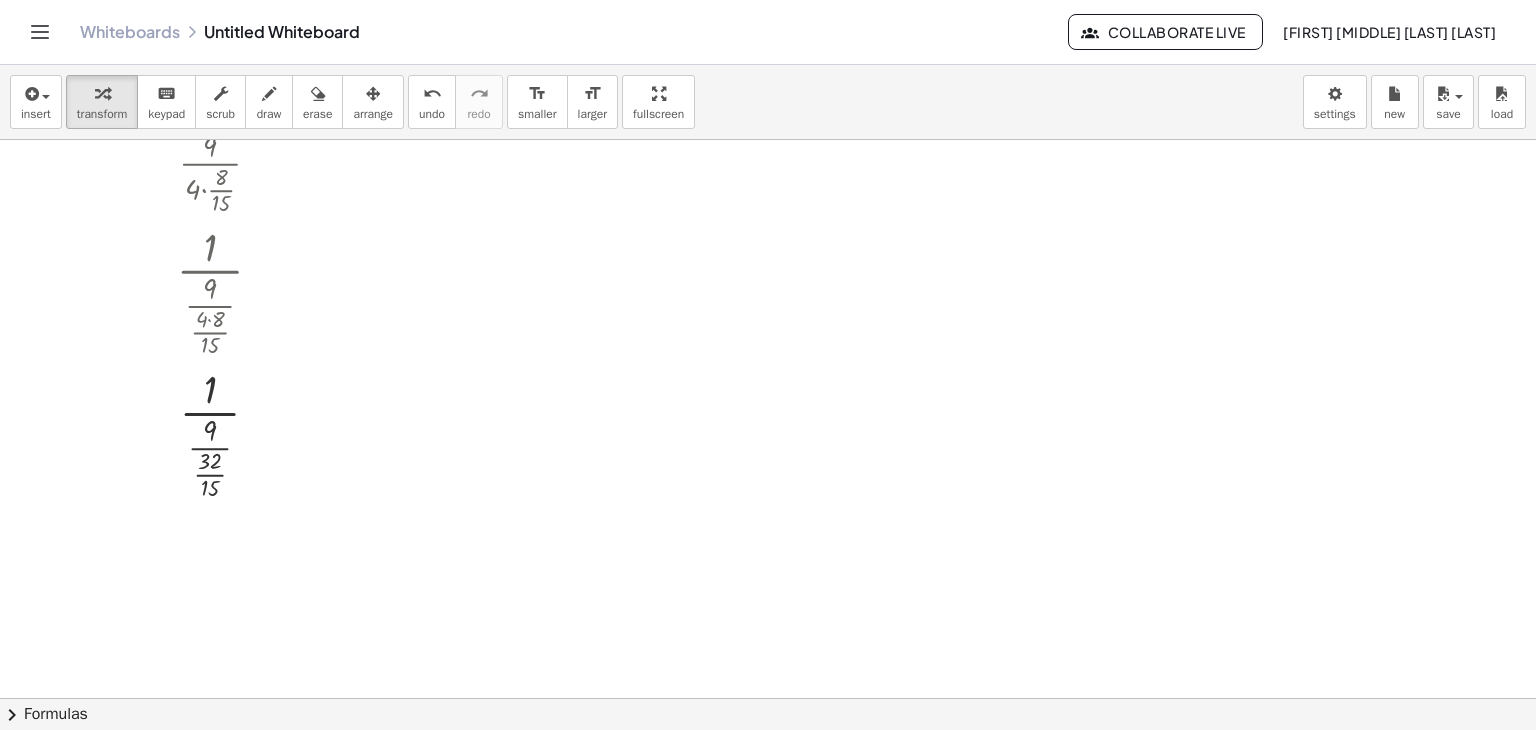 scroll, scrollTop: 265, scrollLeft: 0, axis: vertical 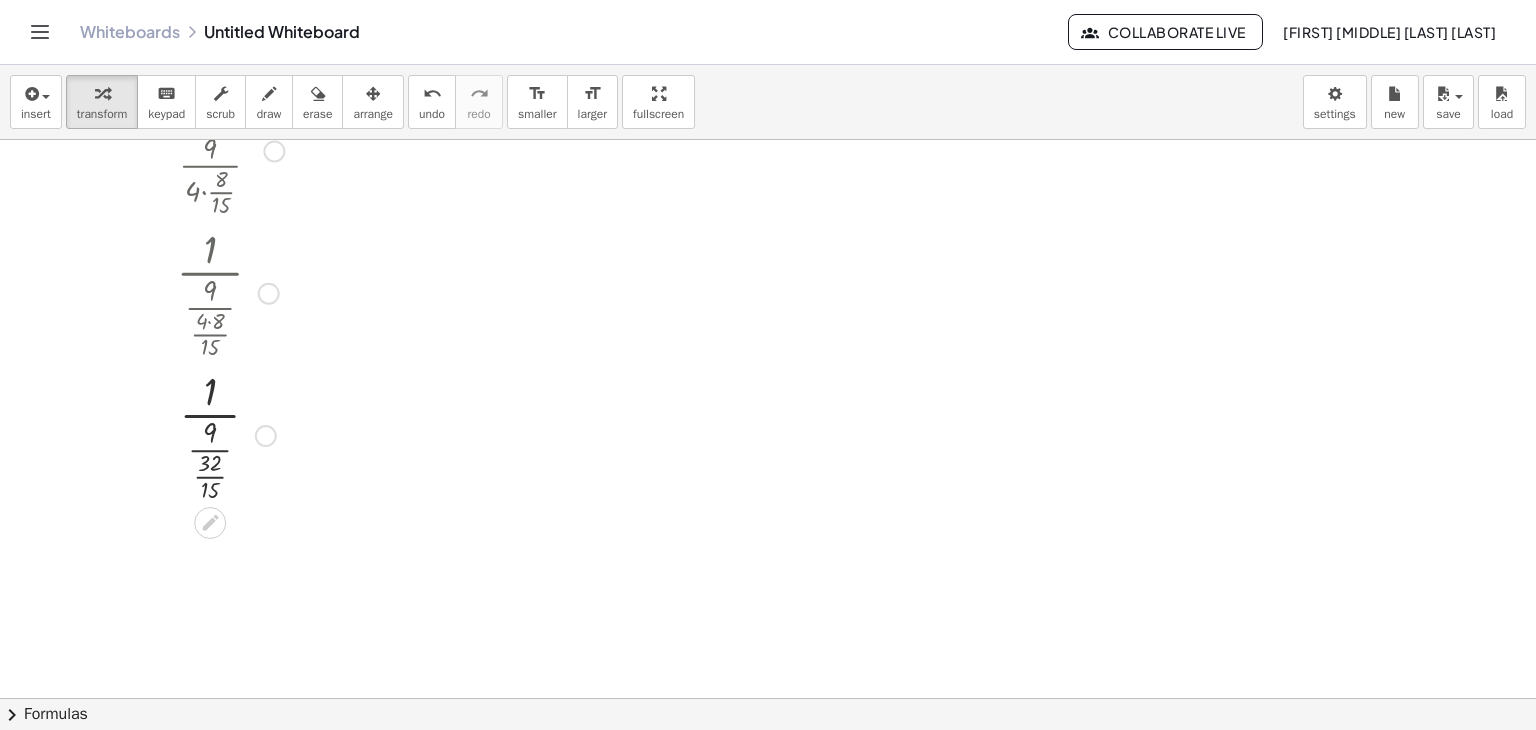 click at bounding box center (227, 434) 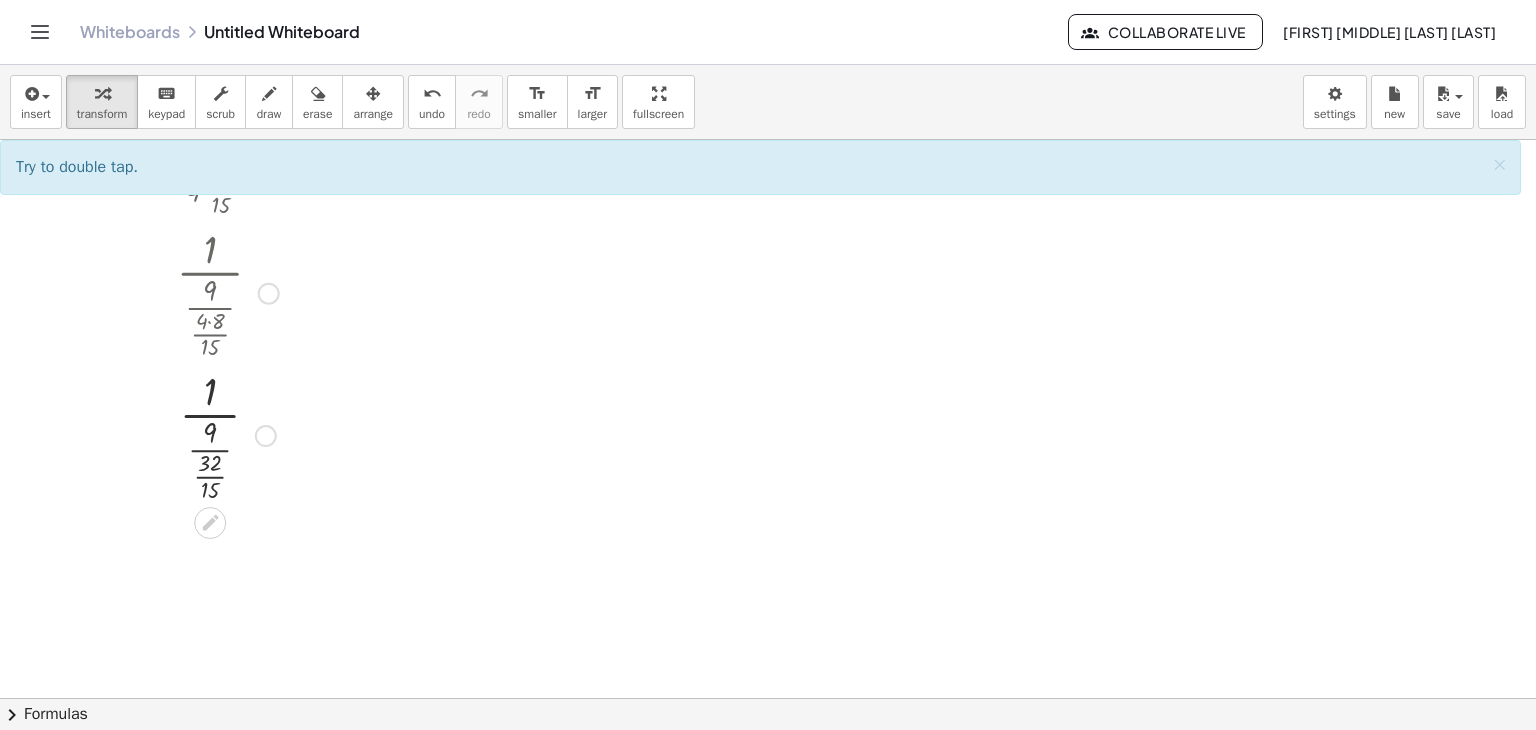 click at bounding box center (227, 434) 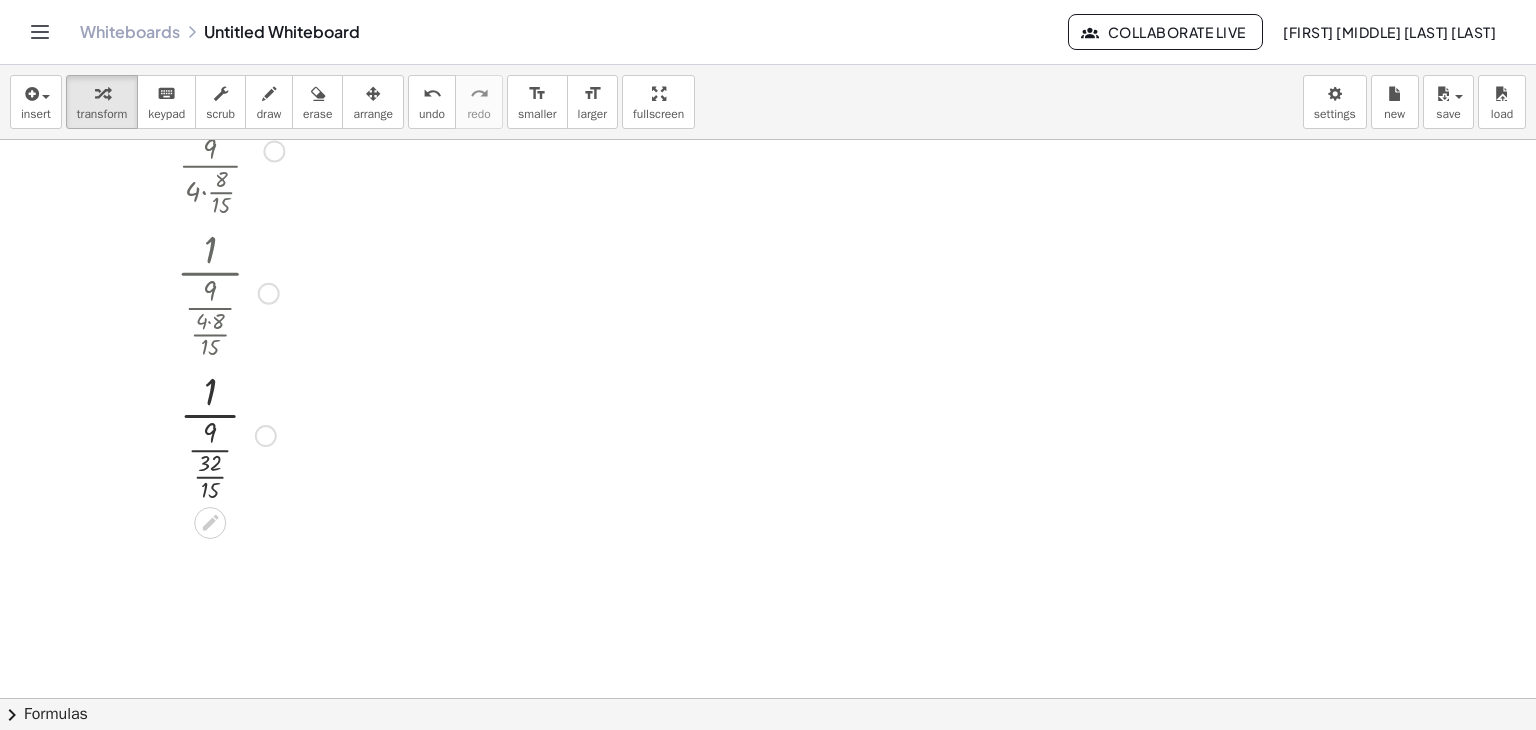 click at bounding box center (227, 434) 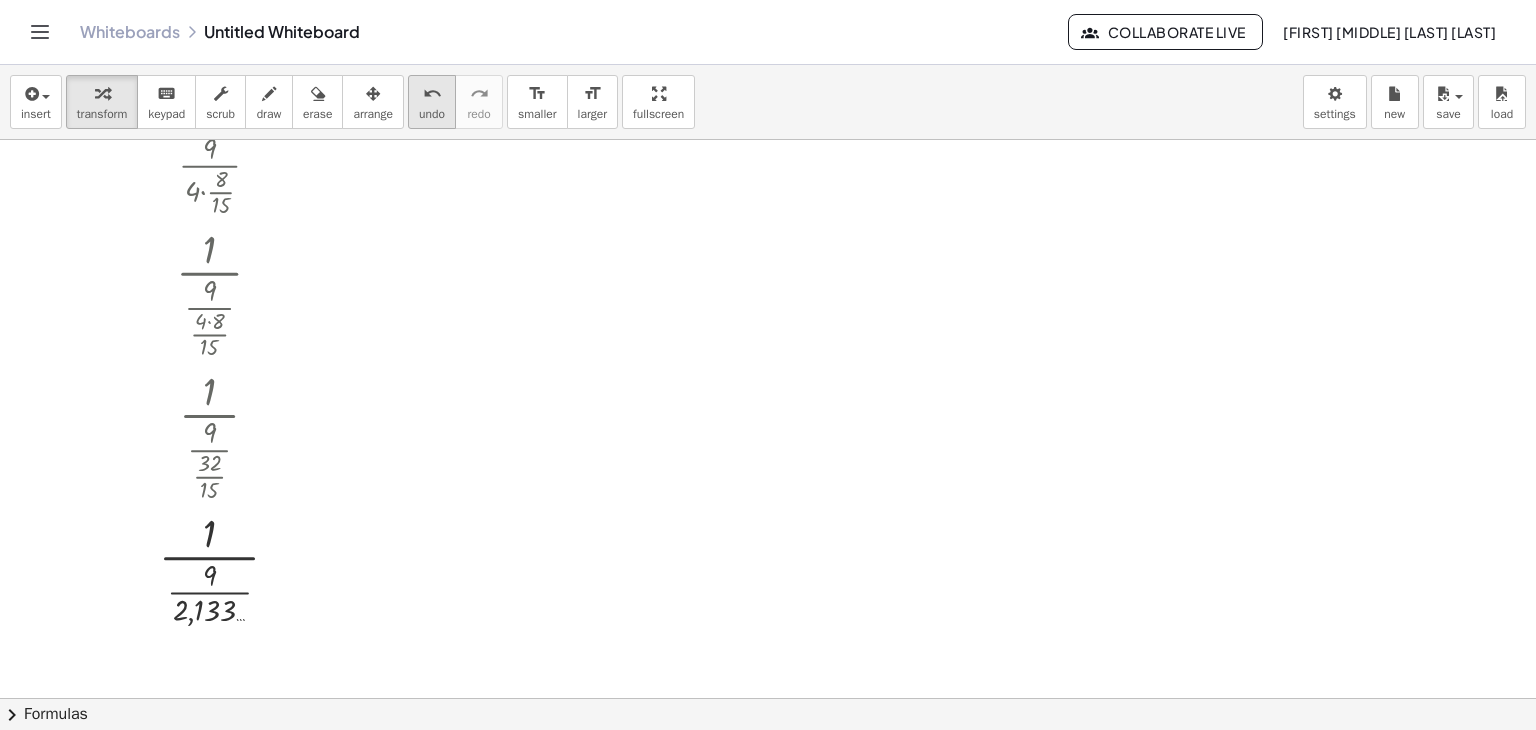click on "undo undo" at bounding box center (432, 102) 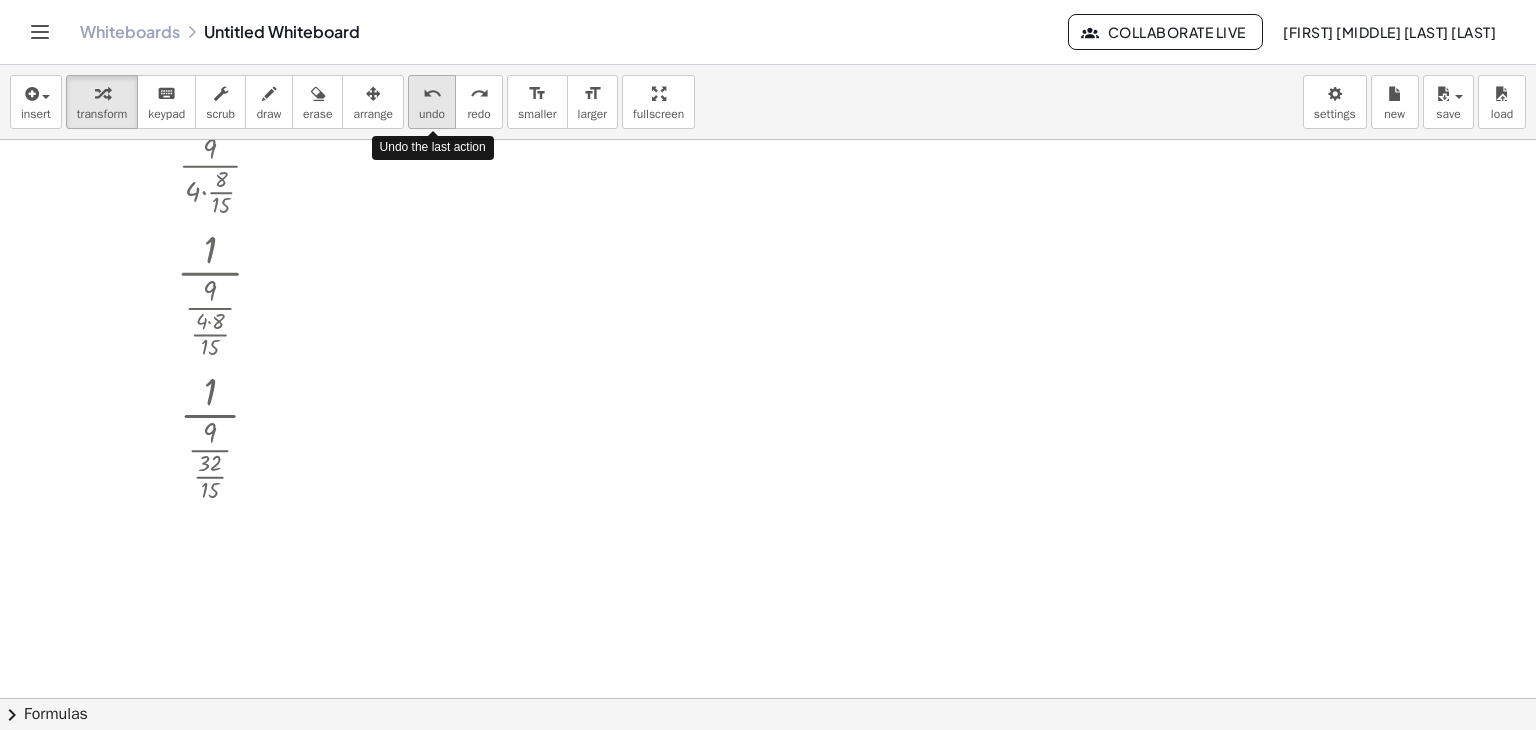 click on "undo undo" at bounding box center (432, 102) 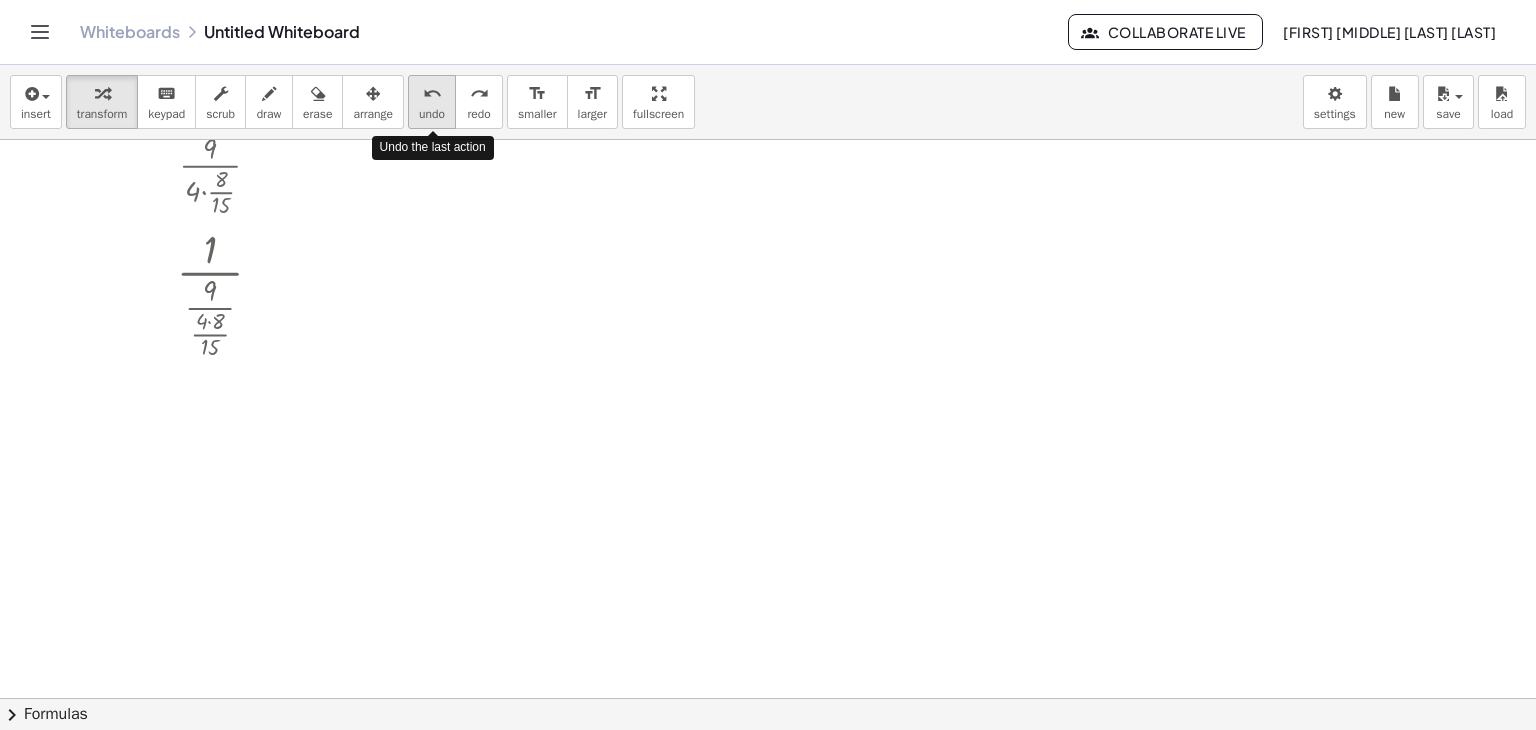 click on "undo undo" at bounding box center [432, 102] 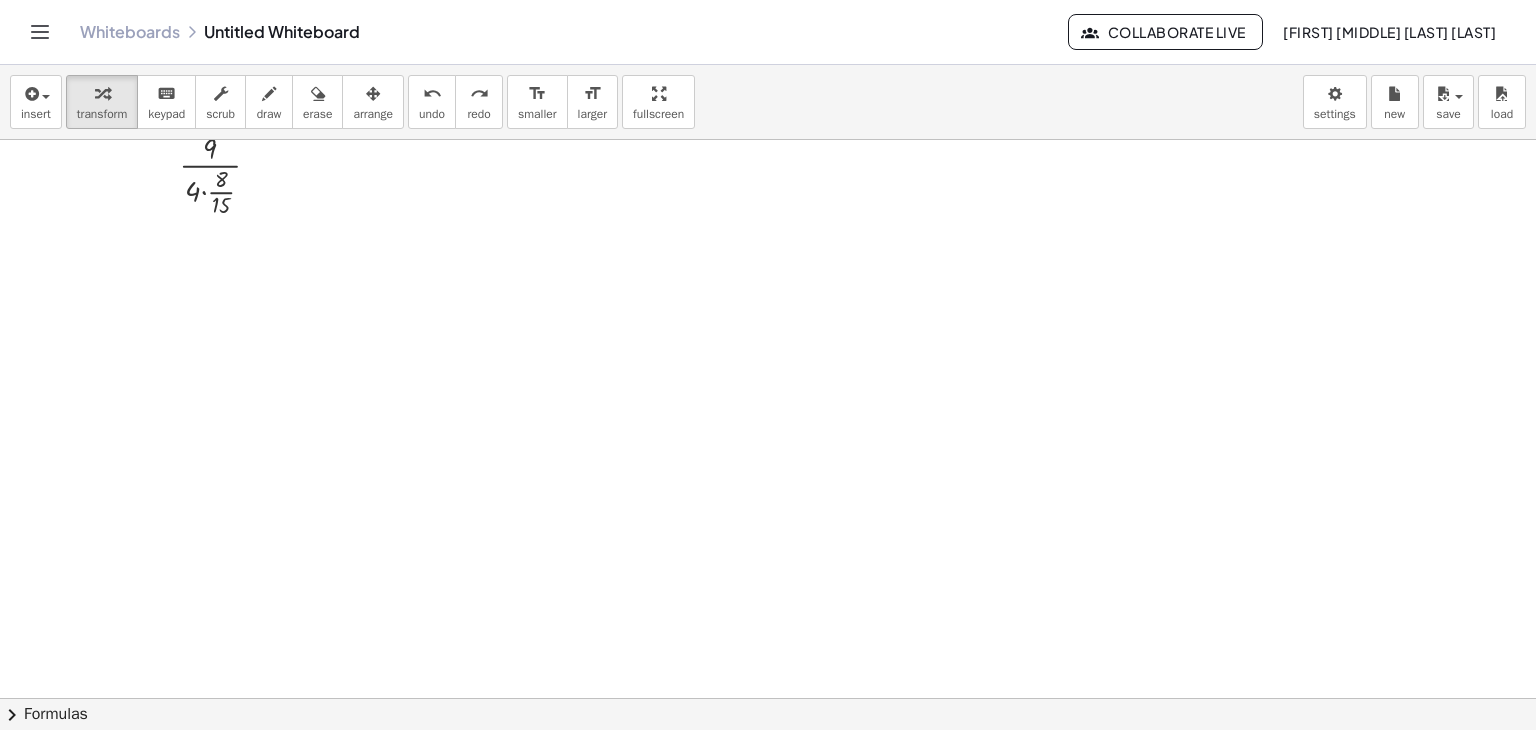 scroll, scrollTop: 0, scrollLeft: 0, axis: both 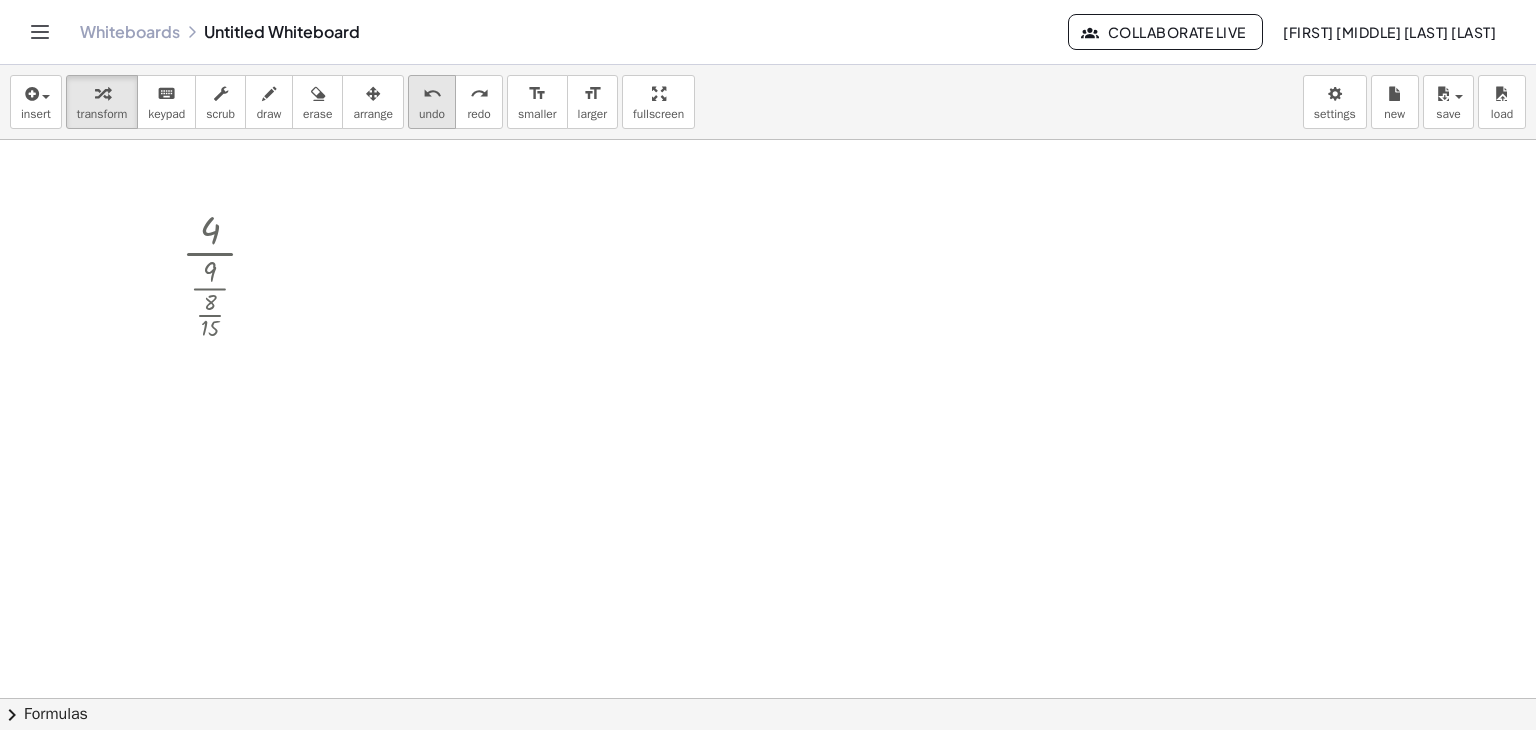 click on "undo undo" at bounding box center (432, 102) 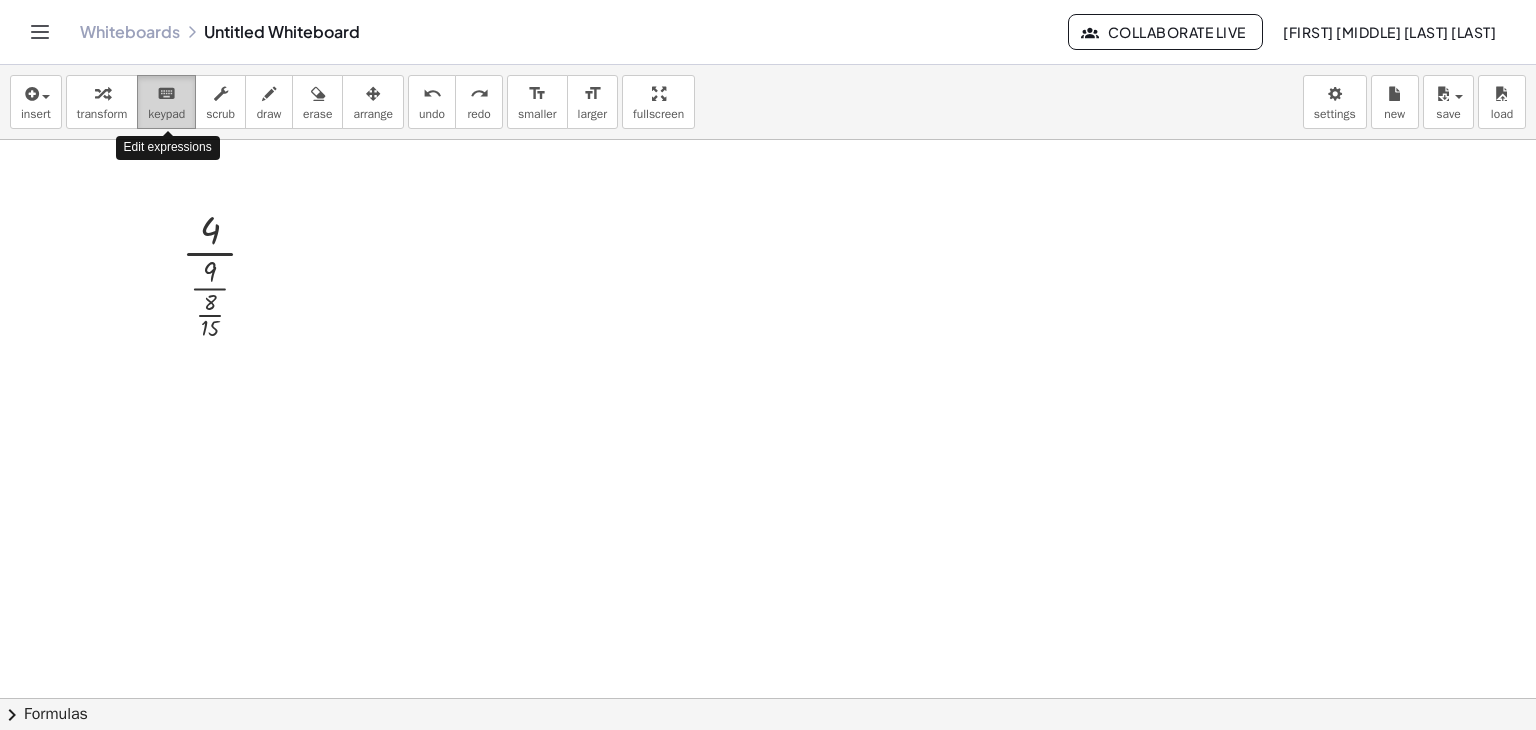 click on "keyboard" at bounding box center (166, 93) 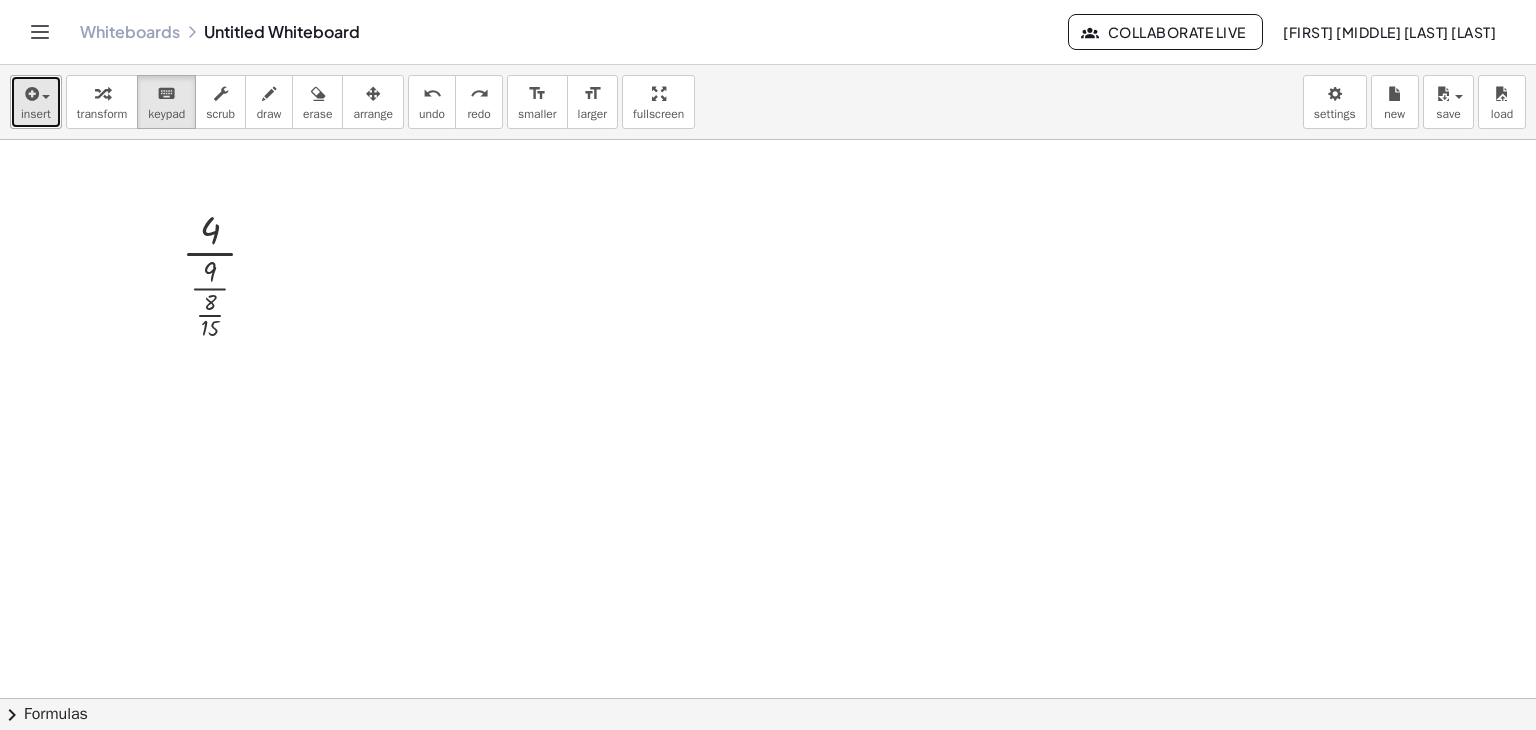 click on "insert" at bounding box center (36, 102) 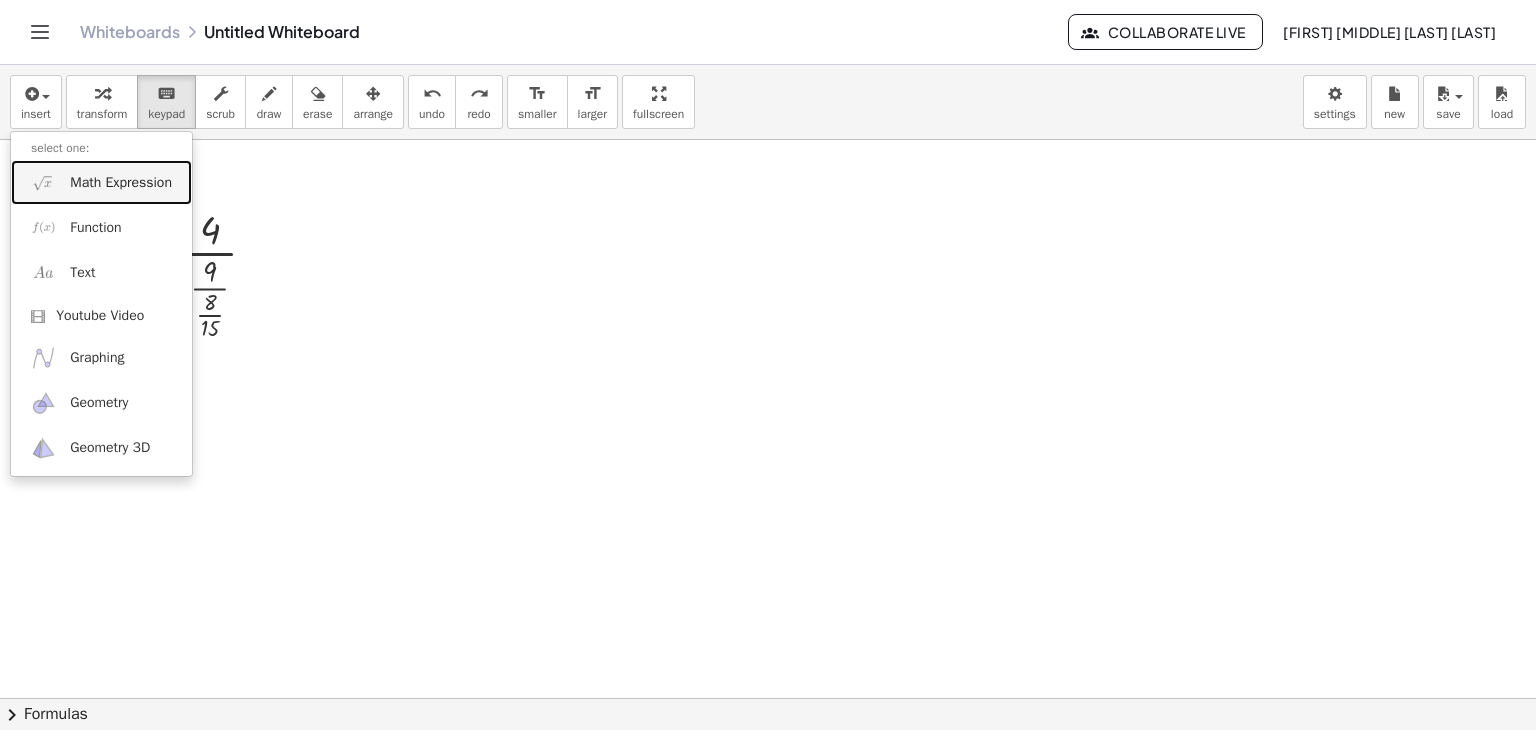 click on "Math Expression" at bounding box center [121, 183] 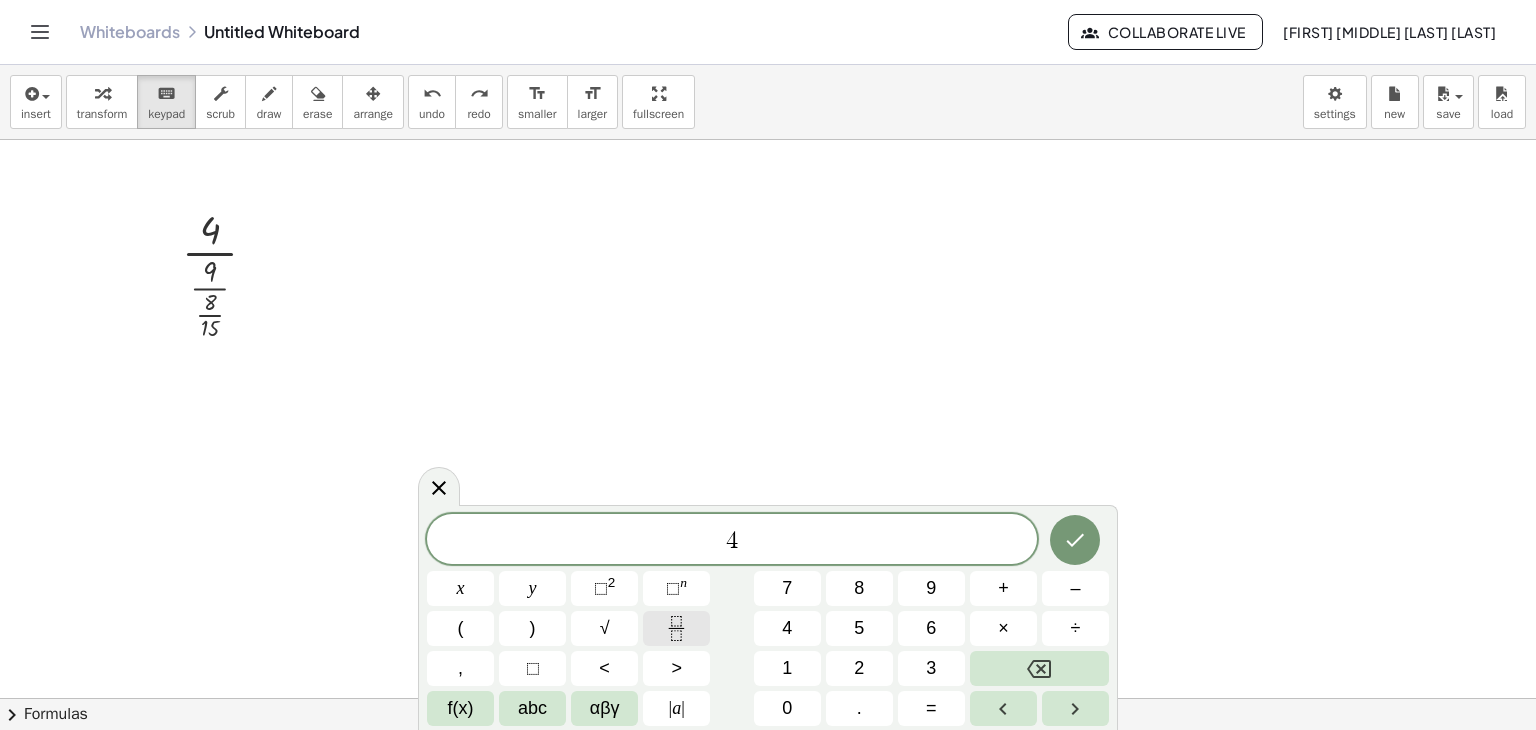 click at bounding box center [676, 628] 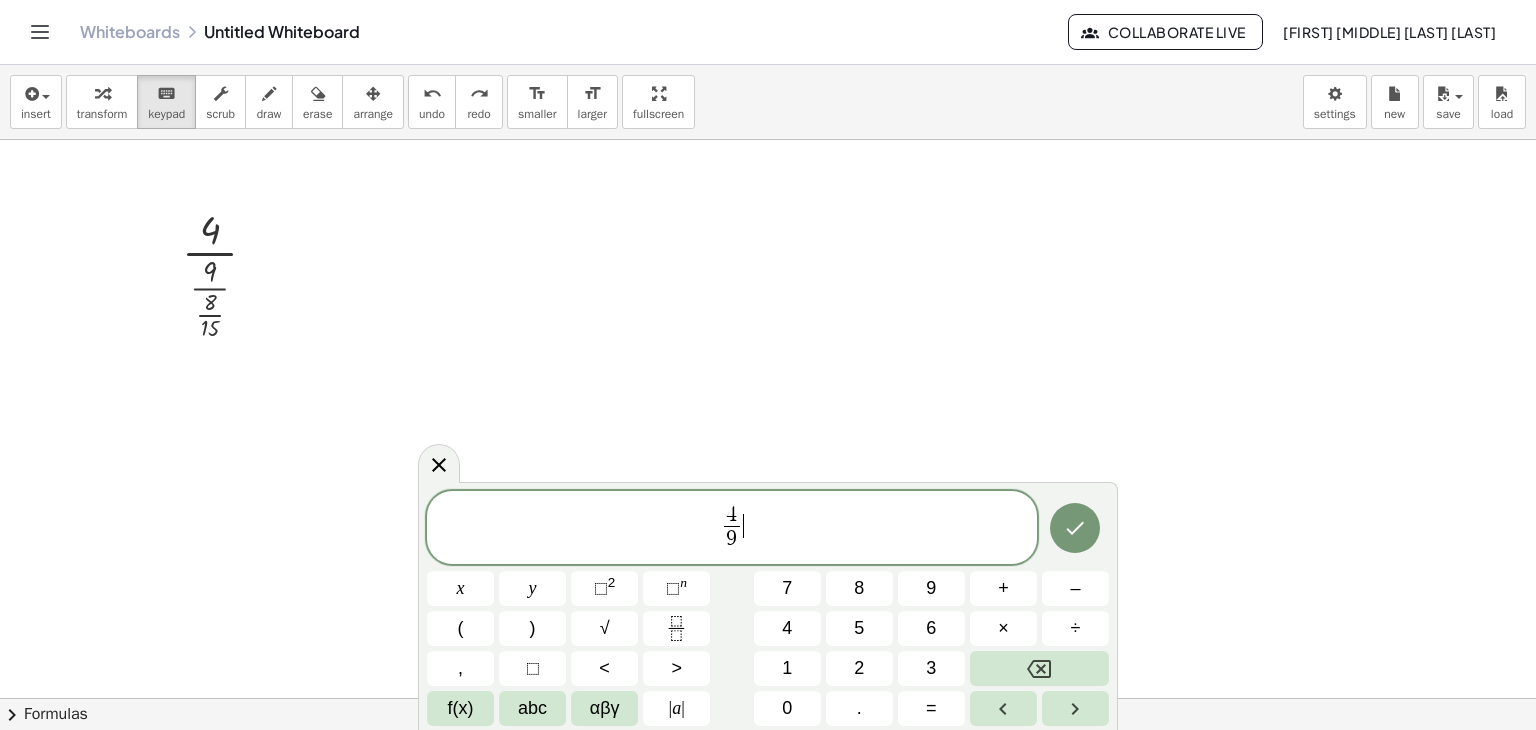 click on "4 9 ​ ​" at bounding box center (732, 529) 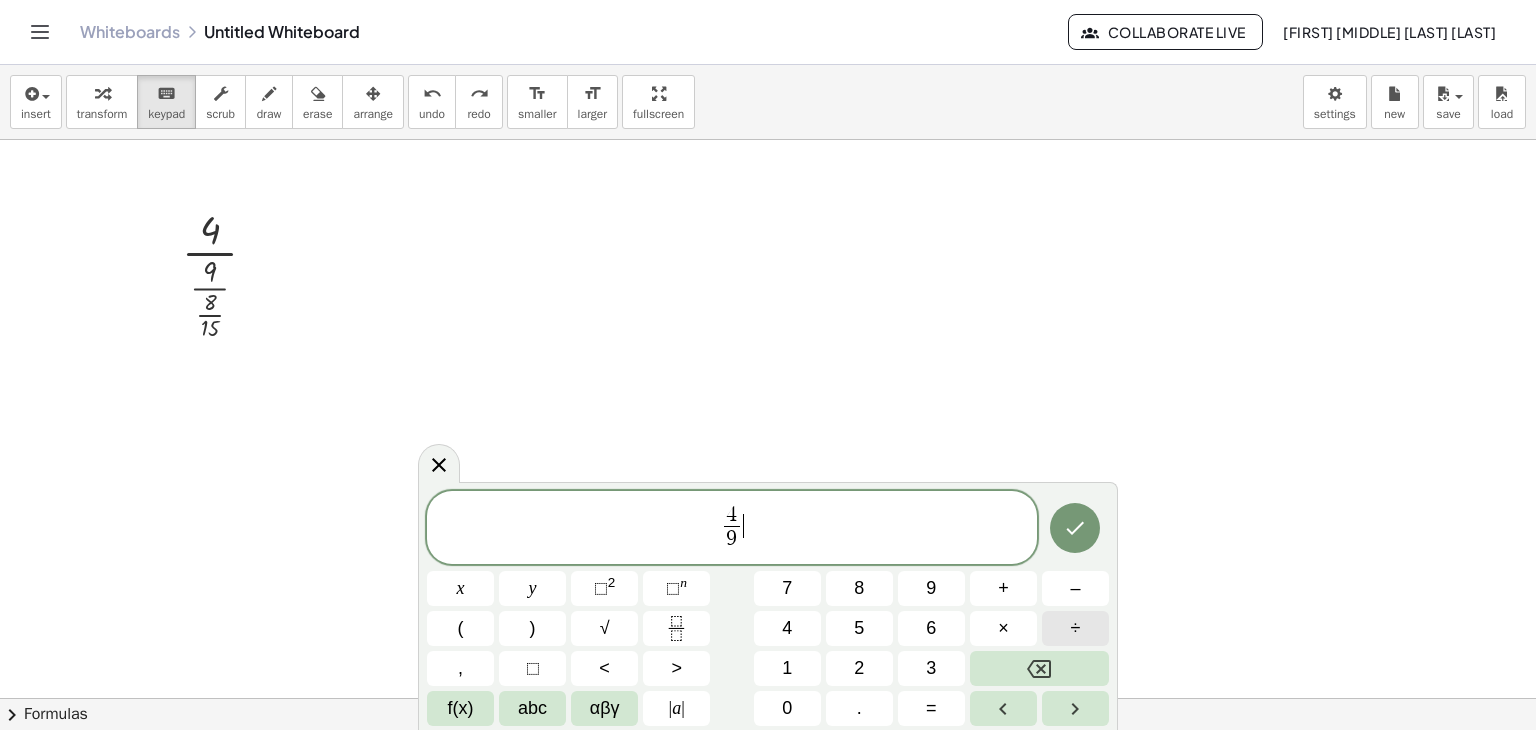 click on "÷" at bounding box center [1075, 628] 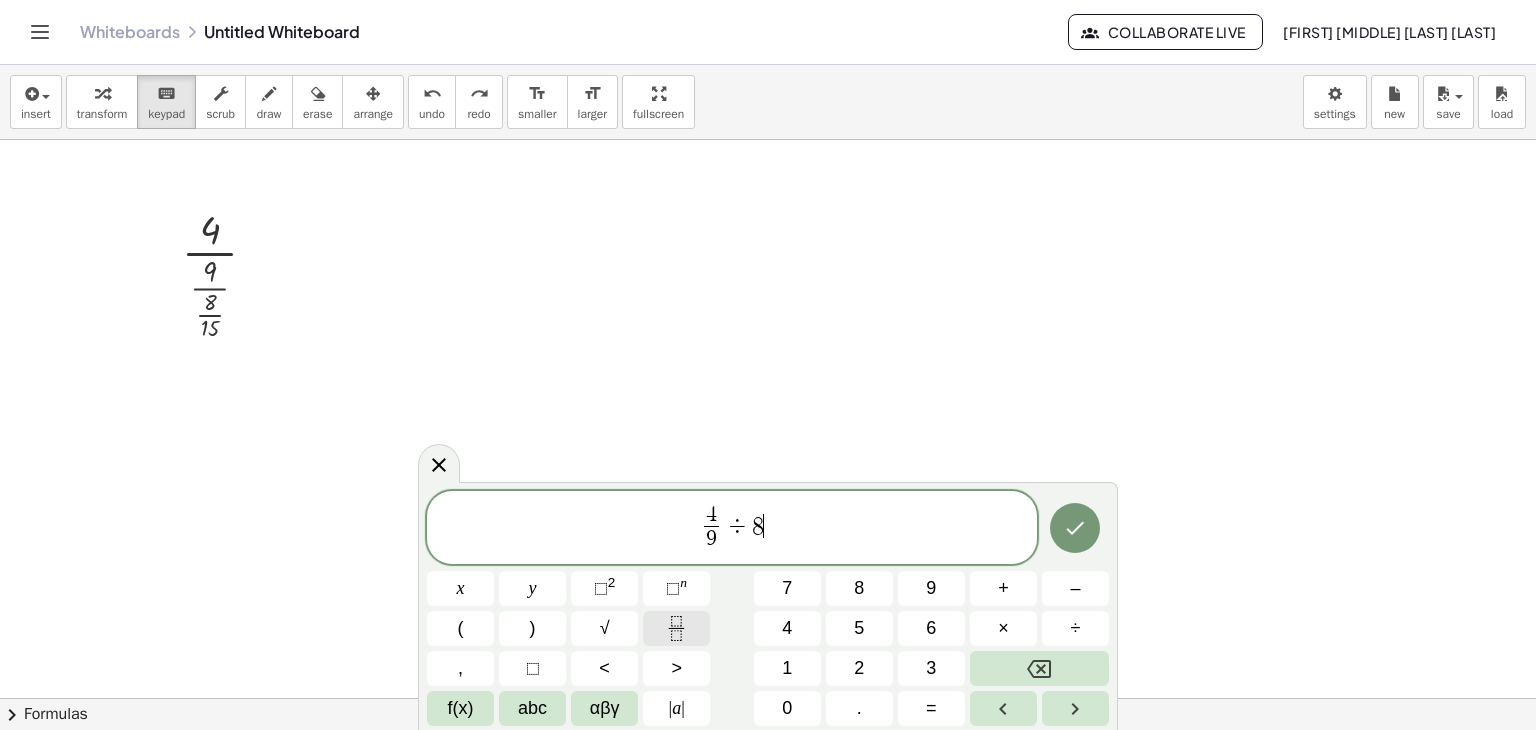 click 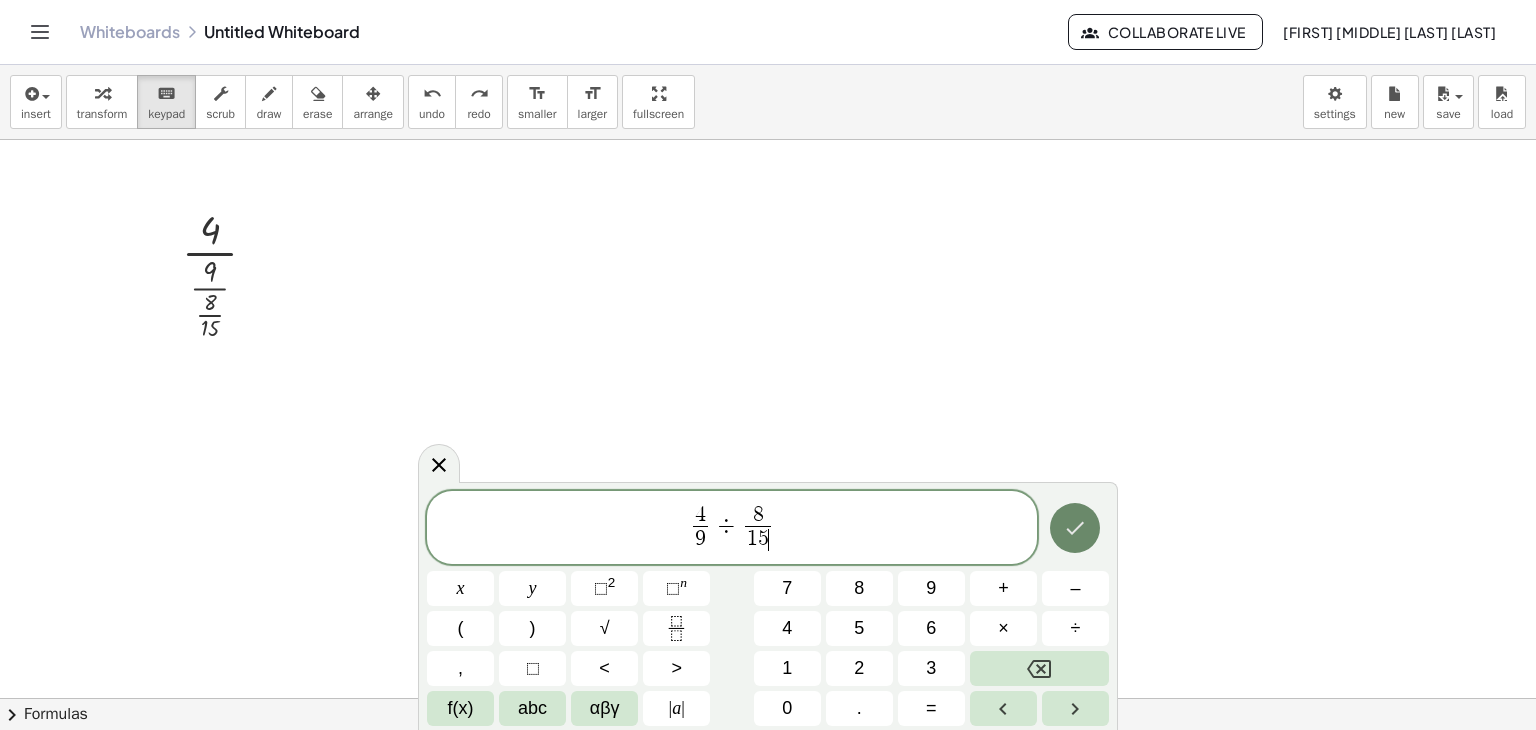 click 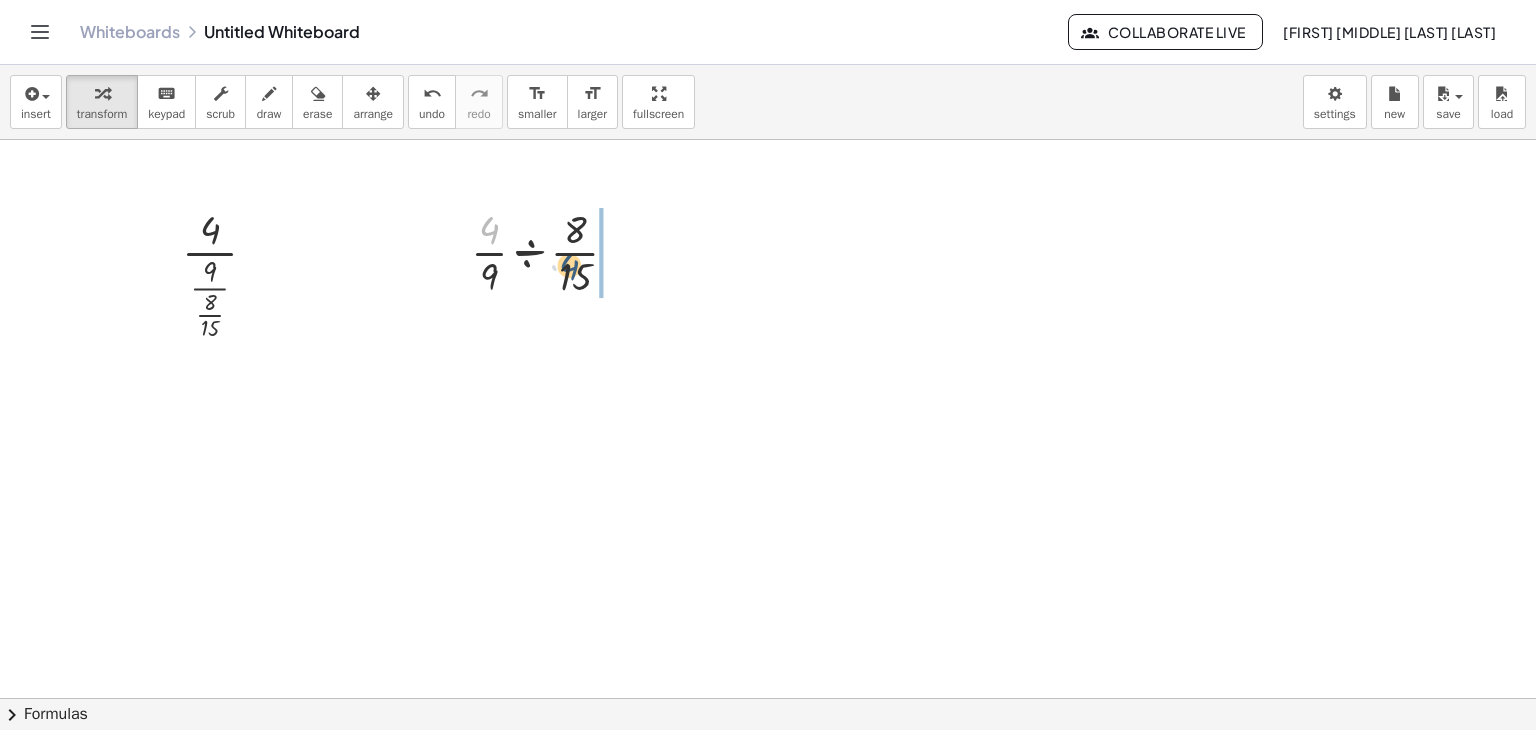 drag, startPoint x: 498, startPoint y: 230, endPoint x: 591, endPoint y: 269, distance: 100.84642 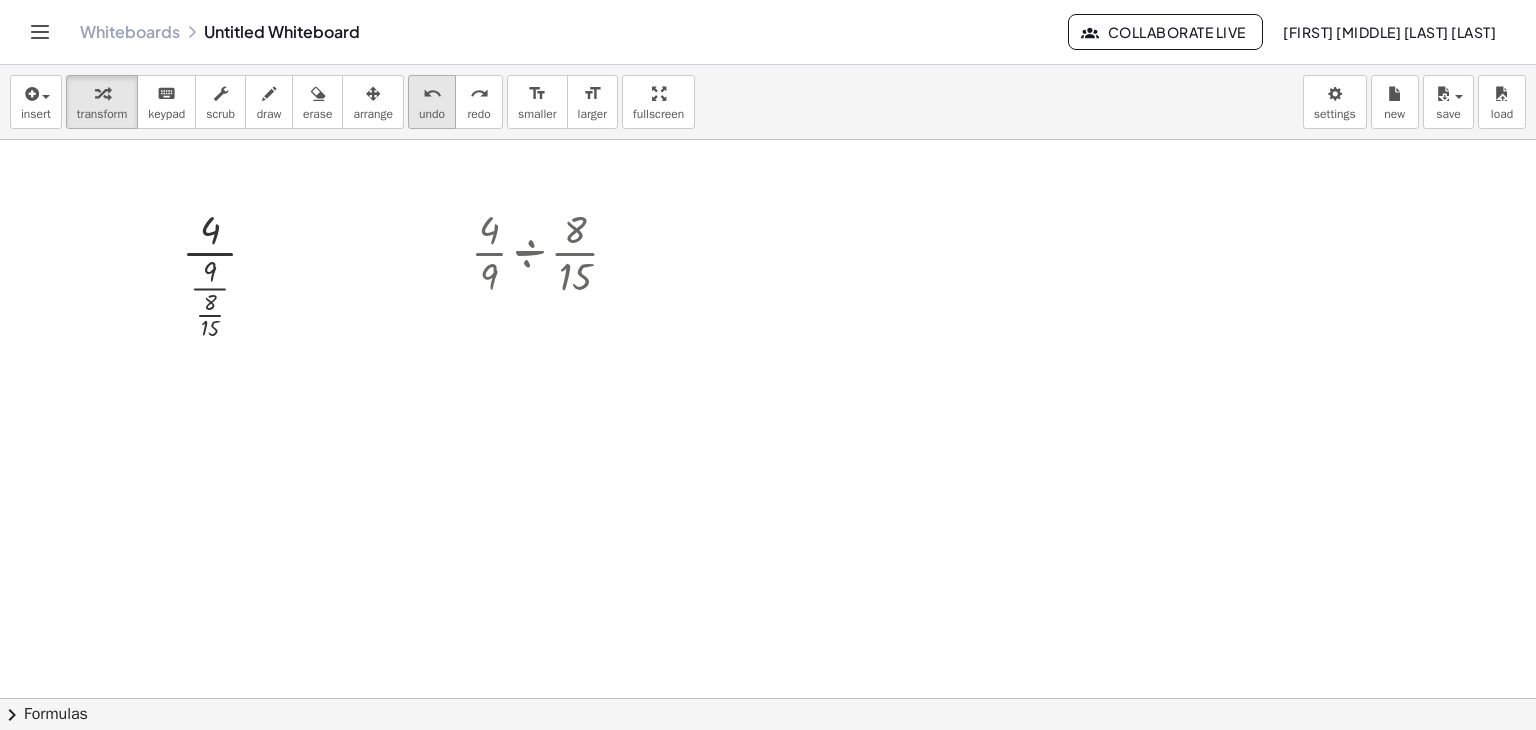 click on "undo" at bounding box center (432, 94) 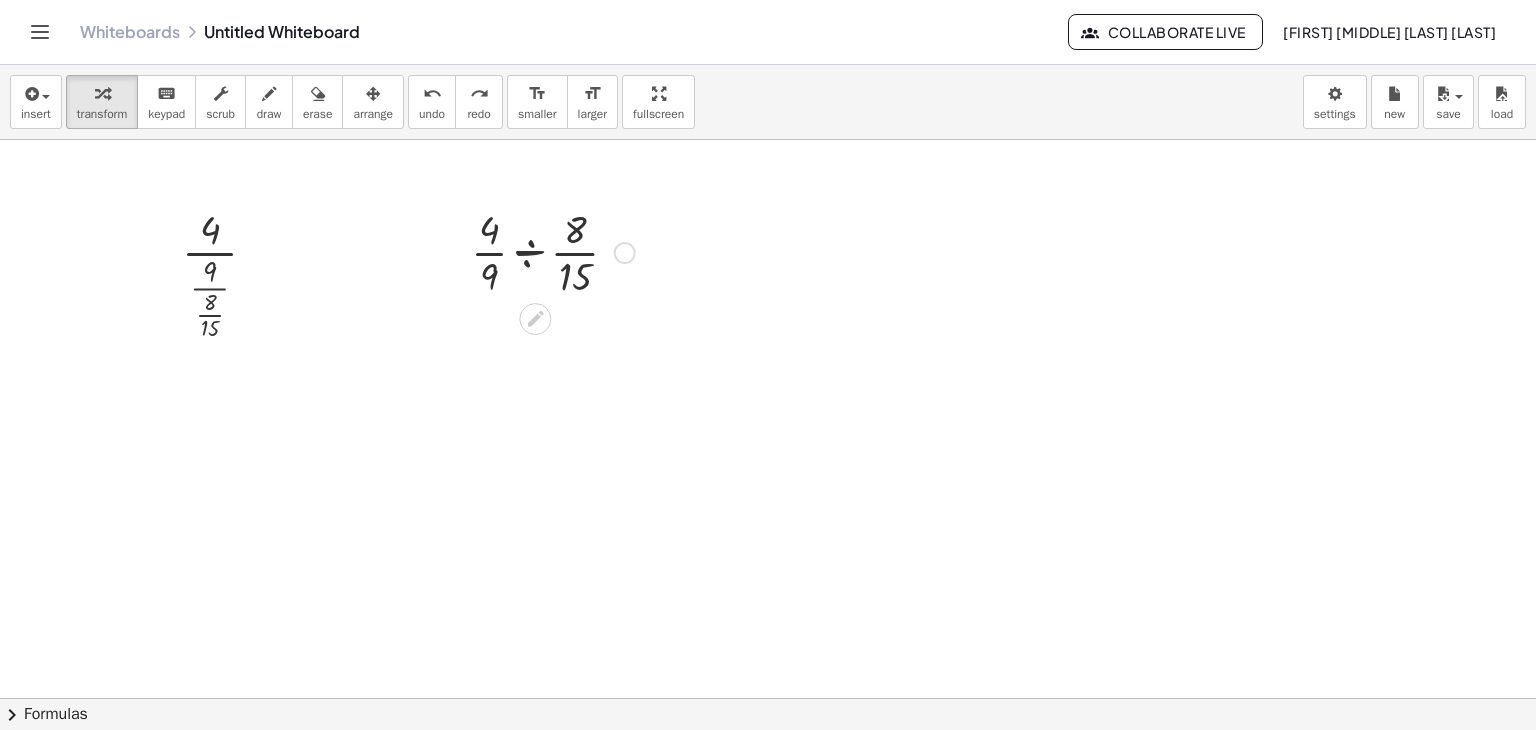 click at bounding box center [553, 251] 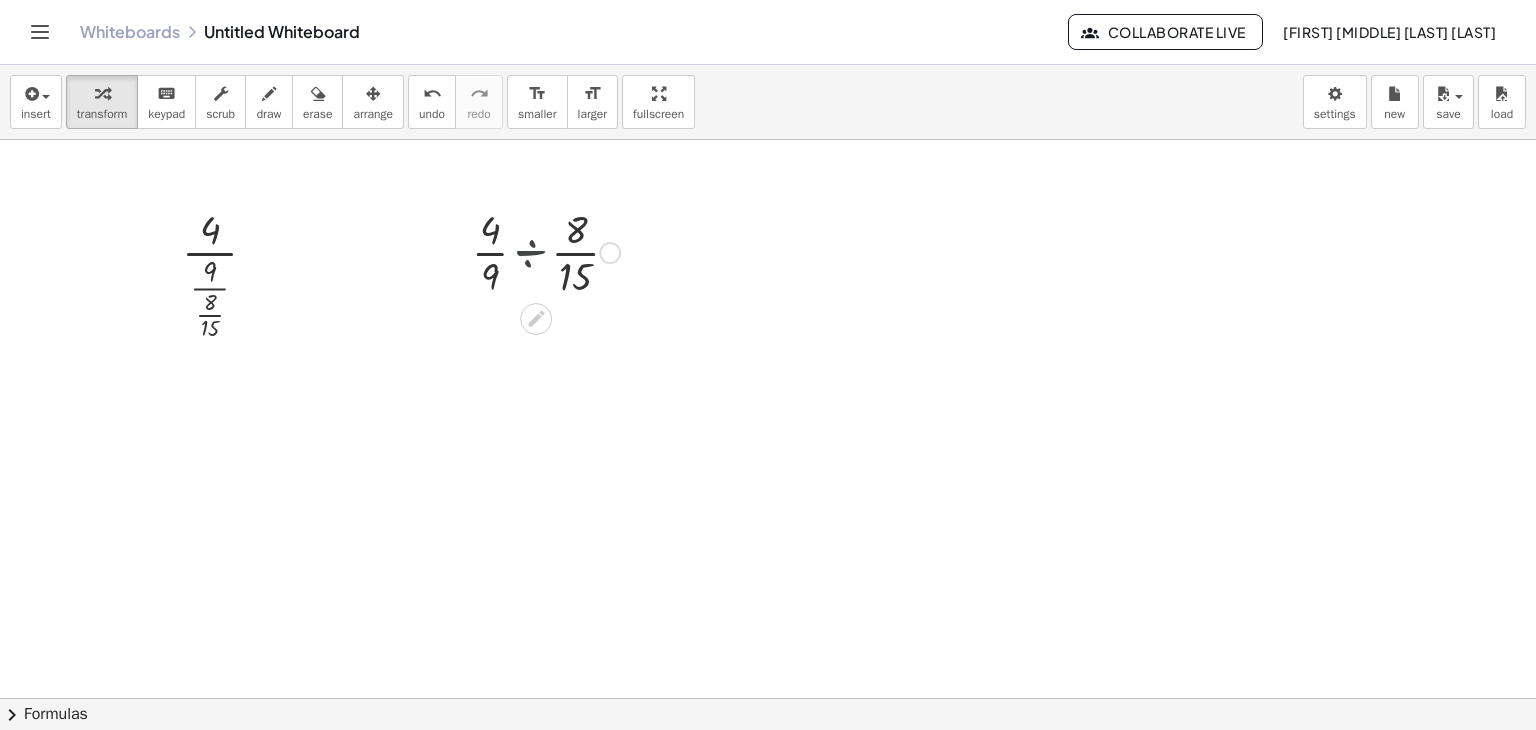 click at bounding box center (553, 251) 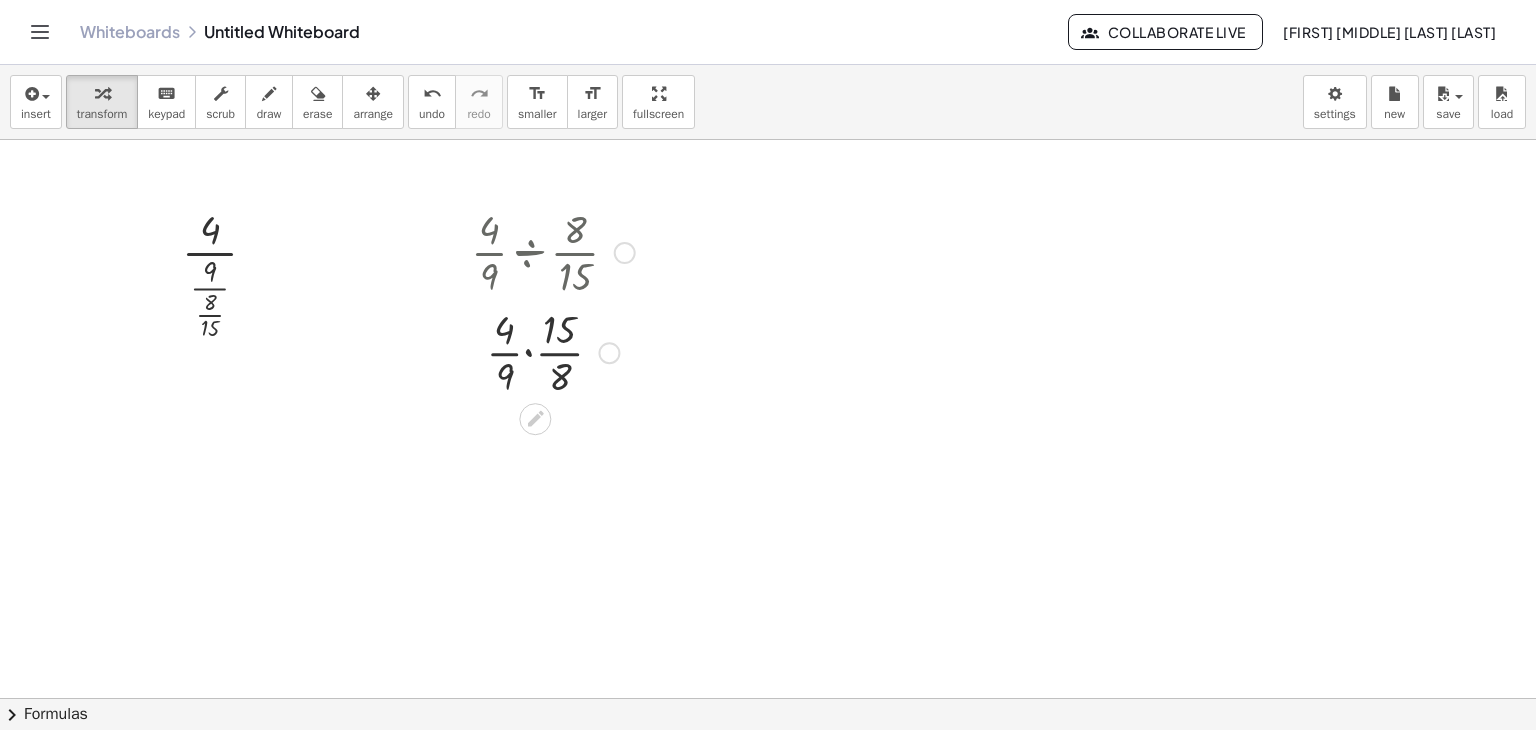 click at bounding box center [553, 351] 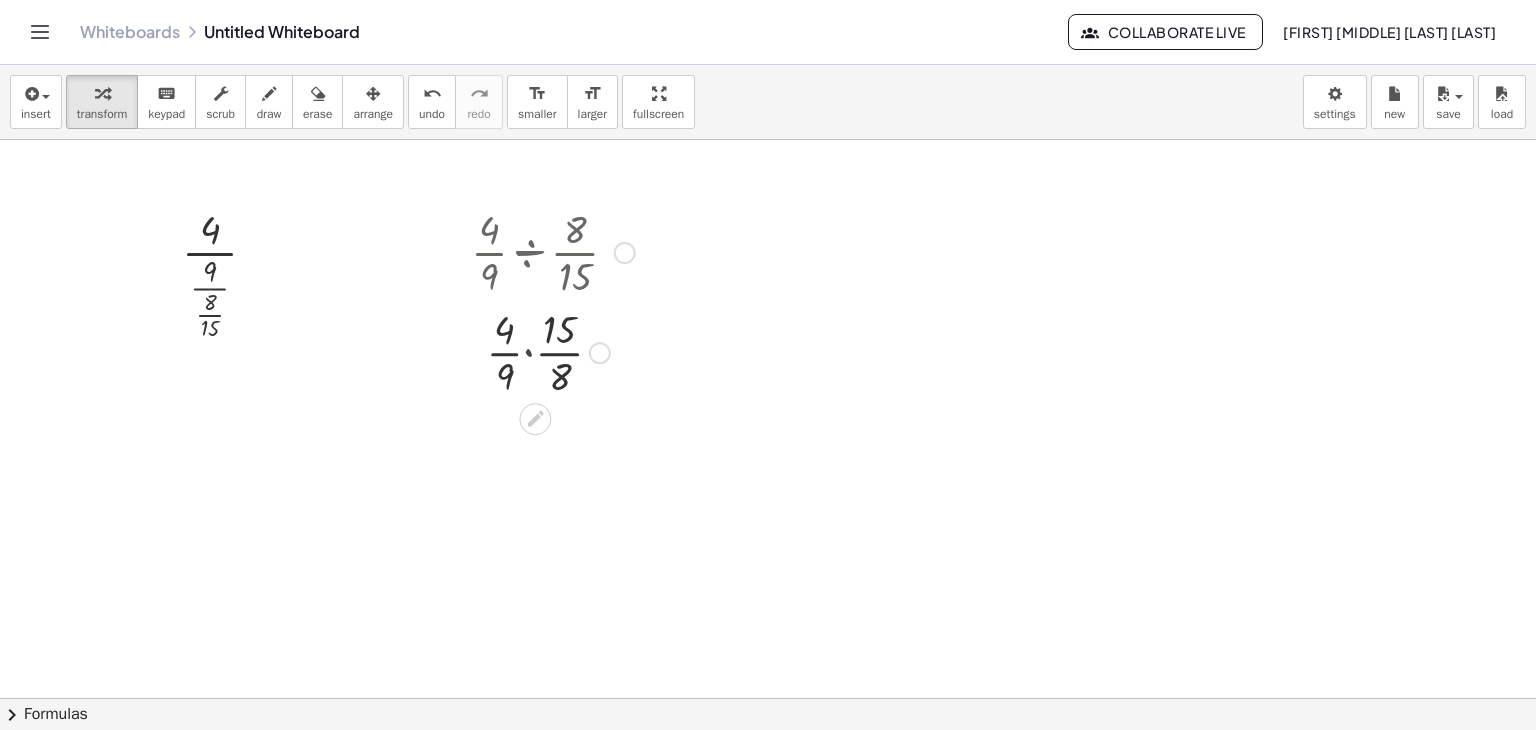 click at bounding box center [553, 351] 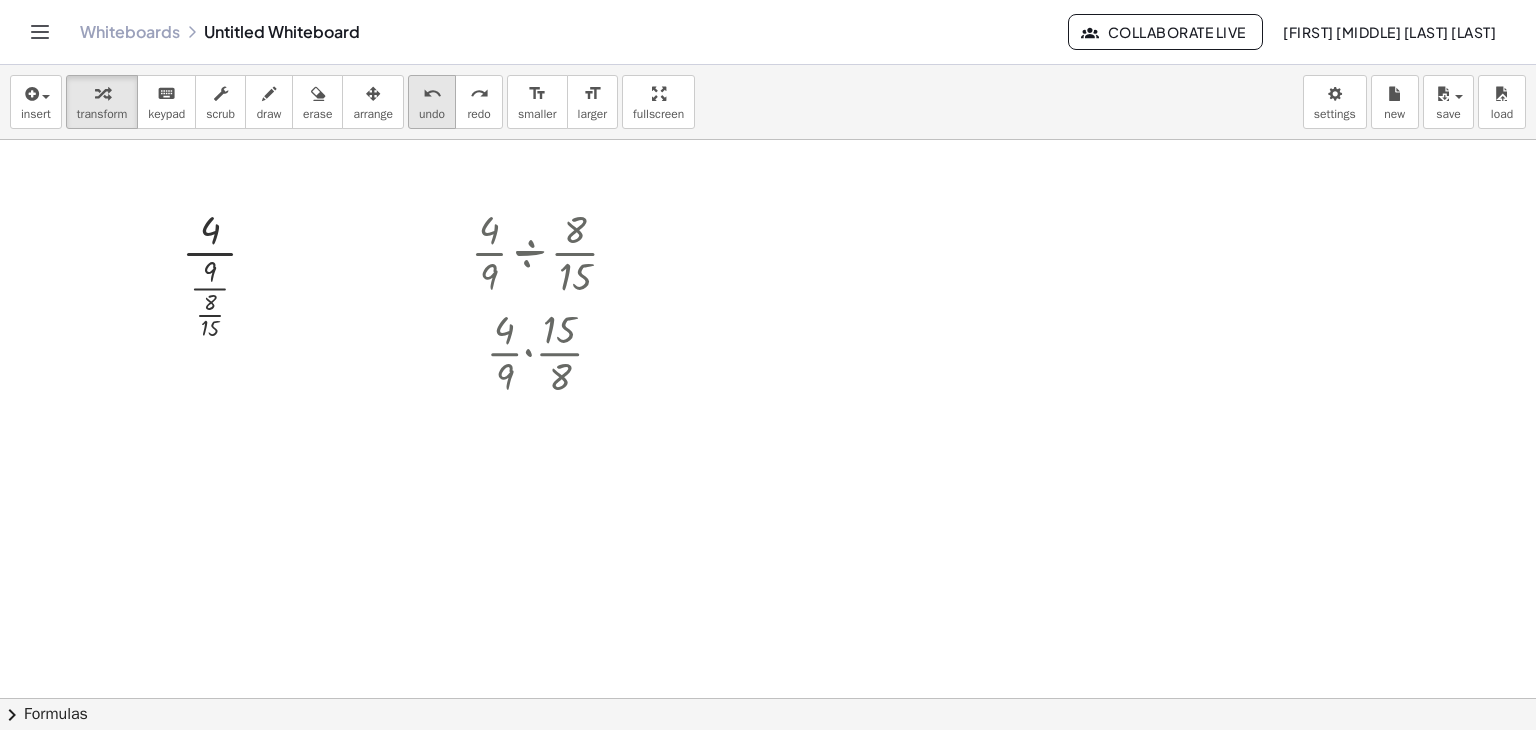 click on "undo undo" at bounding box center [432, 102] 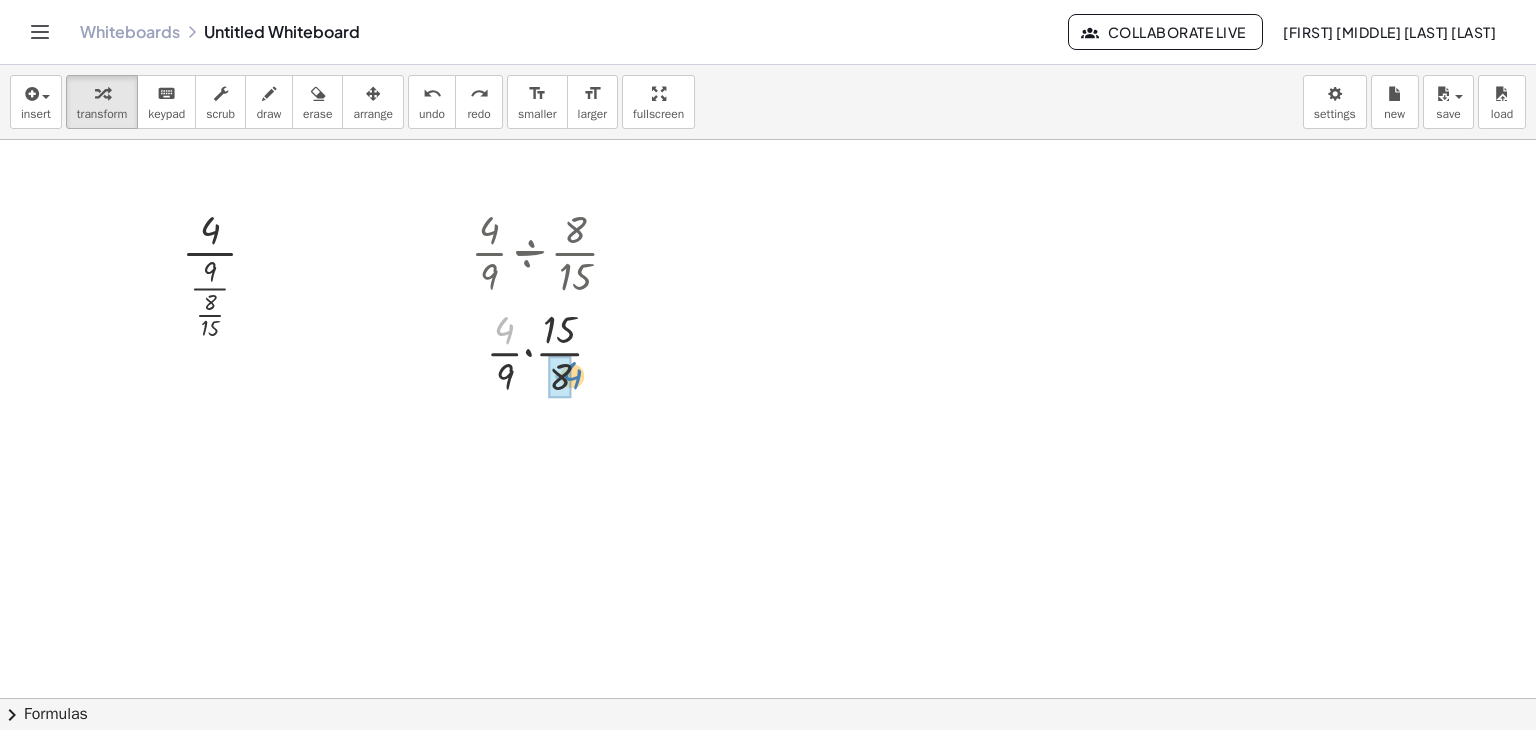 drag, startPoint x: 506, startPoint y: 334, endPoint x: 565, endPoint y: 381, distance: 75.43209 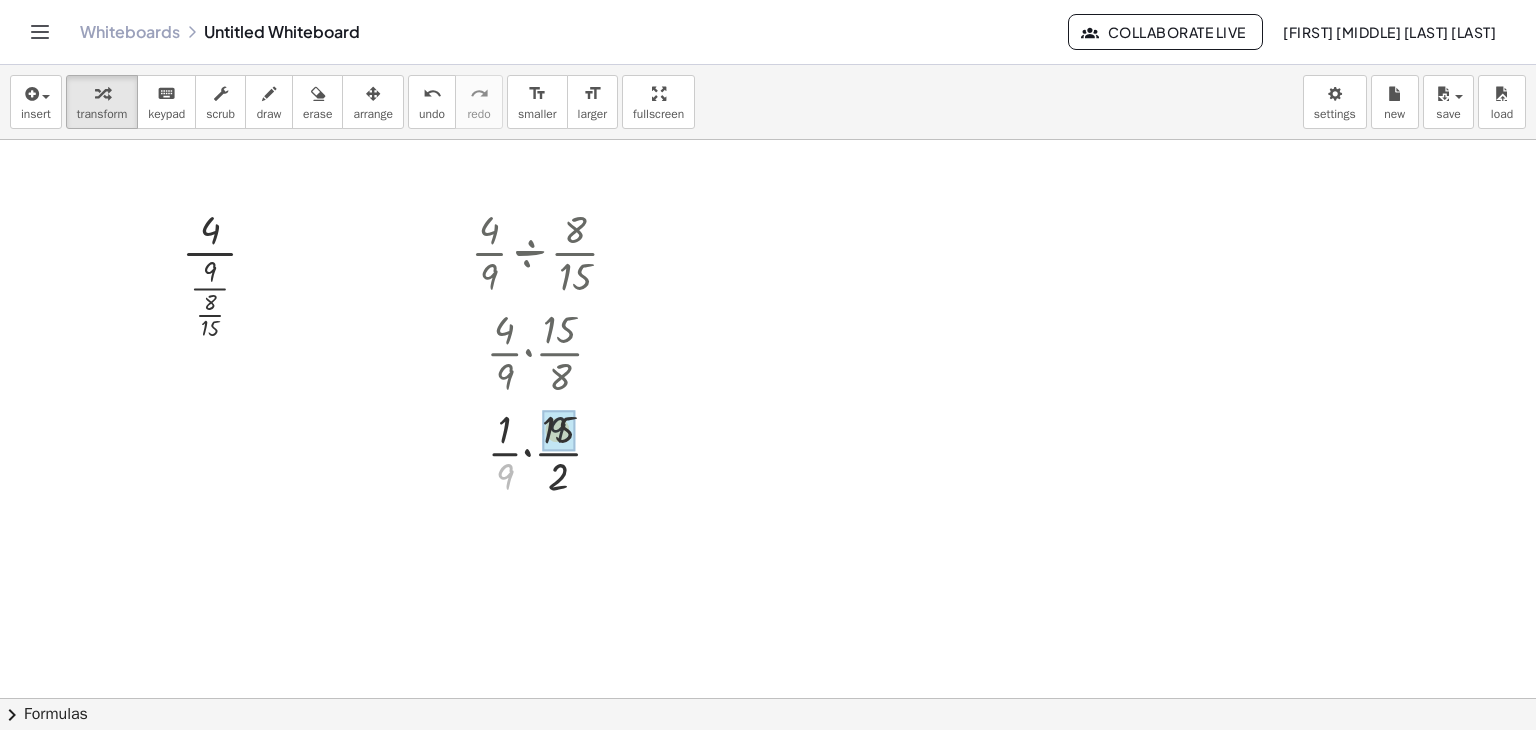 drag, startPoint x: 505, startPoint y: 474, endPoint x: 566, endPoint y: 419, distance: 82.13403 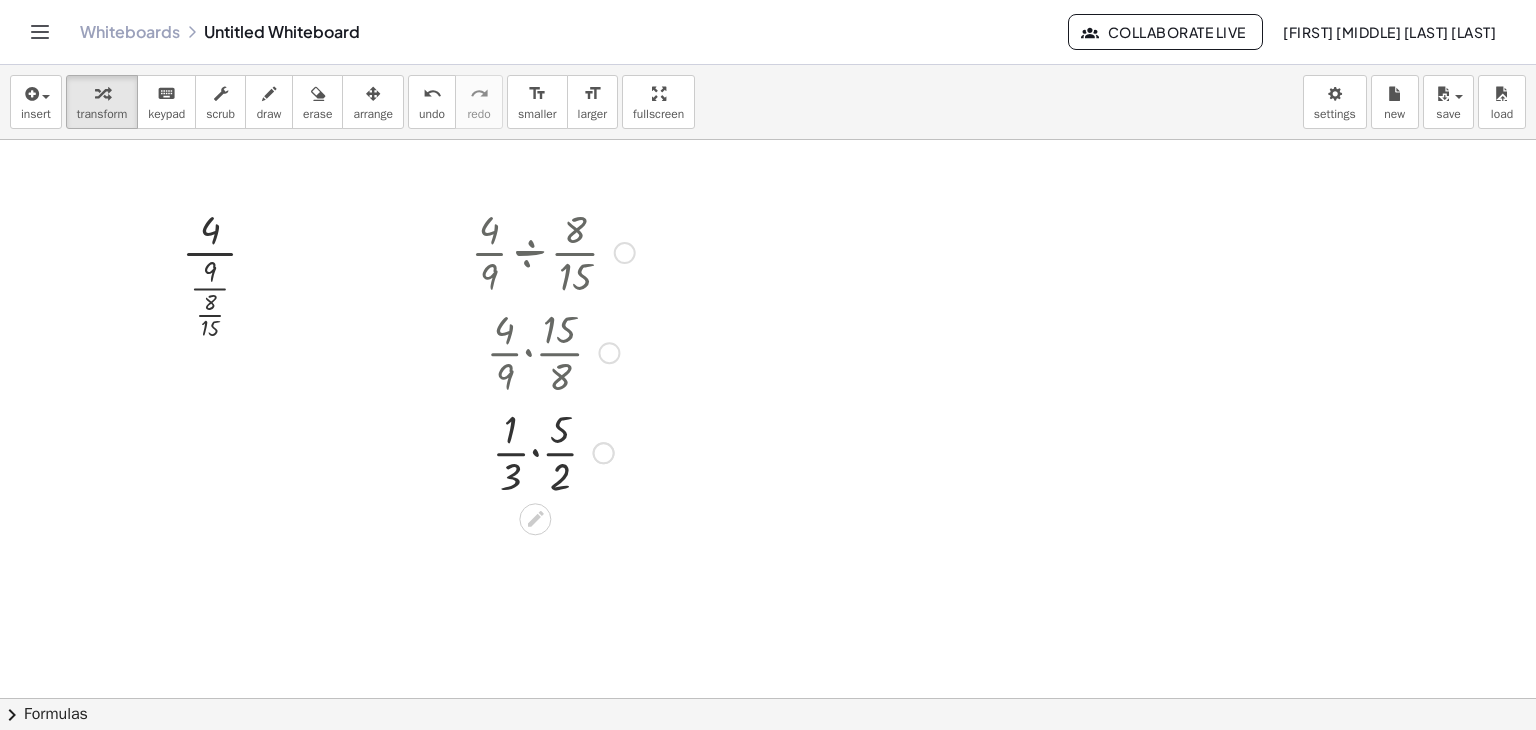 click at bounding box center [553, 451] 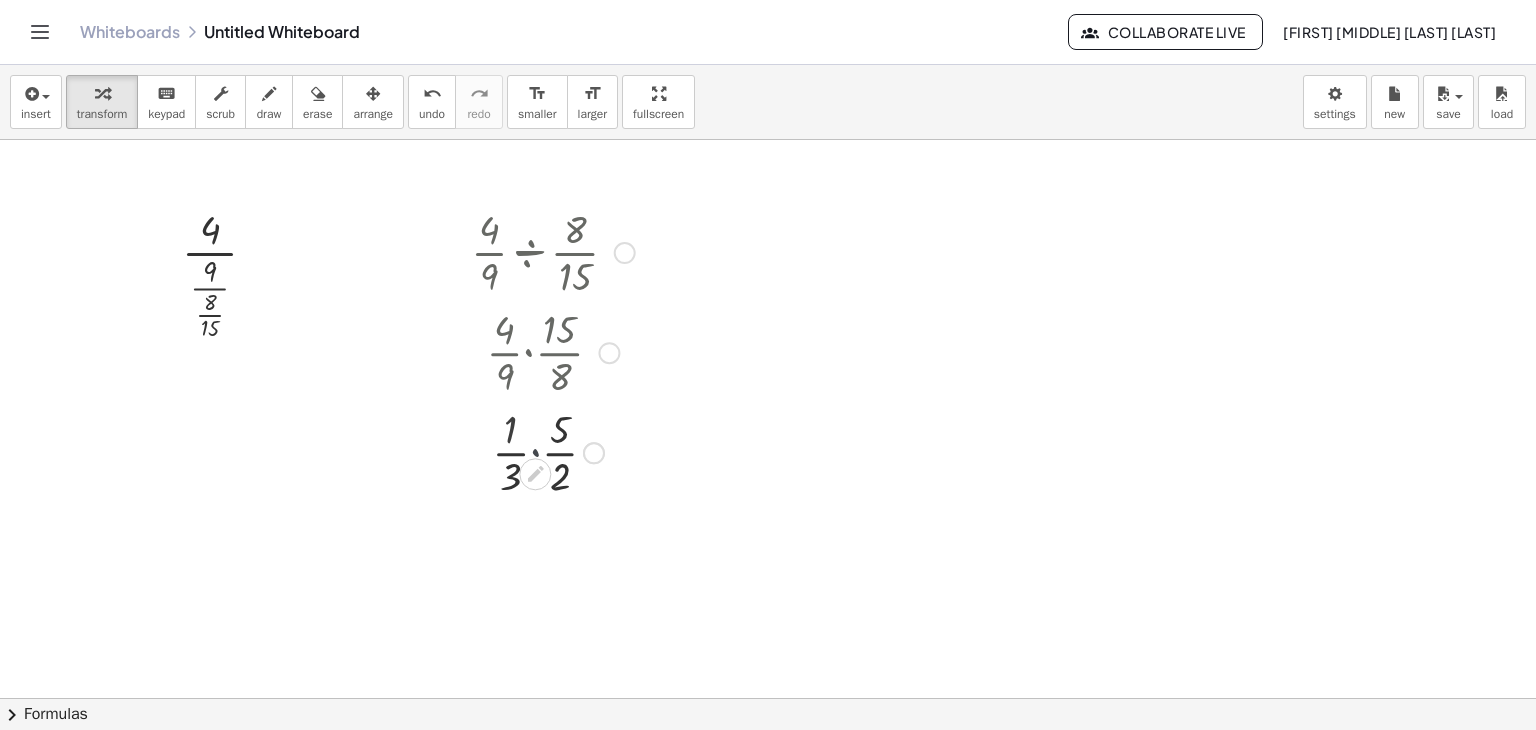 click at bounding box center [543, 471] 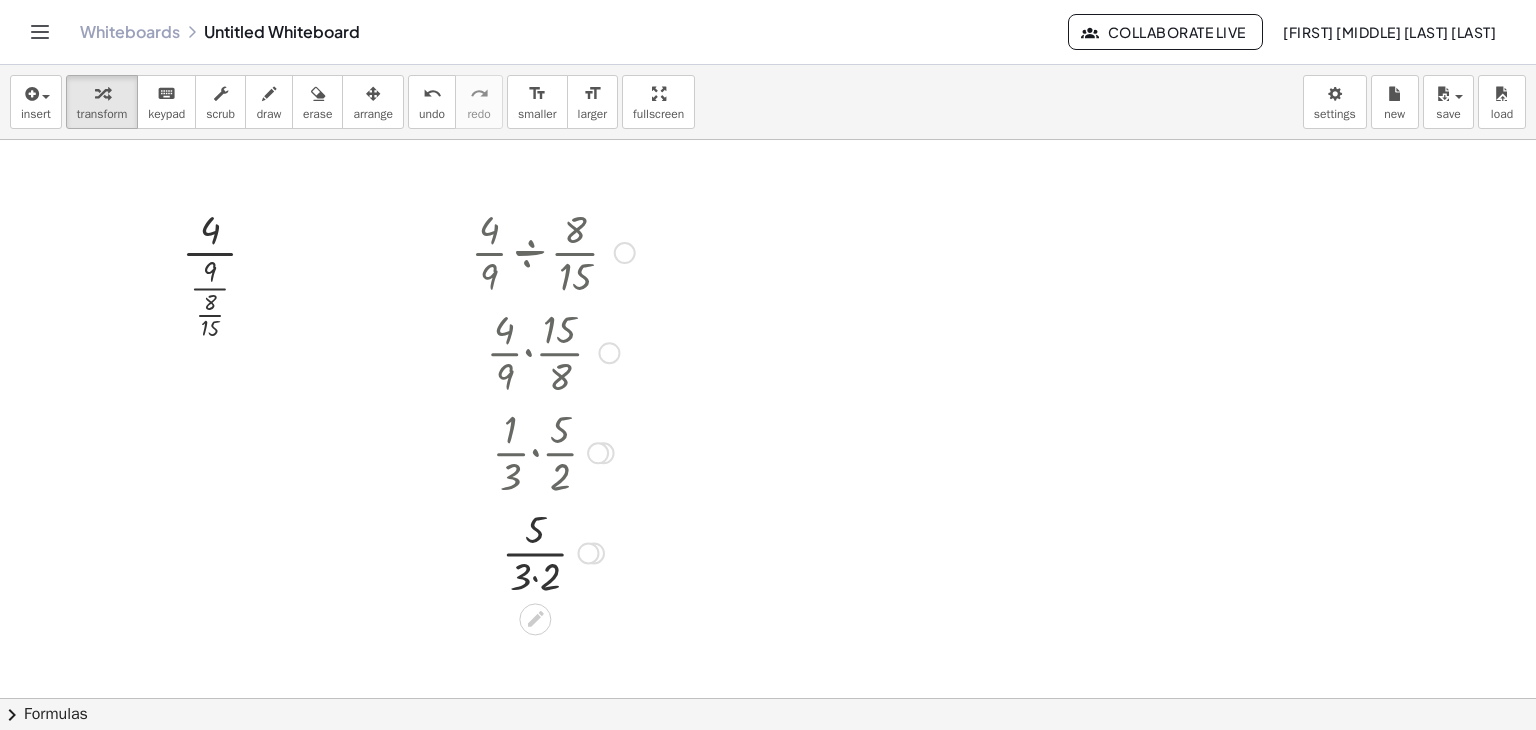 click at bounding box center (553, 551) 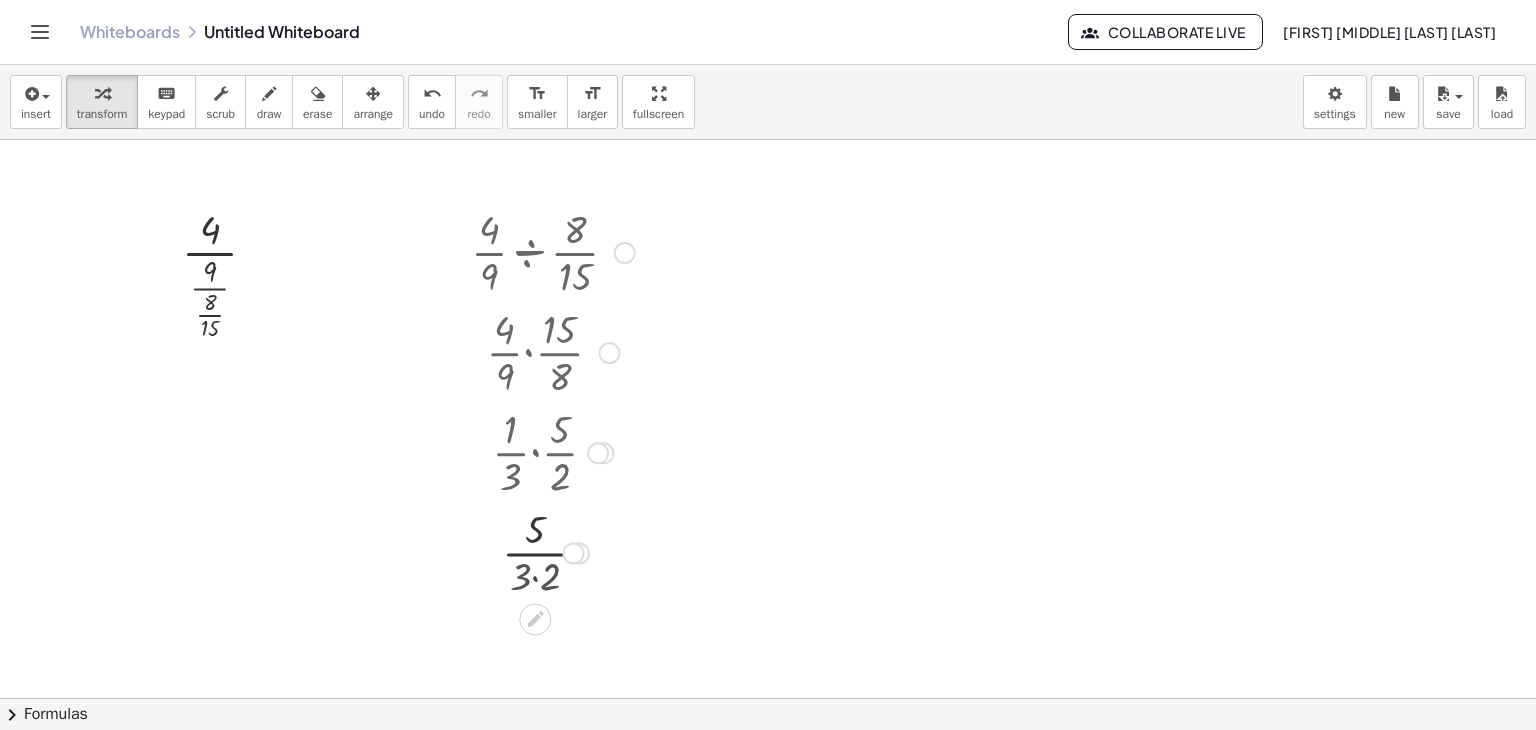 click at bounding box center (553, 551) 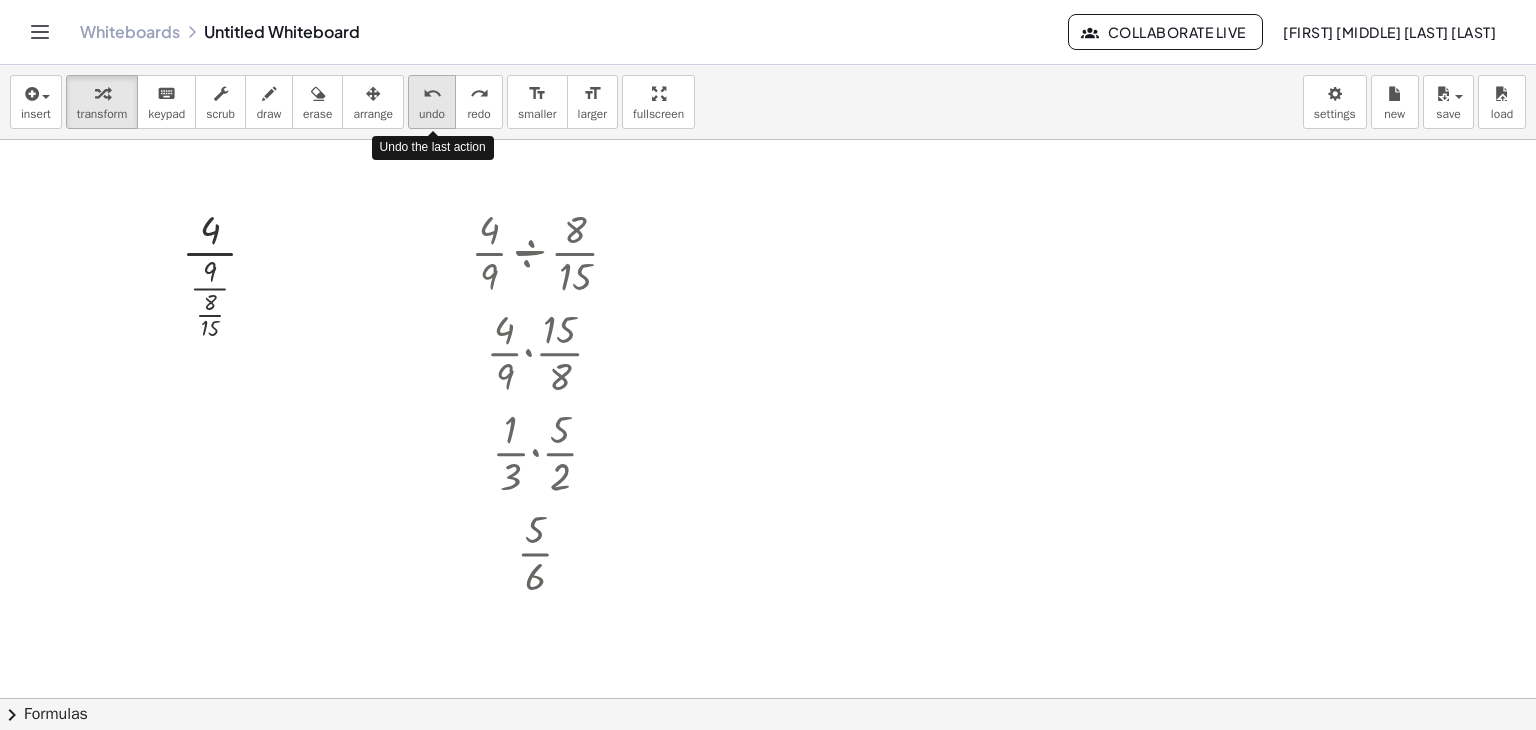 click on "undo" at bounding box center [432, 114] 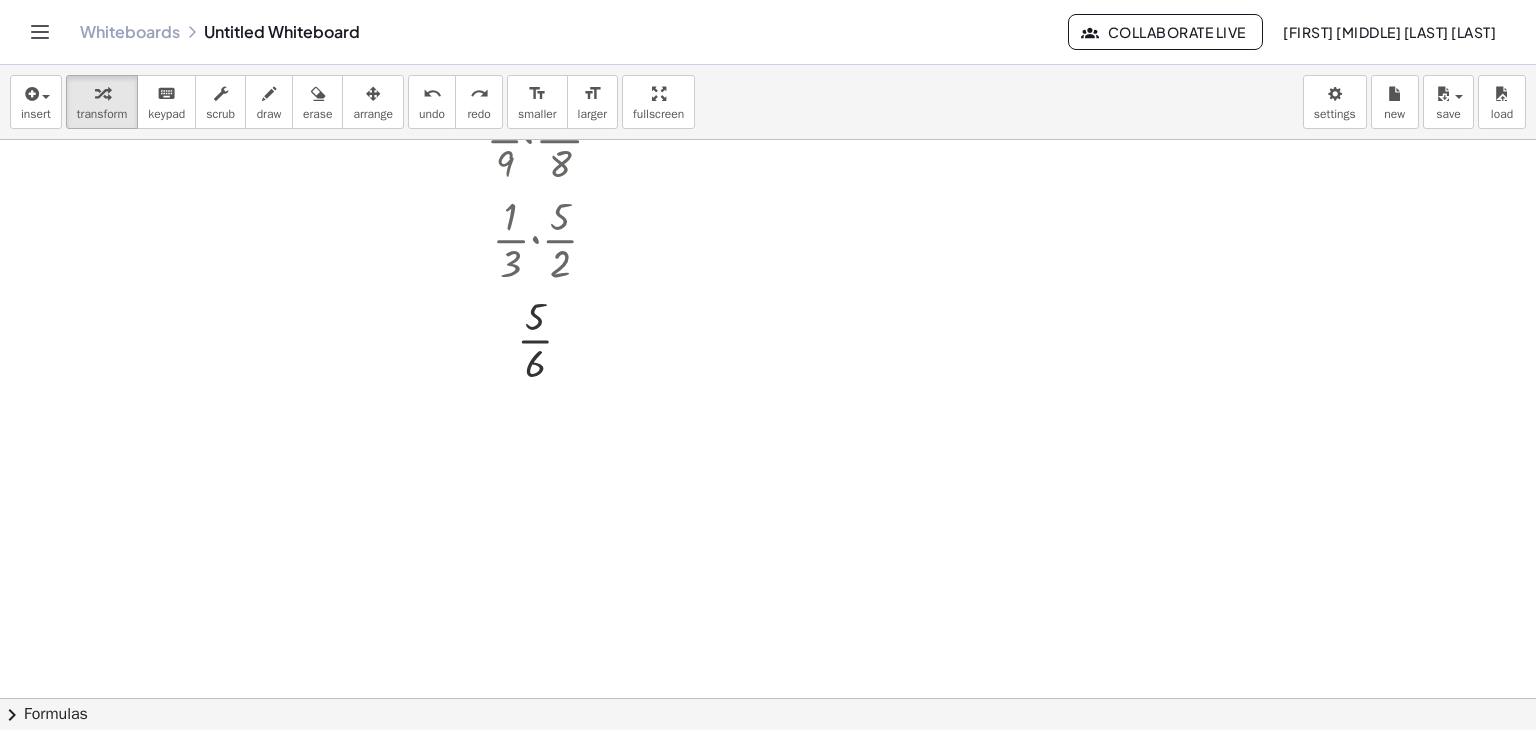 scroll, scrollTop: 314, scrollLeft: 0, axis: vertical 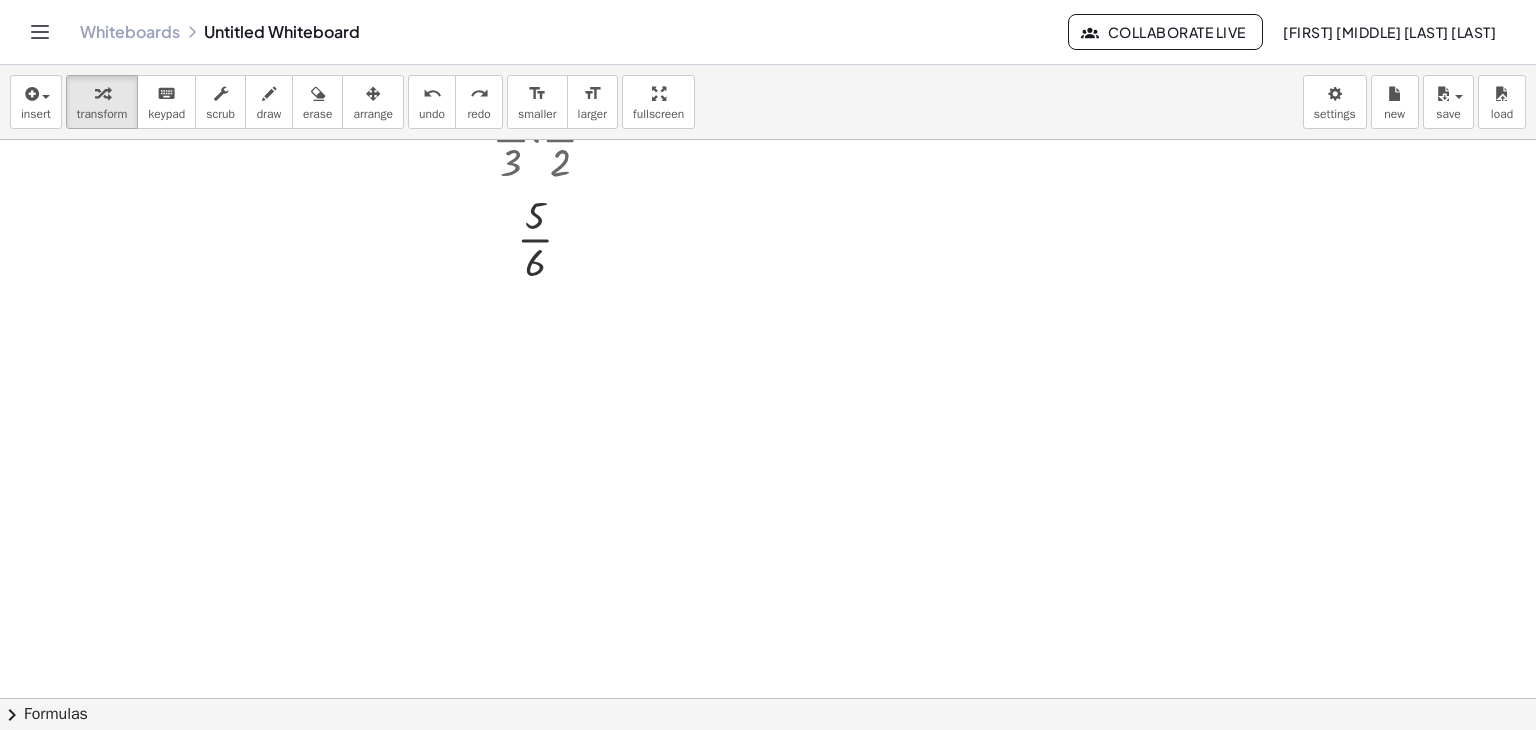 click at bounding box center [768, 384] 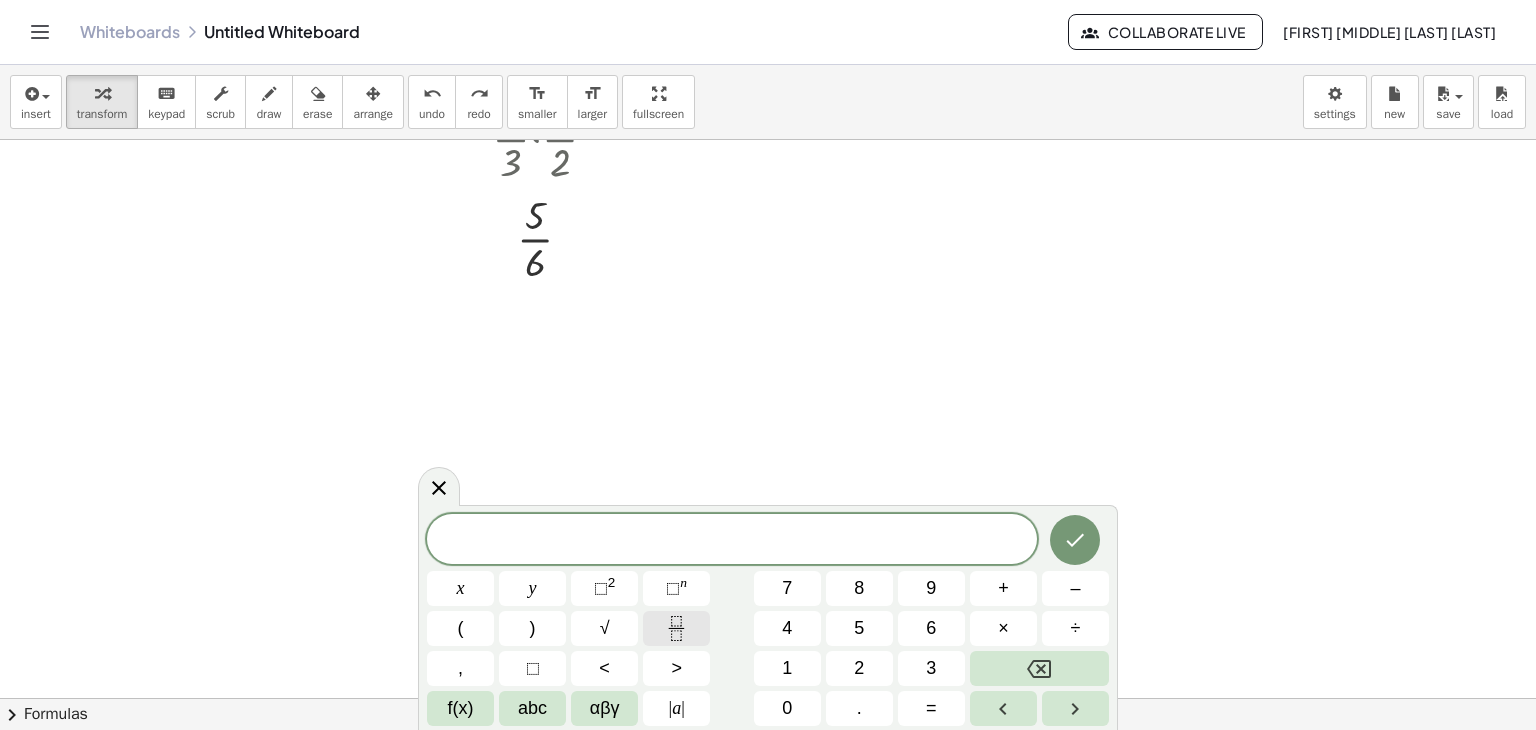 click 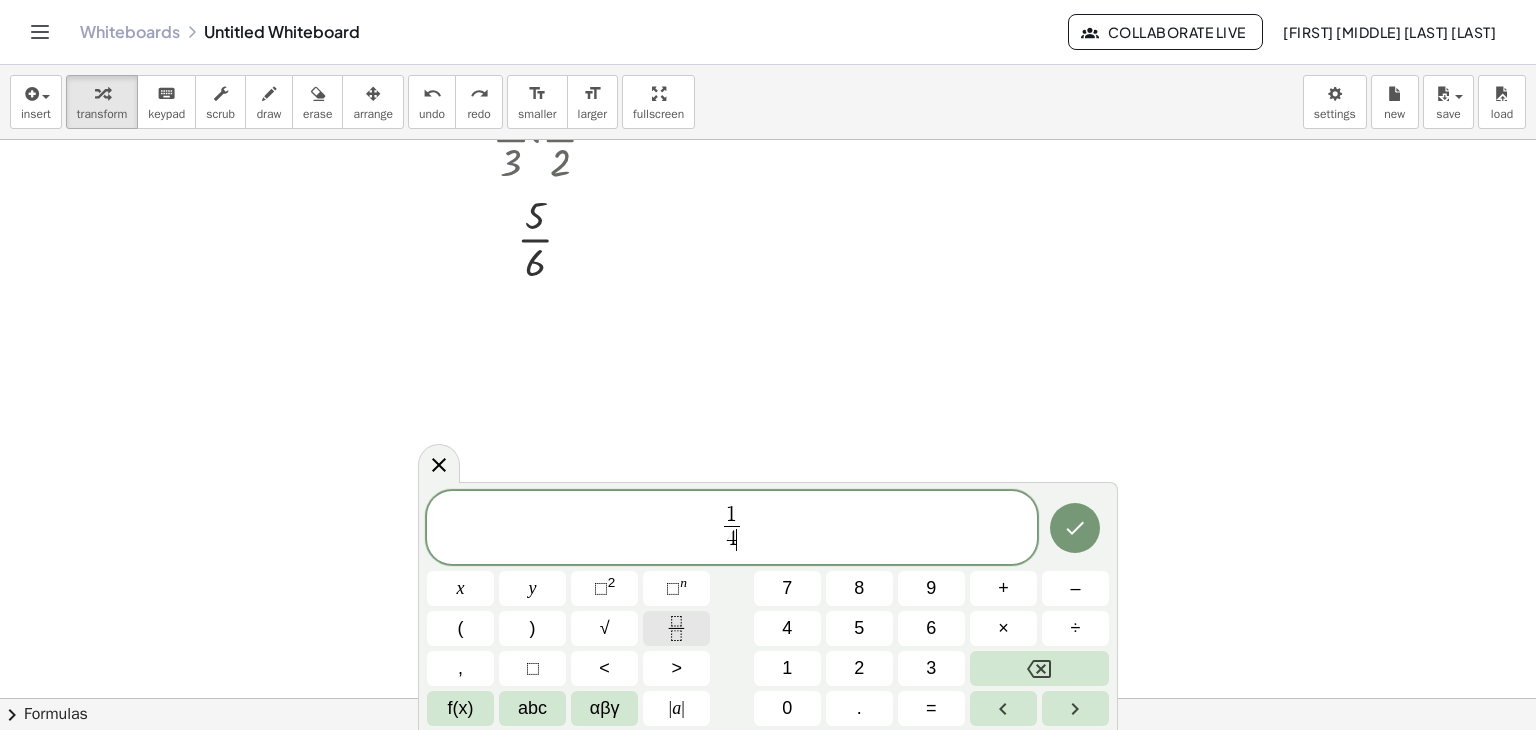 click 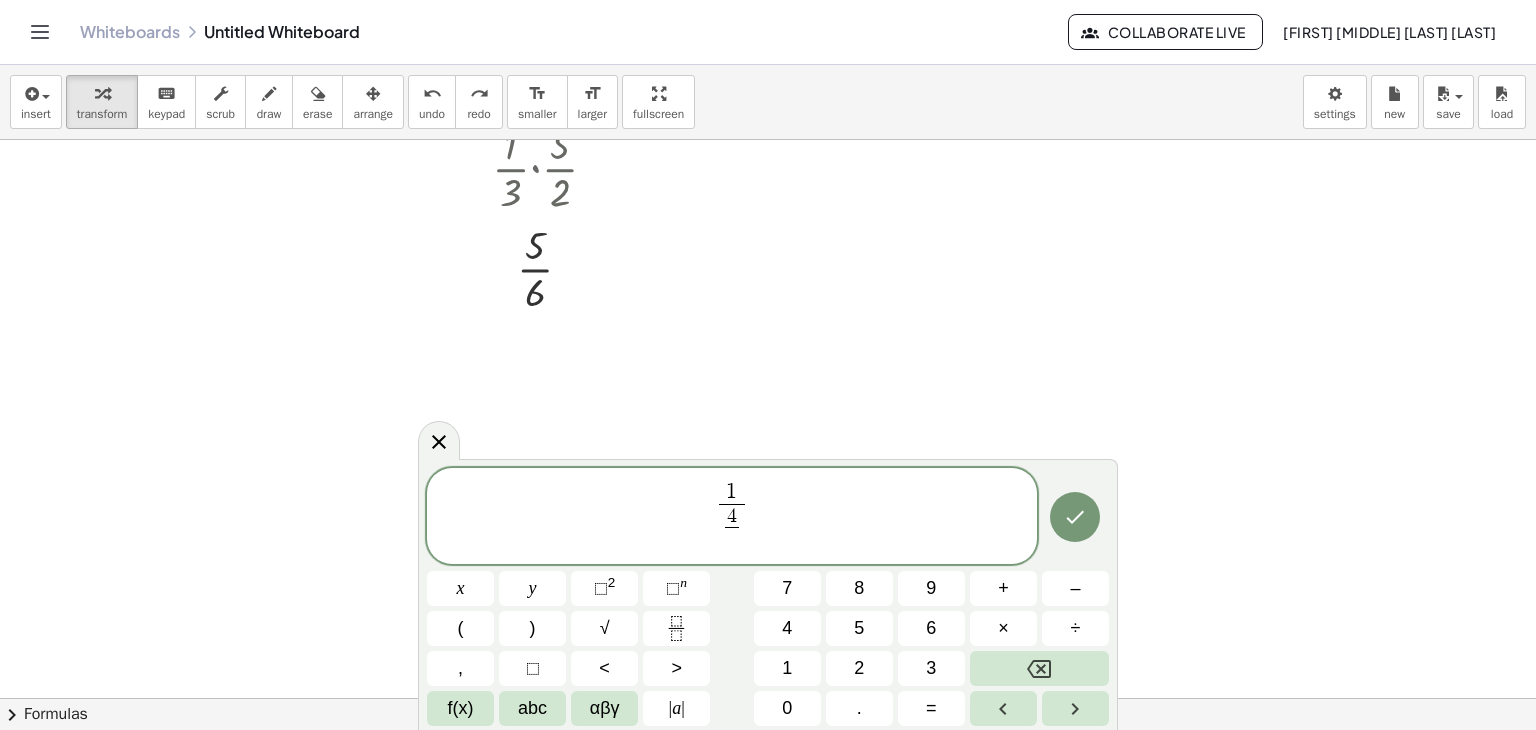 scroll, scrollTop: 416, scrollLeft: 0, axis: vertical 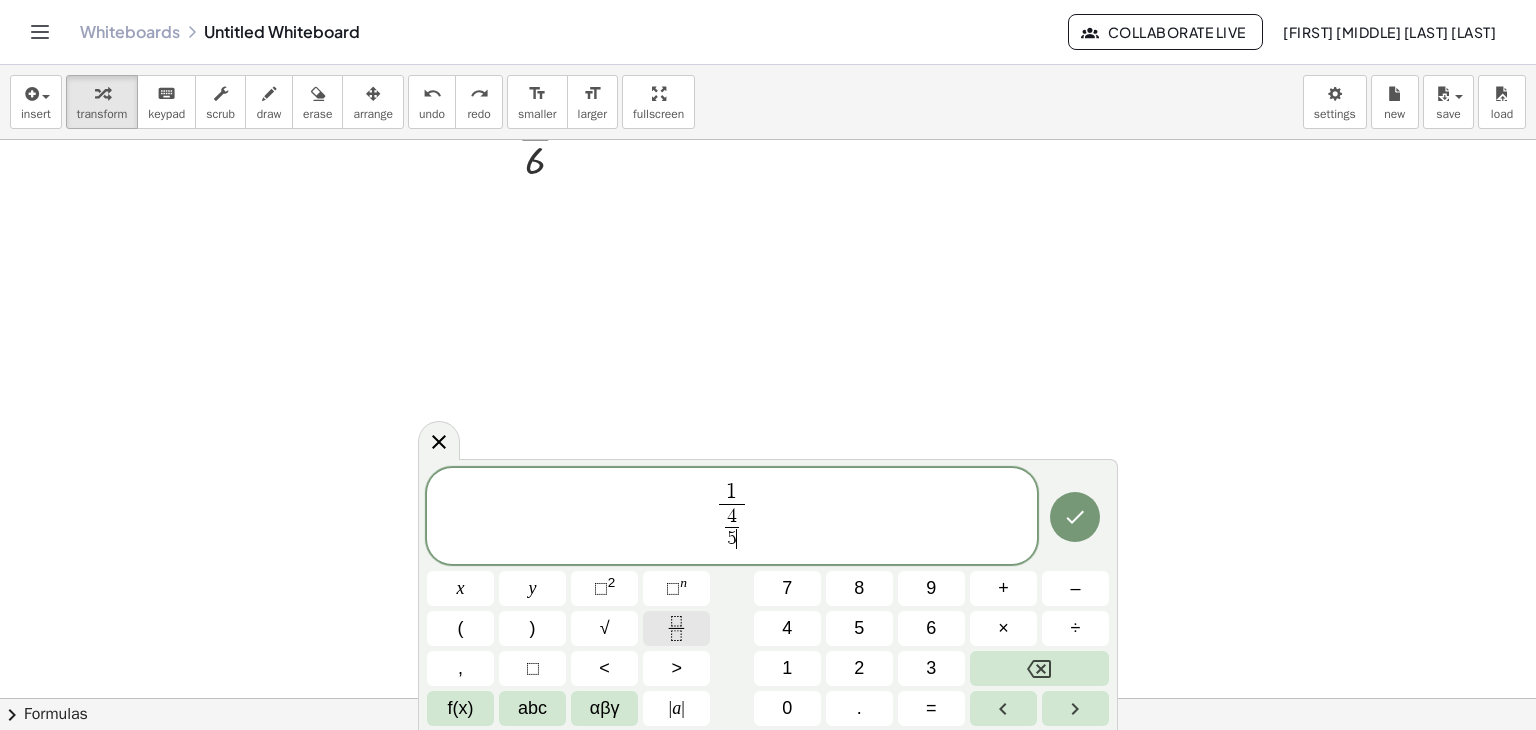 click at bounding box center [676, 628] 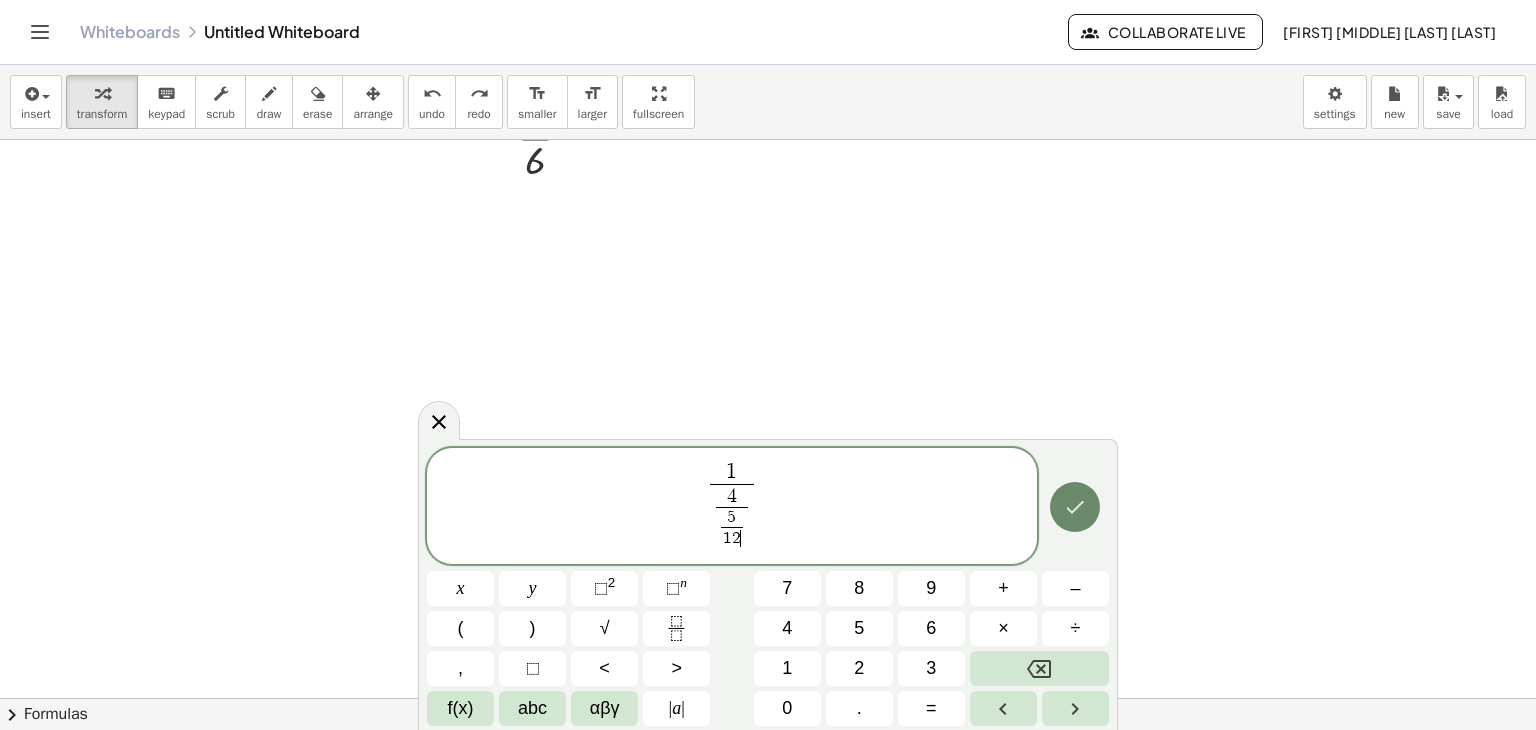 click 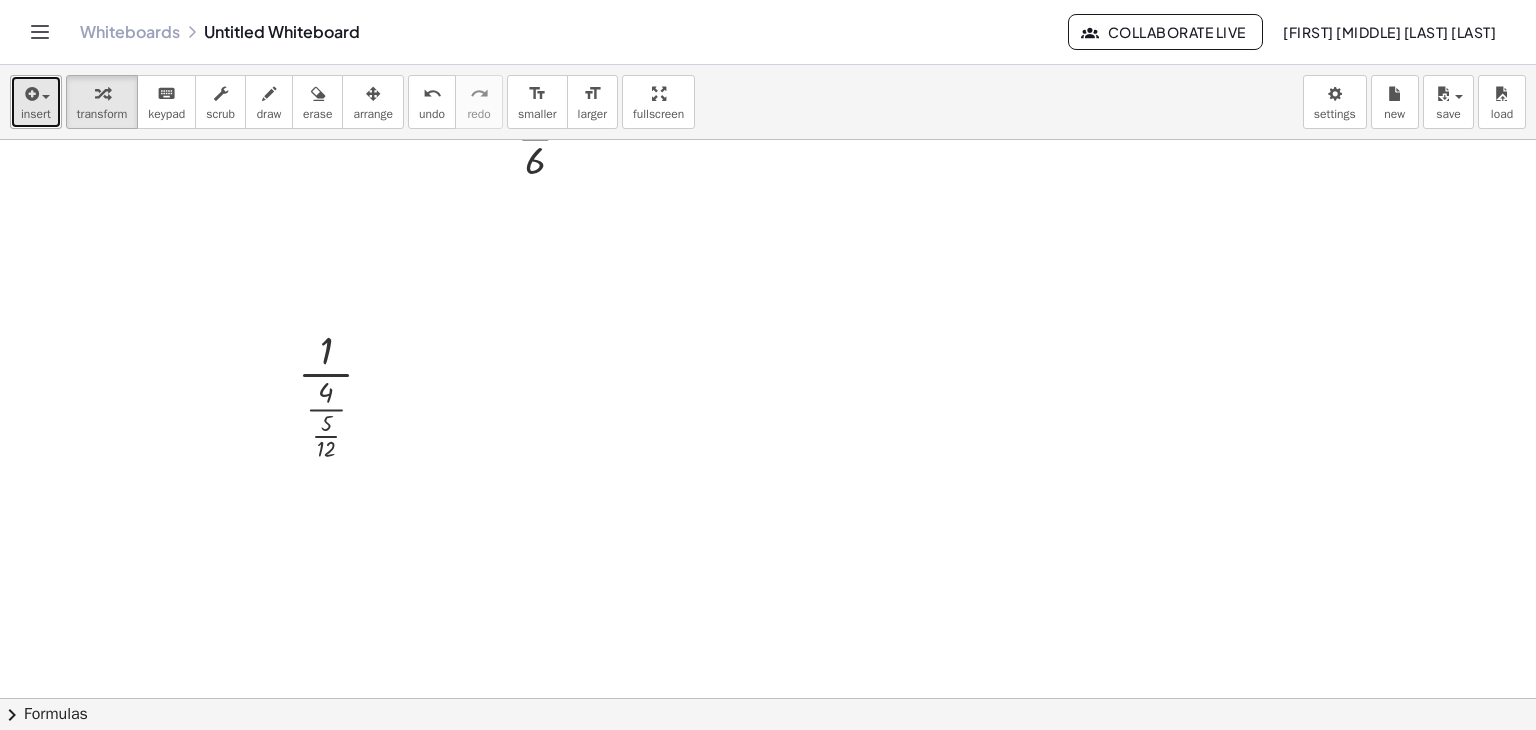 click at bounding box center [41, 96] 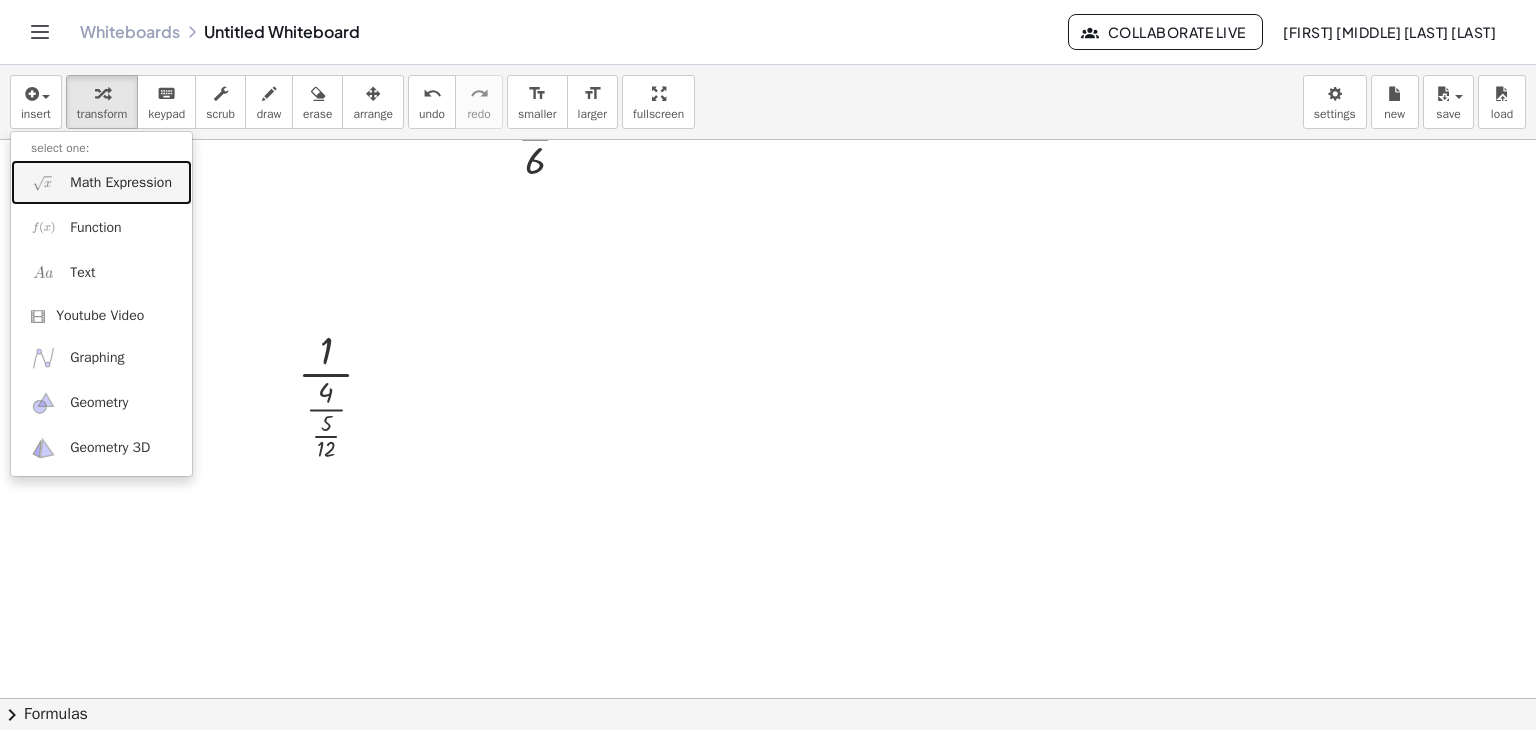 click on "Math Expression" at bounding box center [121, 183] 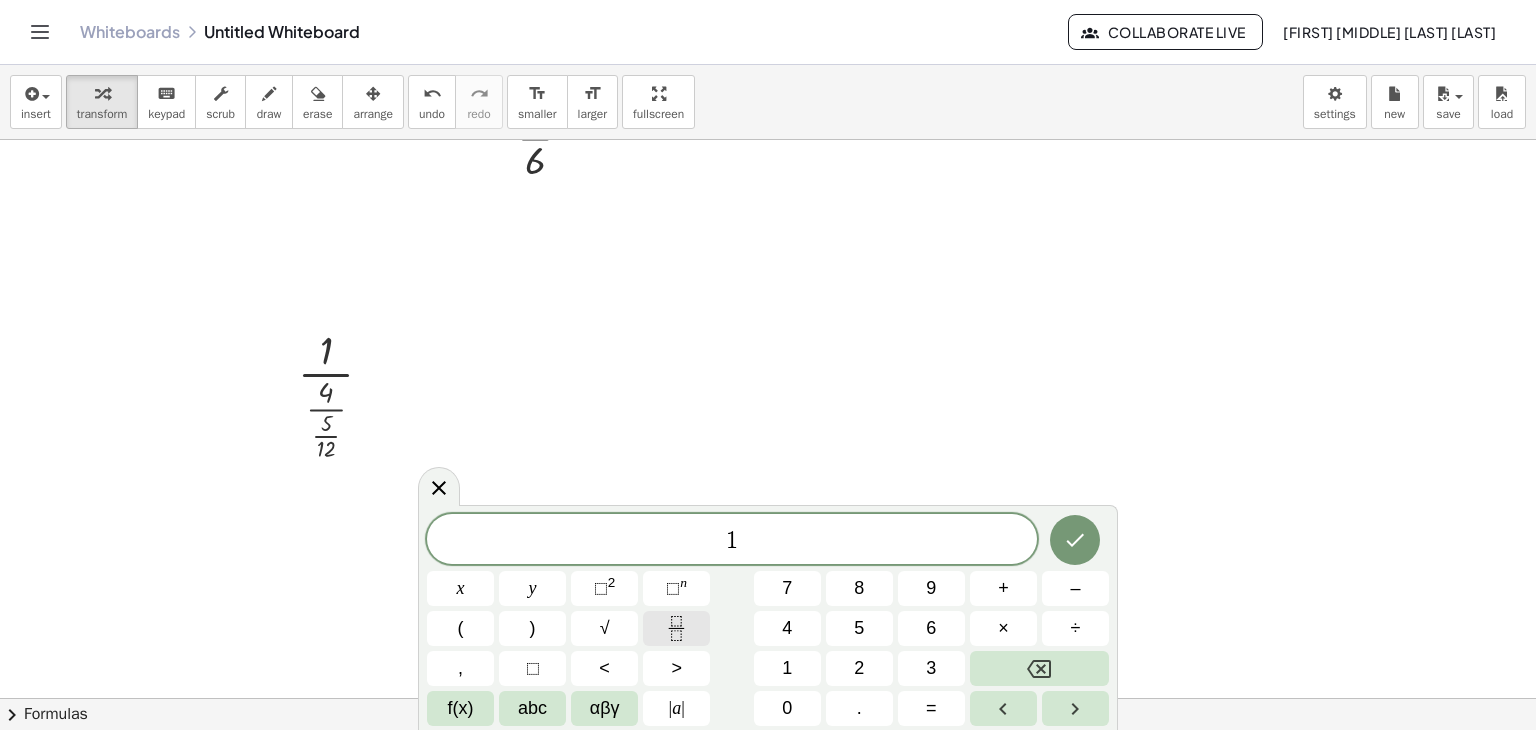 click at bounding box center (676, 628) 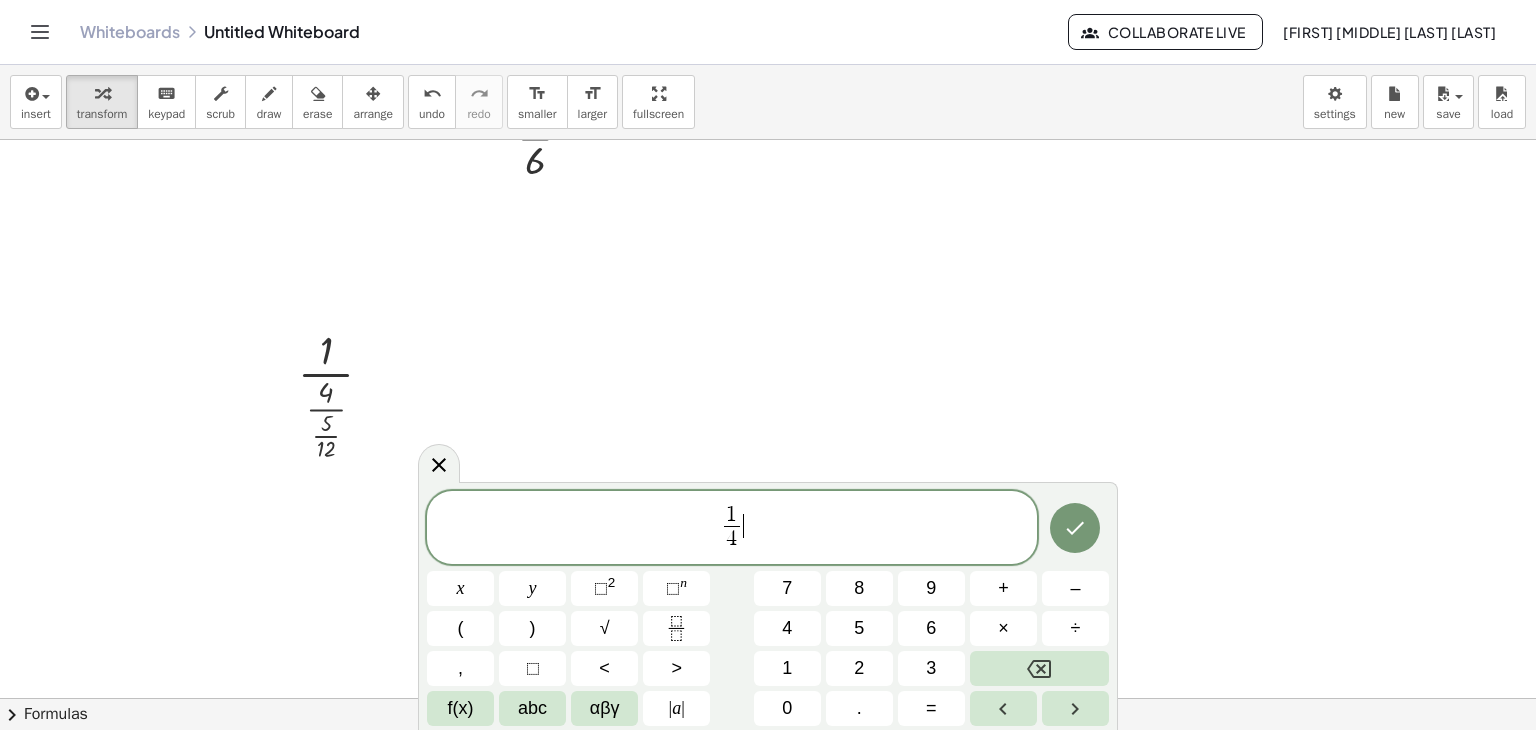 click on "1 4 ​ ​" at bounding box center (732, 529) 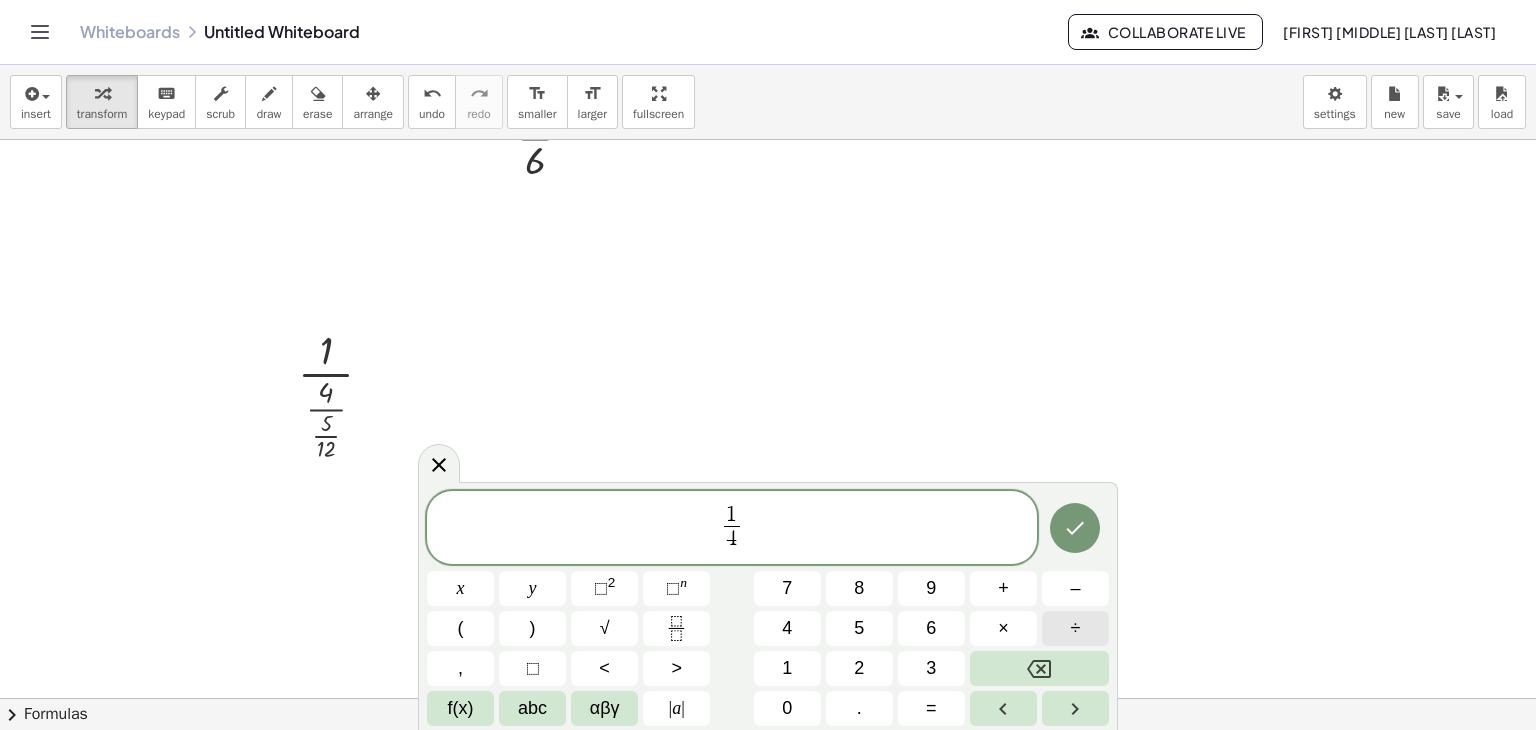 click on "÷" at bounding box center [1076, 628] 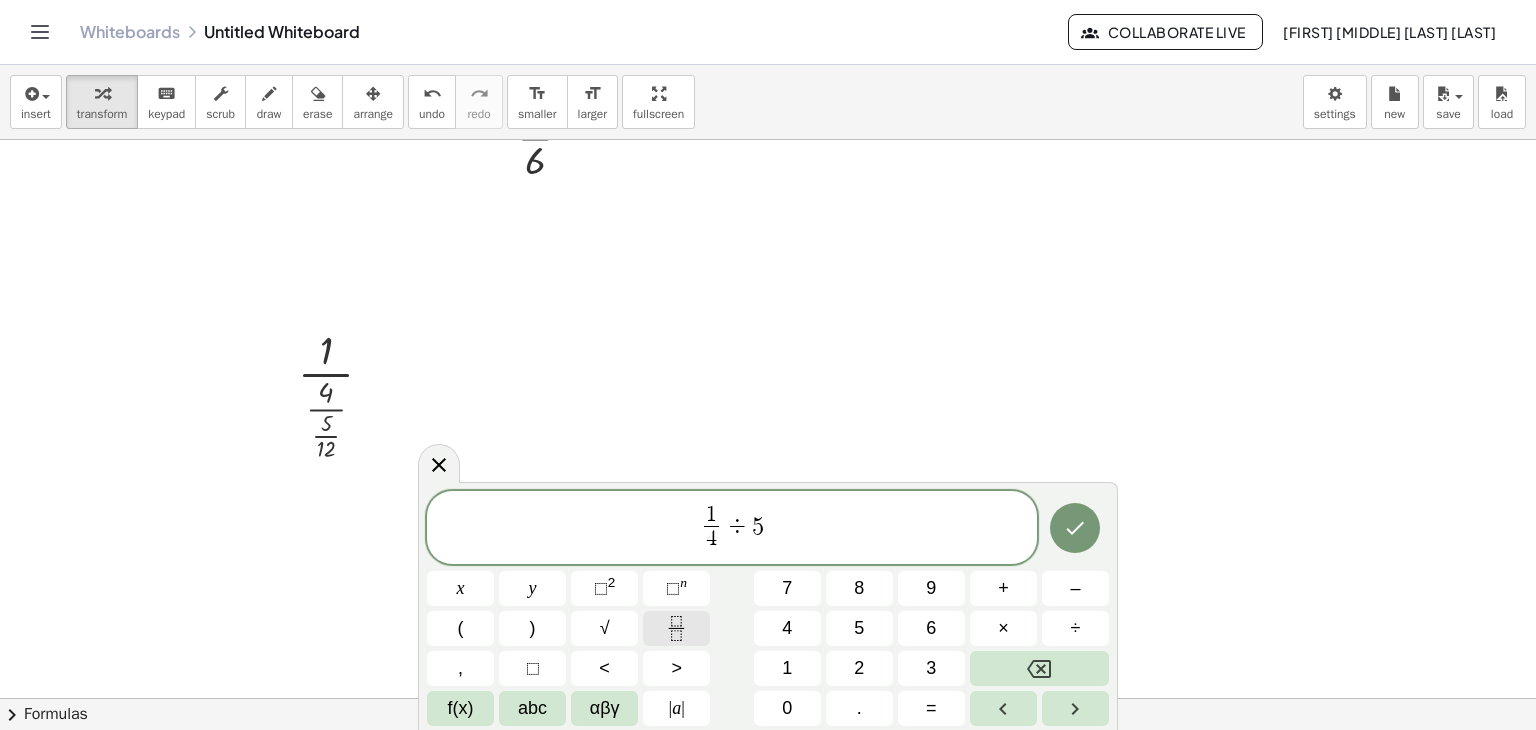 click 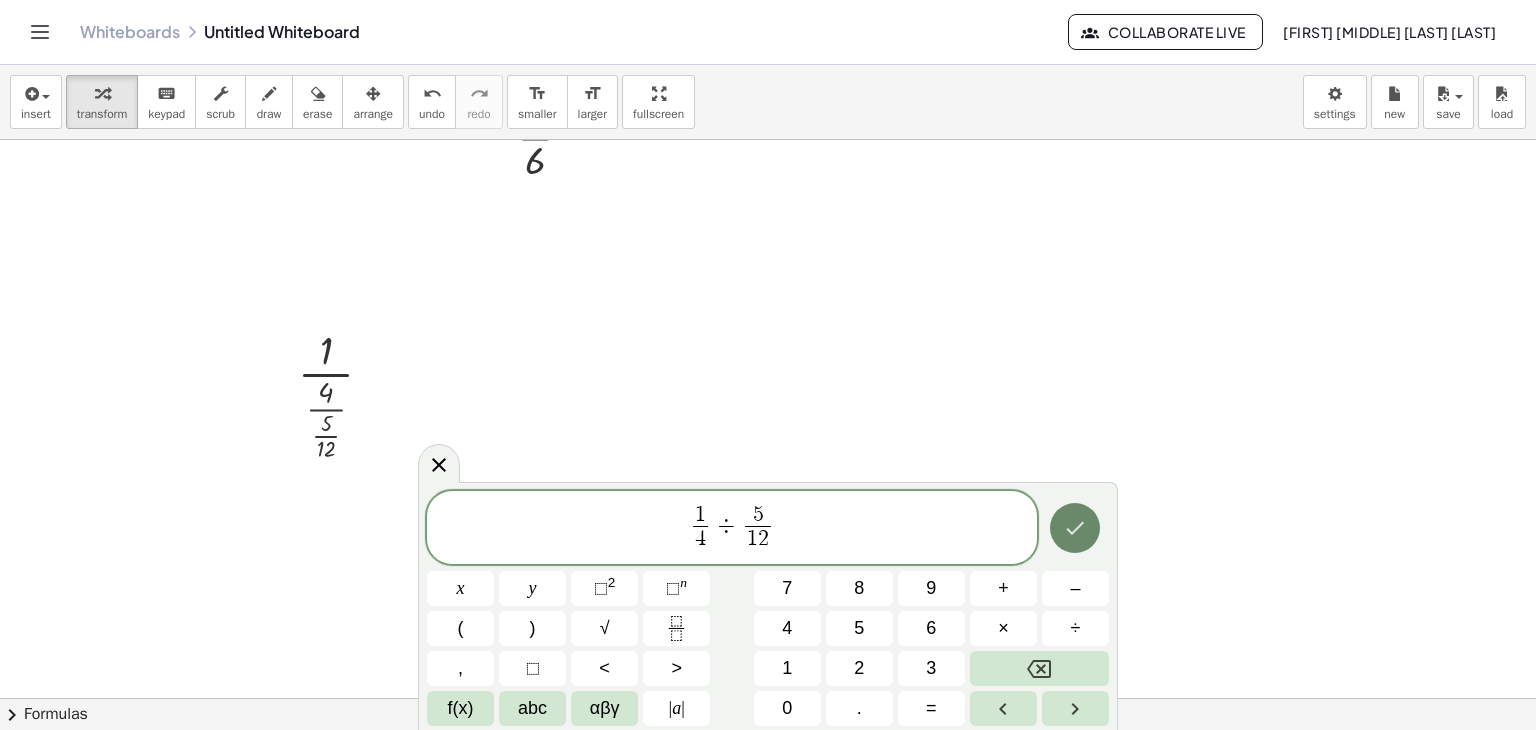 click 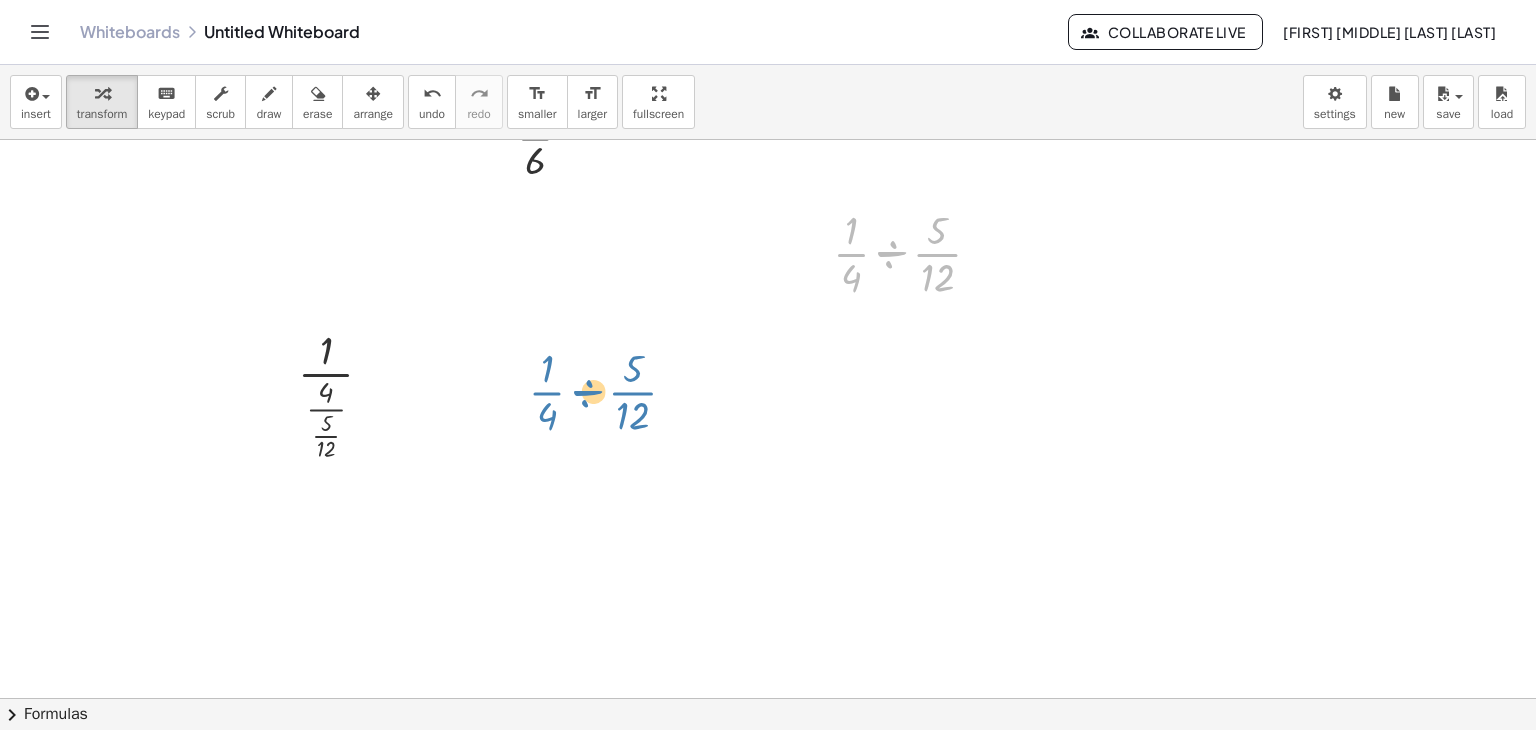 drag, startPoint x: 888, startPoint y: 261, endPoint x: 584, endPoint y: 399, distance: 333.85626 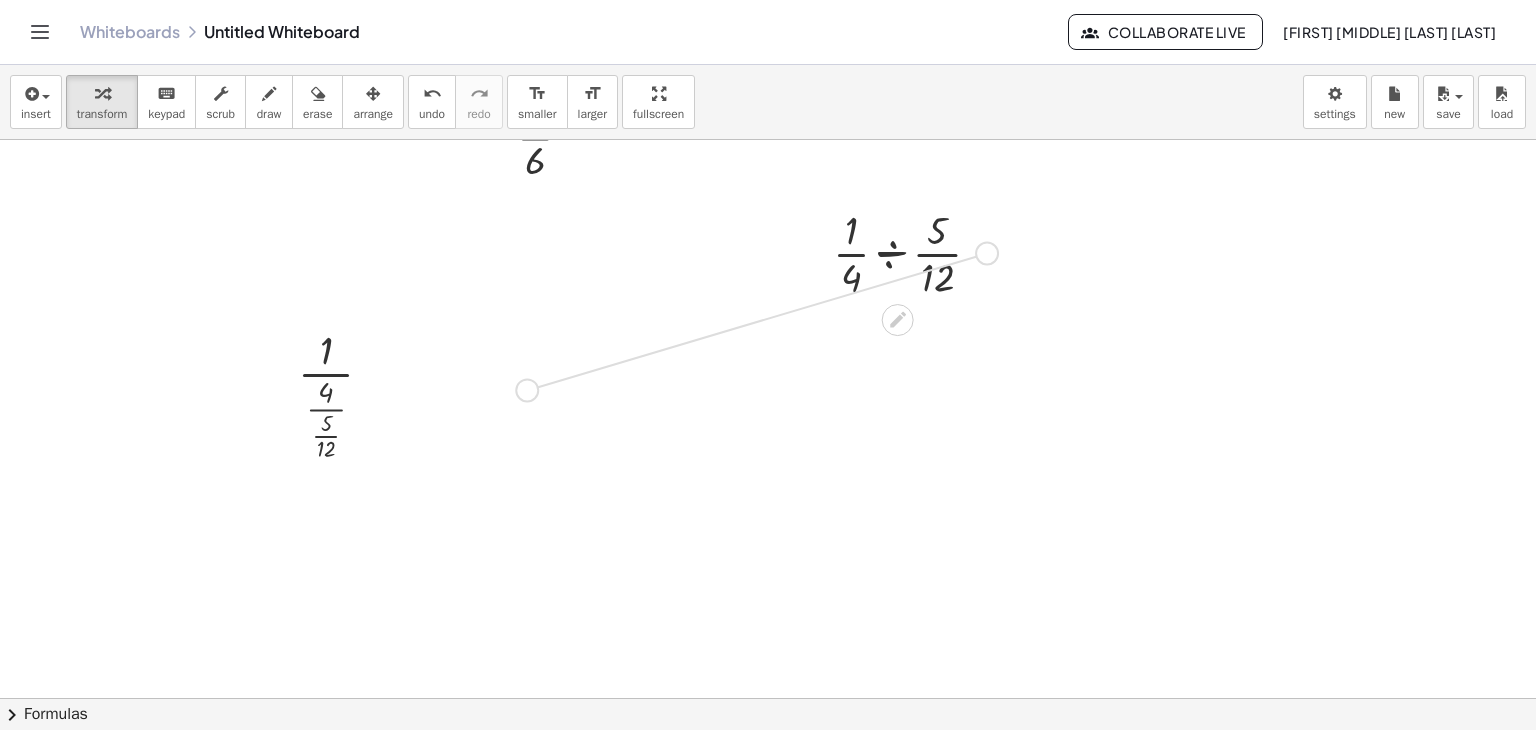drag, startPoint x: 985, startPoint y: 257, endPoint x: 522, endPoint y: 397, distance: 483.70343 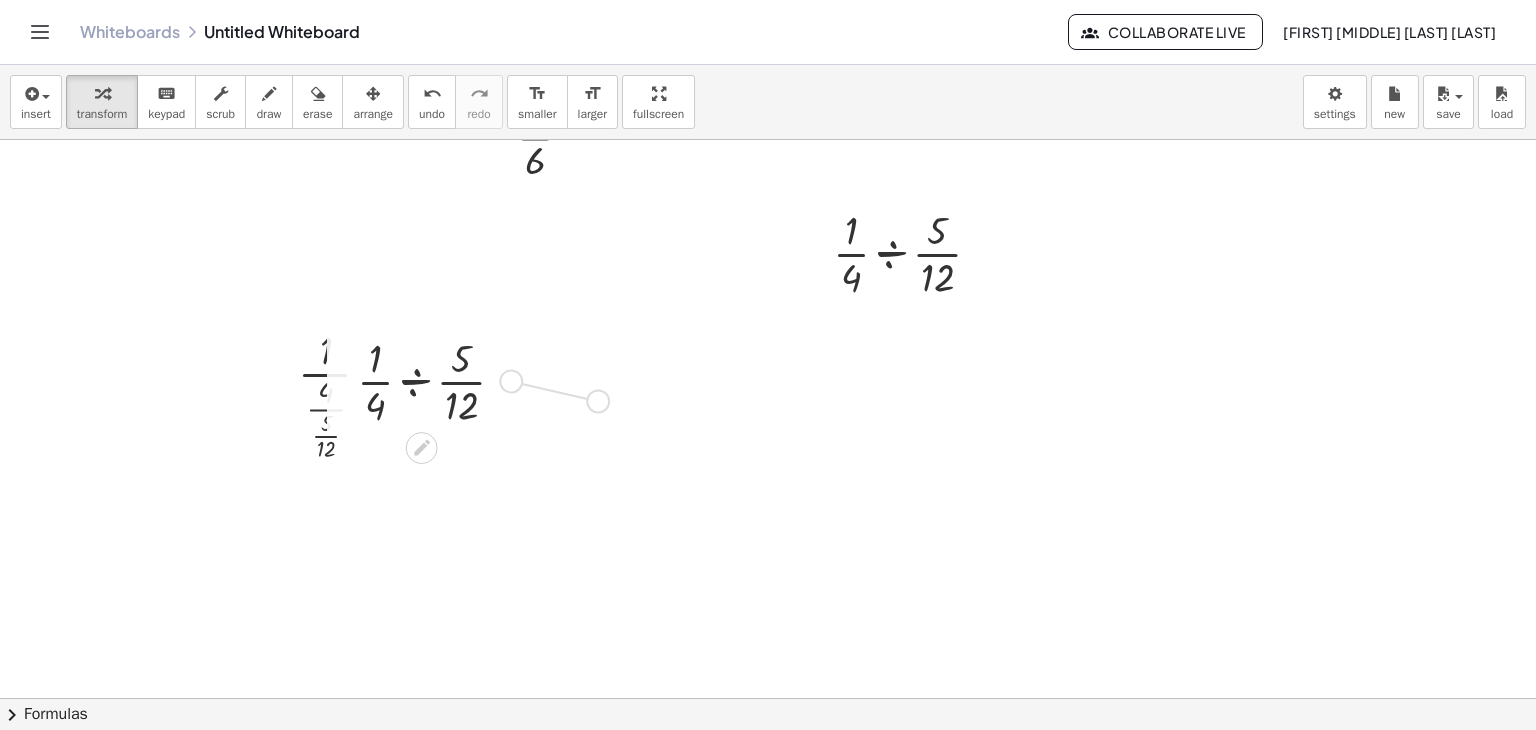 drag, startPoint x: 509, startPoint y: 381, endPoint x: 615, endPoint y: 401, distance: 107.87029 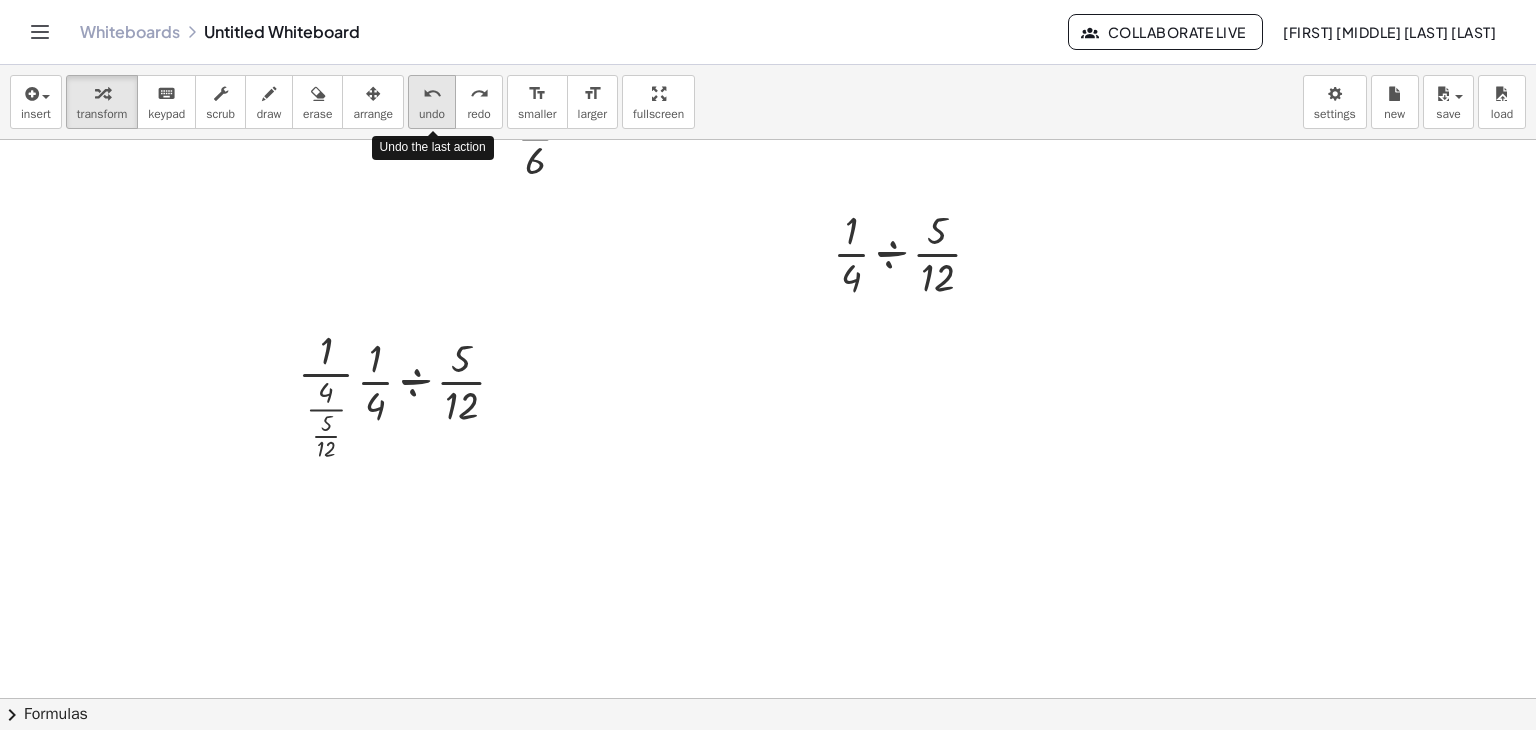 click on "undo" at bounding box center [432, 114] 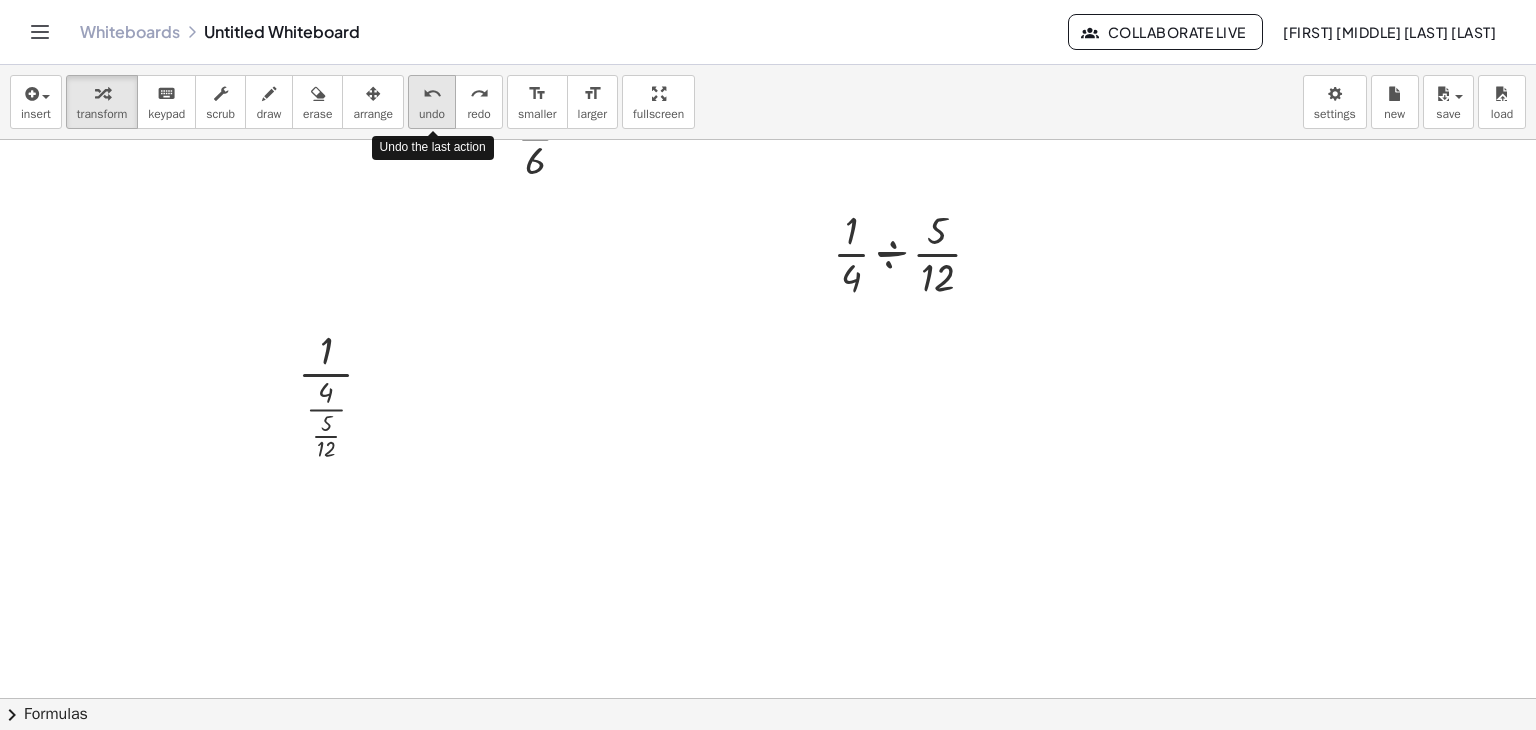 click on "undo" at bounding box center [432, 114] 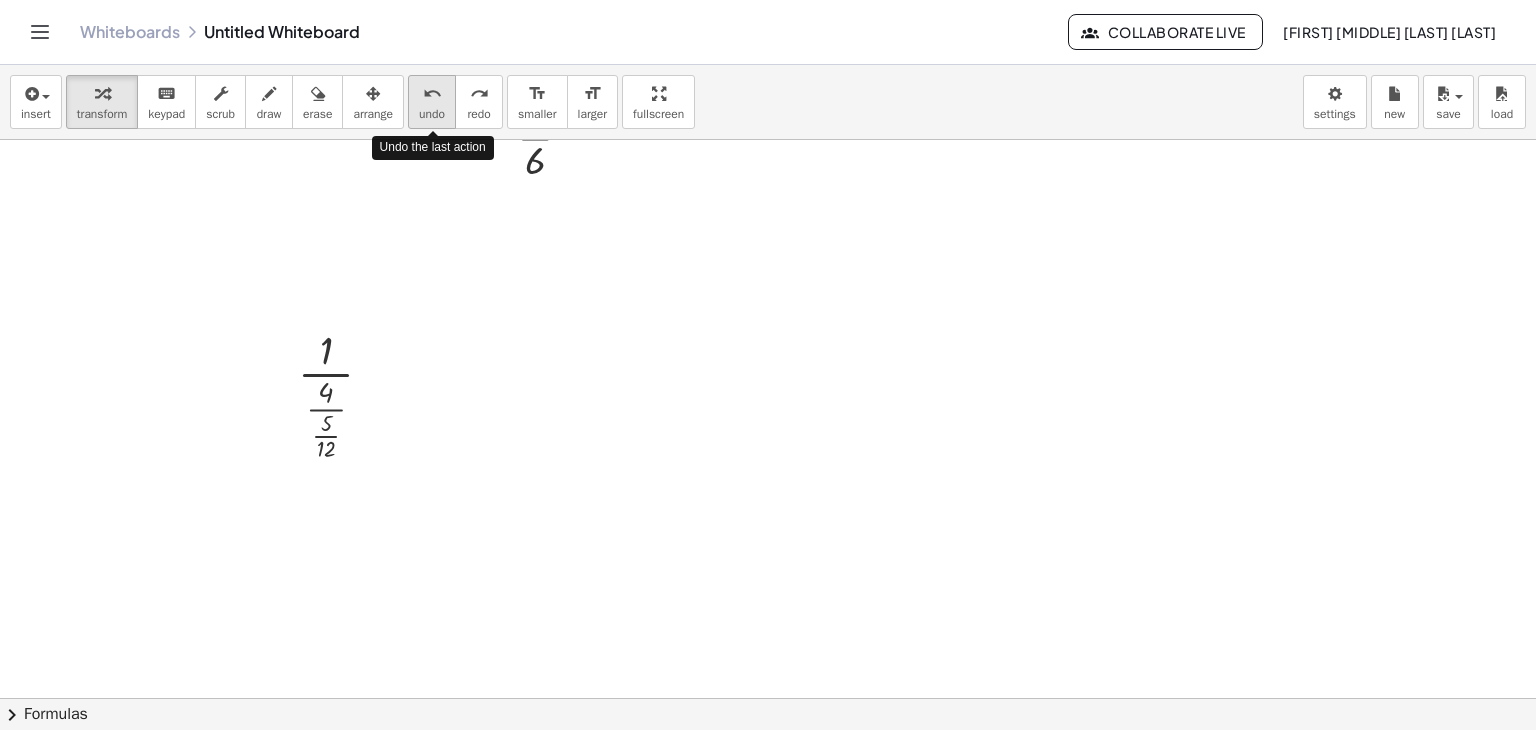 click on "undo" at bounding box center (432, 114) 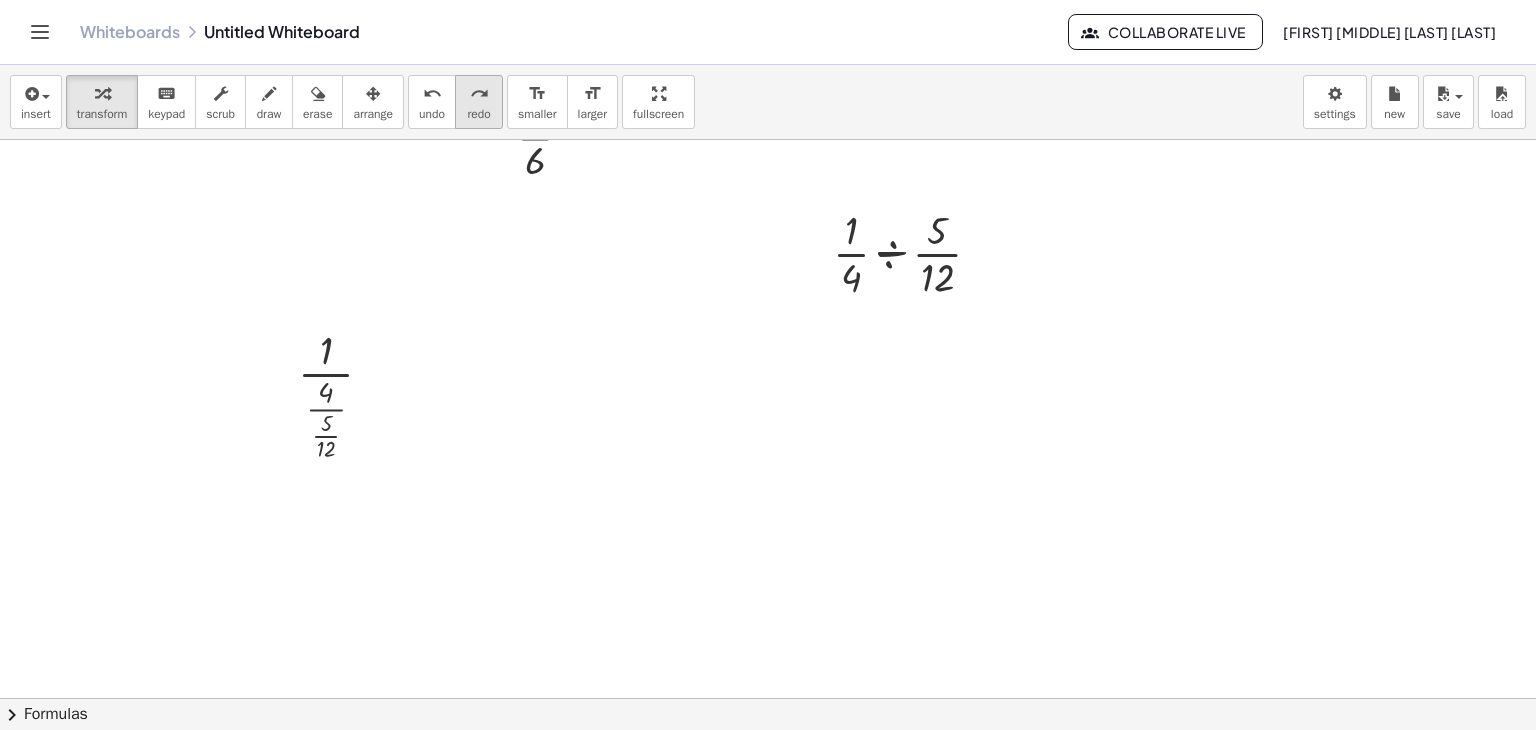 click on "redo" at bounding box center (478, 114) 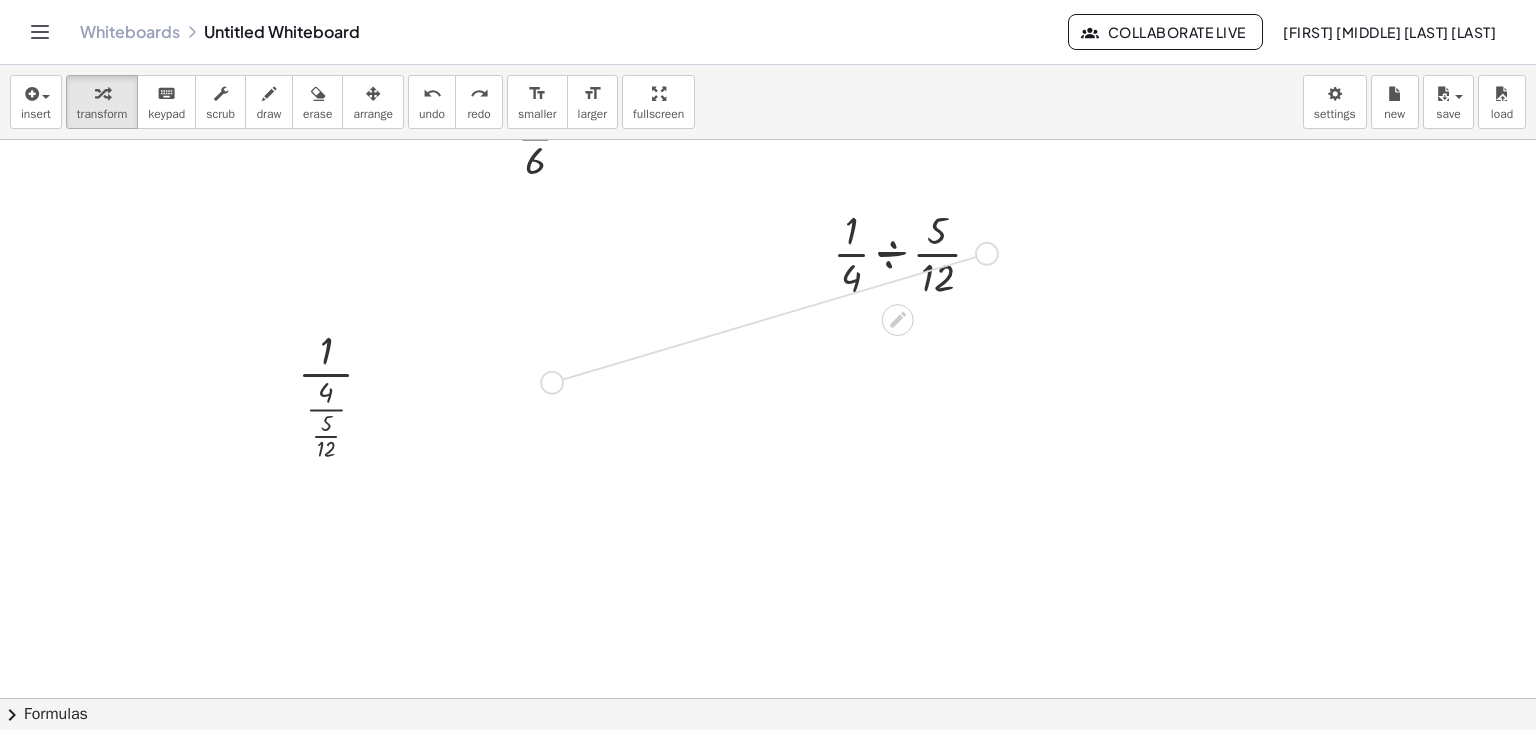 drag, startPoint x: 976, startPoint y: 254, endPoint x: 529, endPoint y: 388, distance: 466.65298 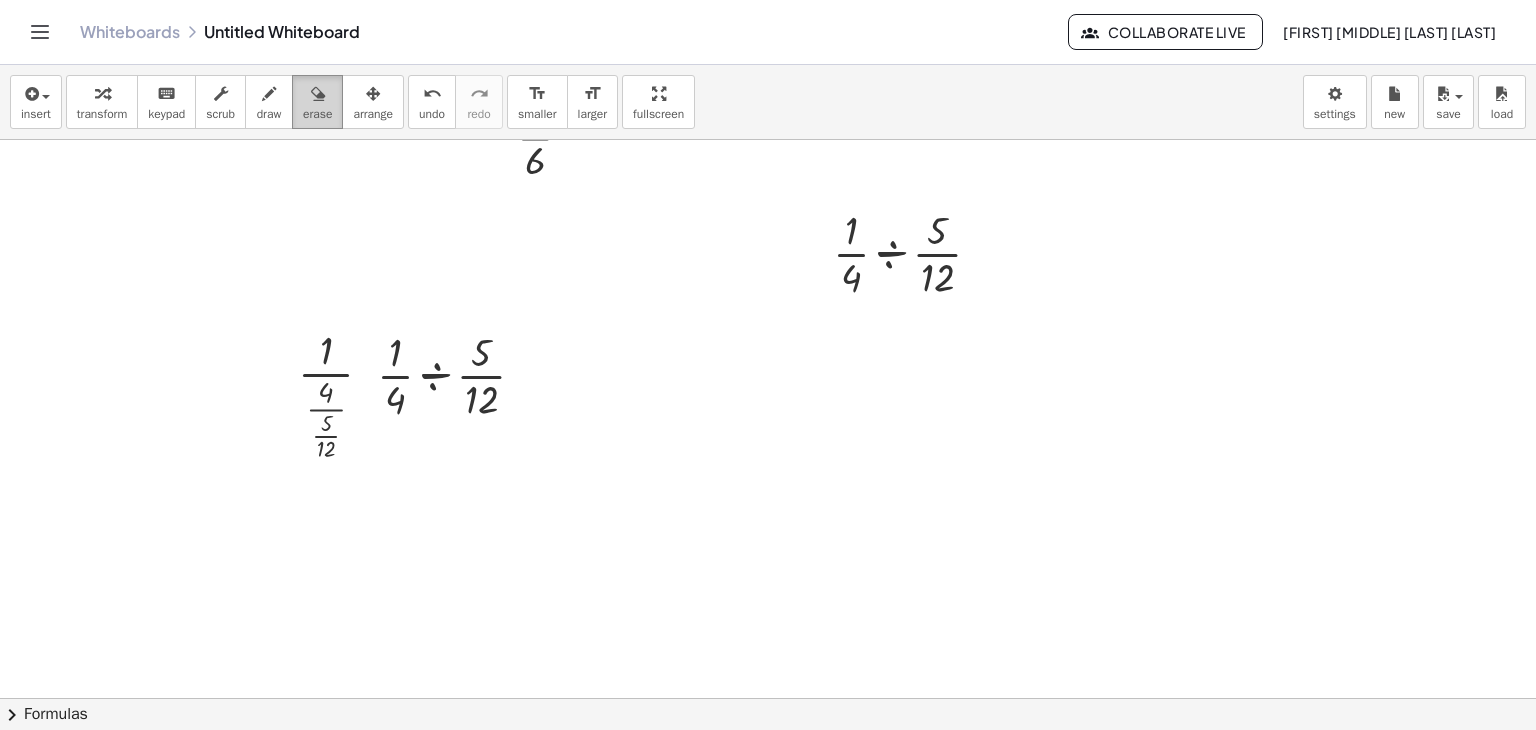click on "erase" at bounding box center (317, 102) 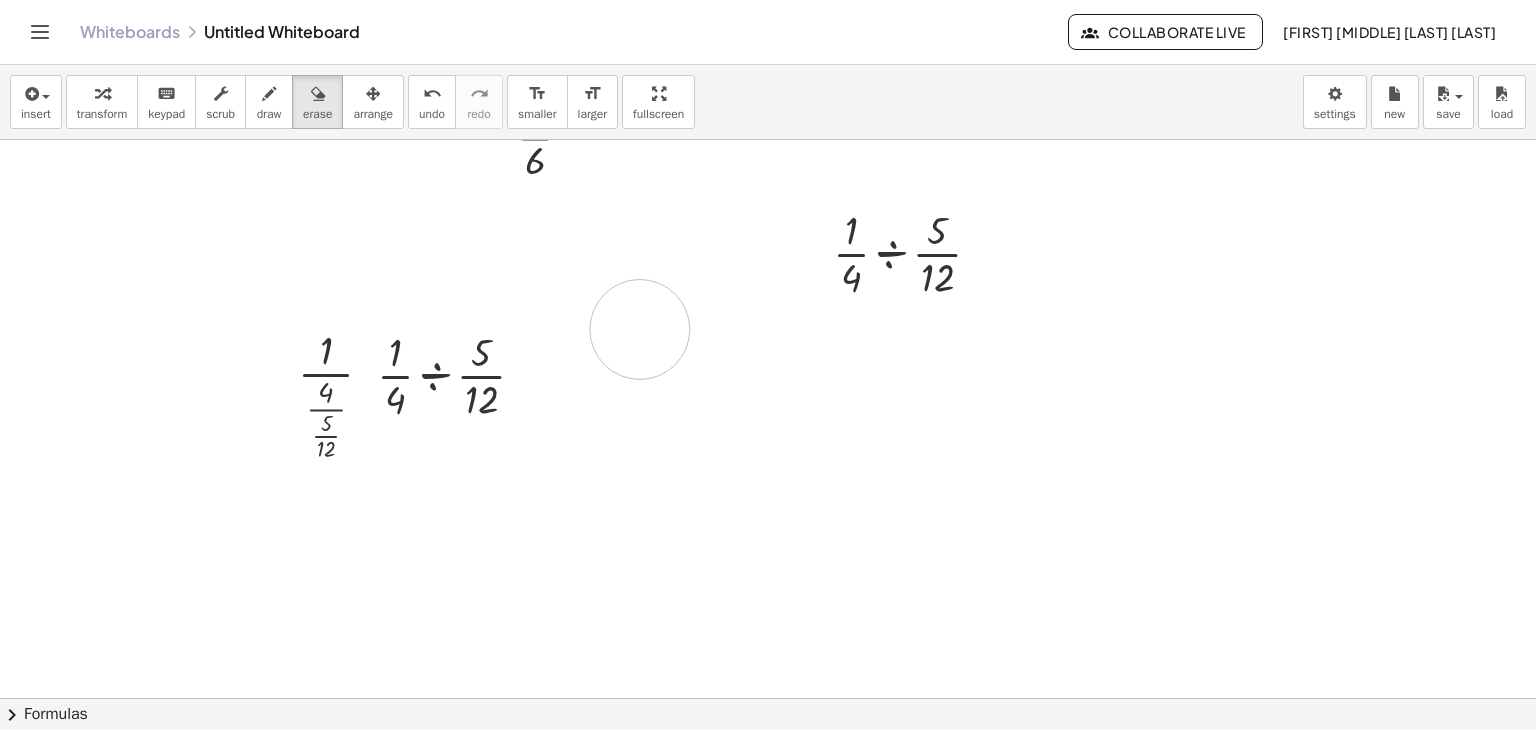 click at bounding box center [768, 282] 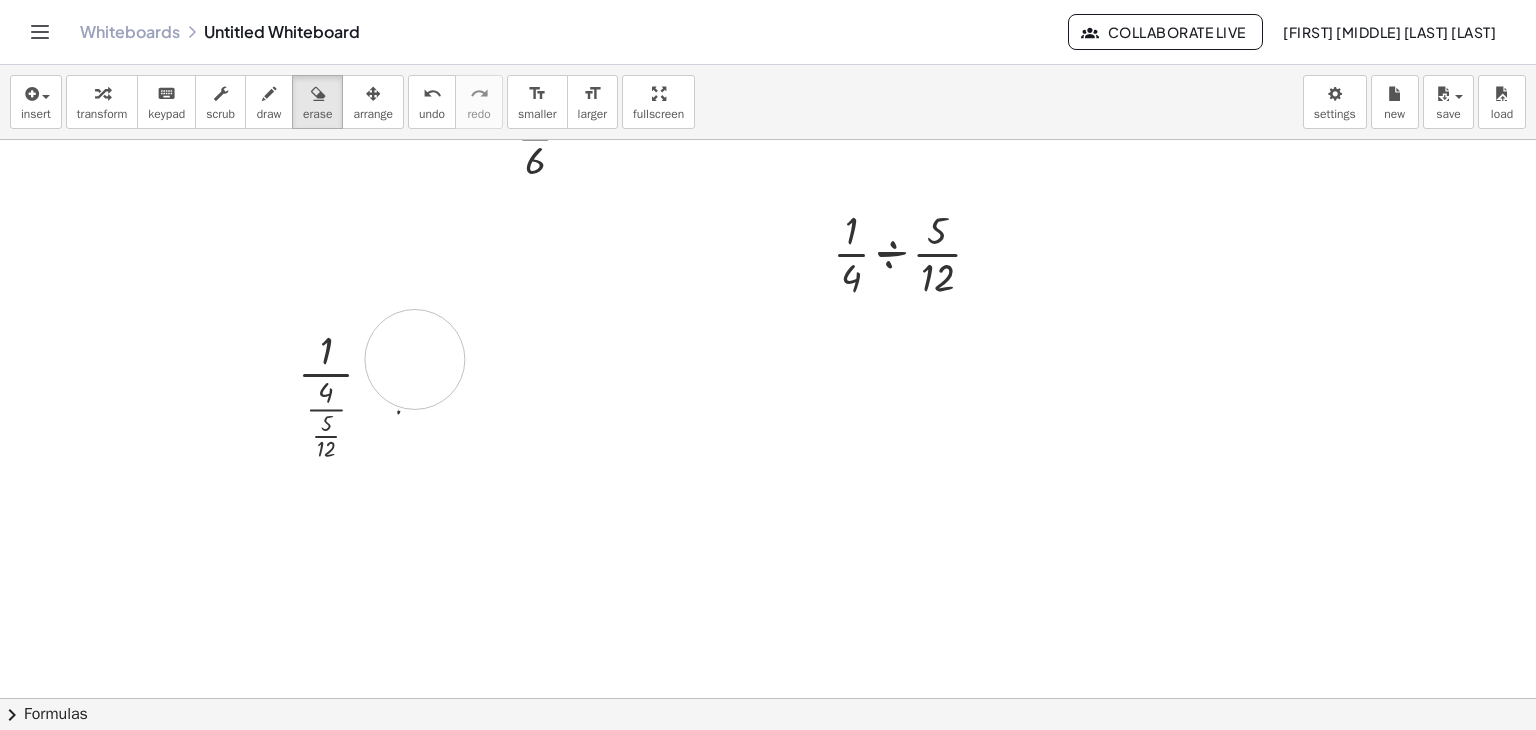 click at bounding box center (768, 282) 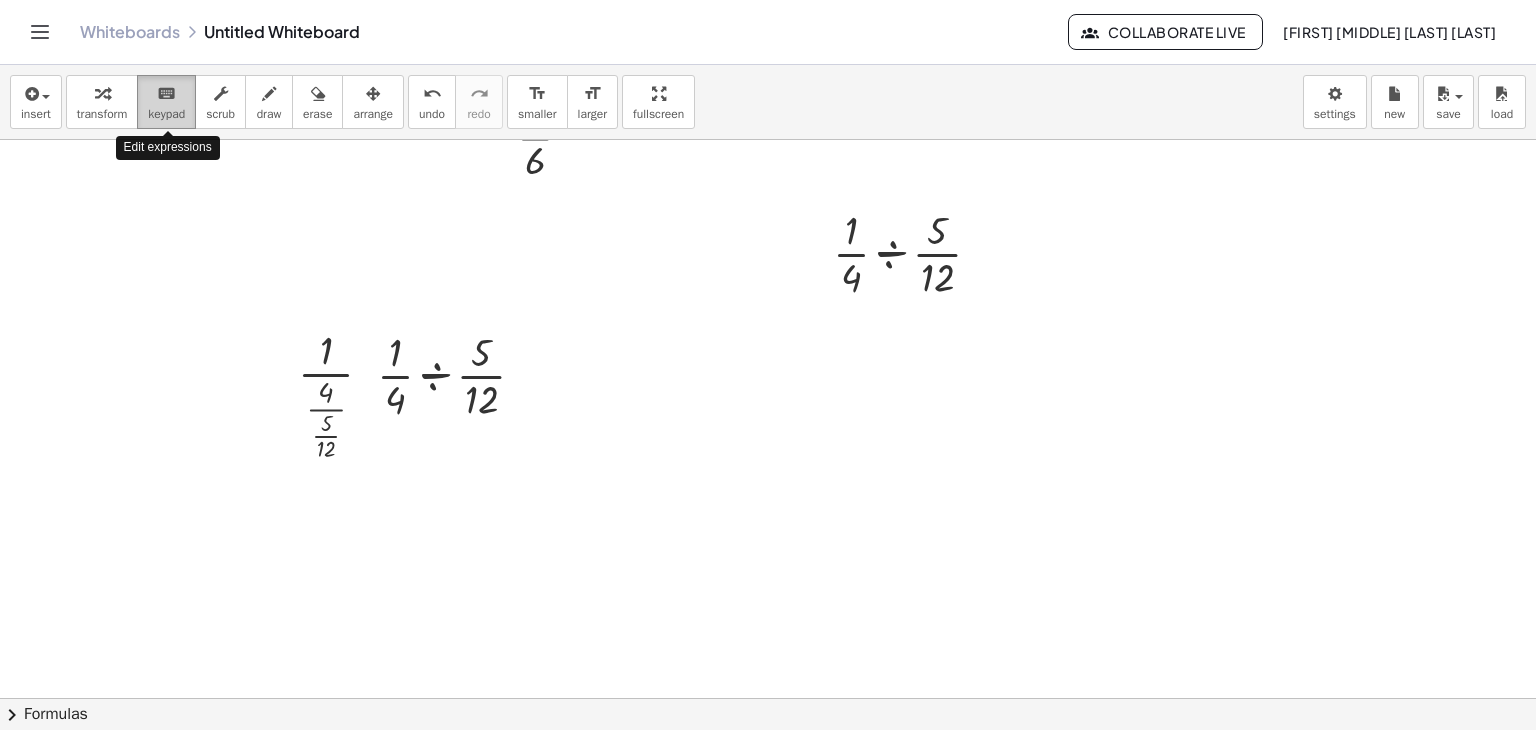 click on "keyboard keypad" at bounding box center (166, 102) 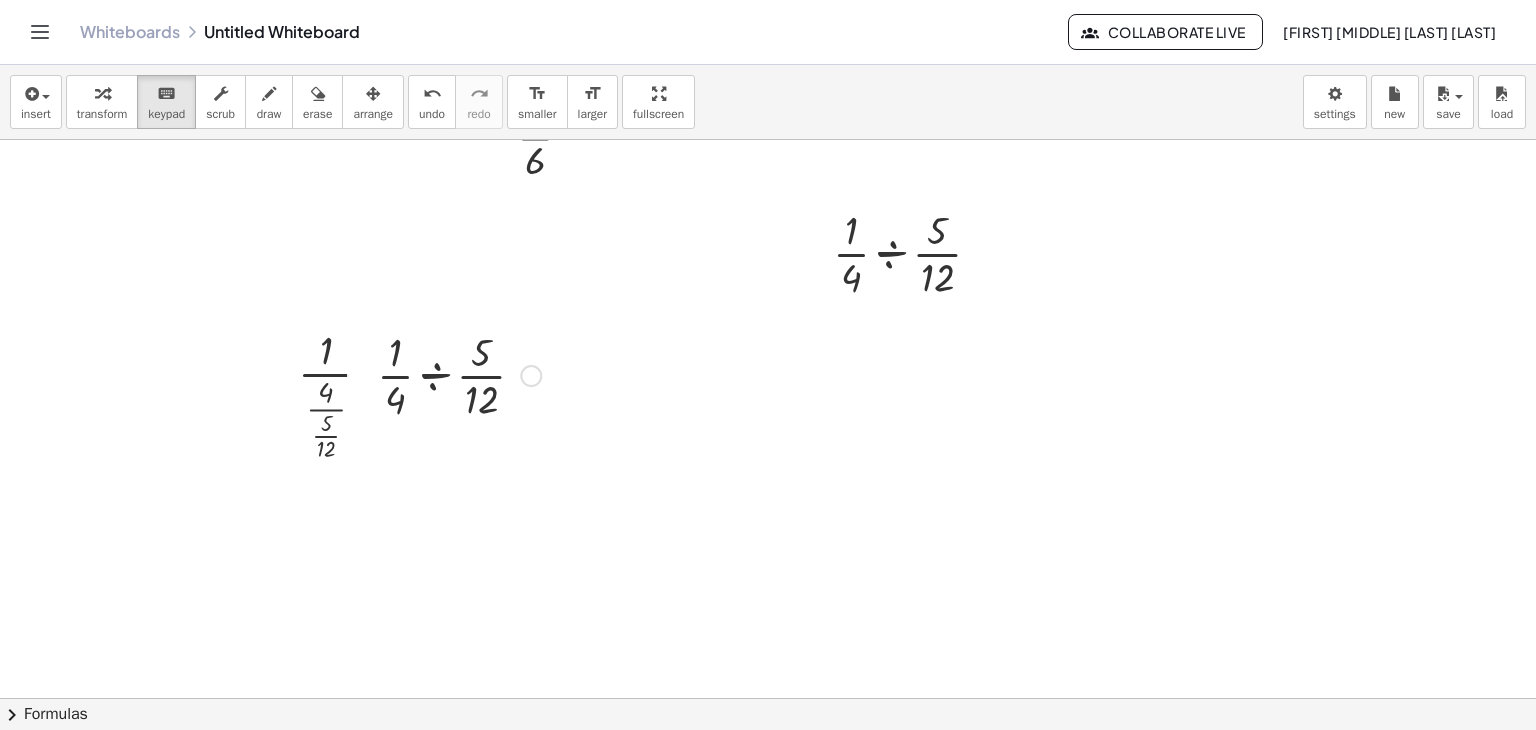 click at bounding box center [459, 374] 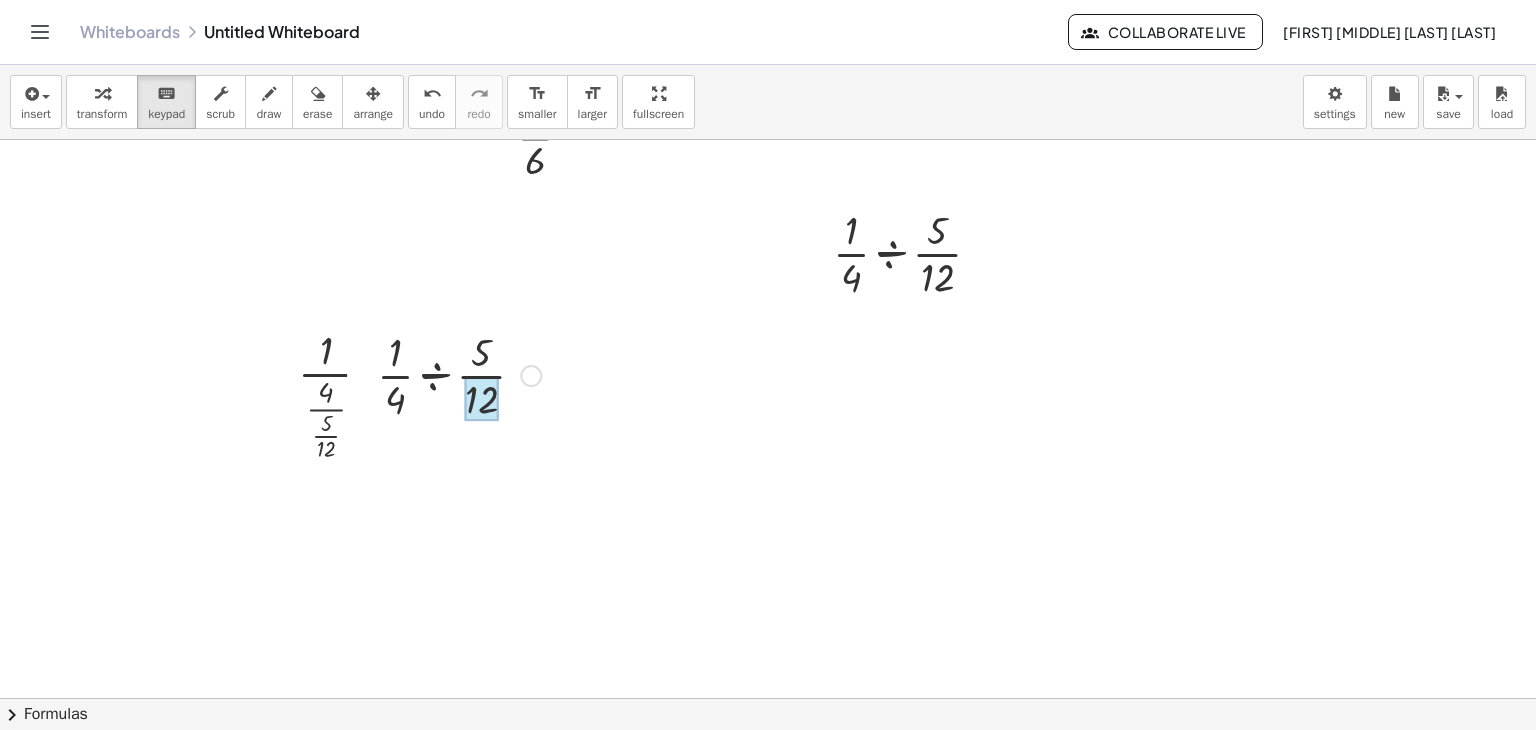 click at bounding box center [459, 374] 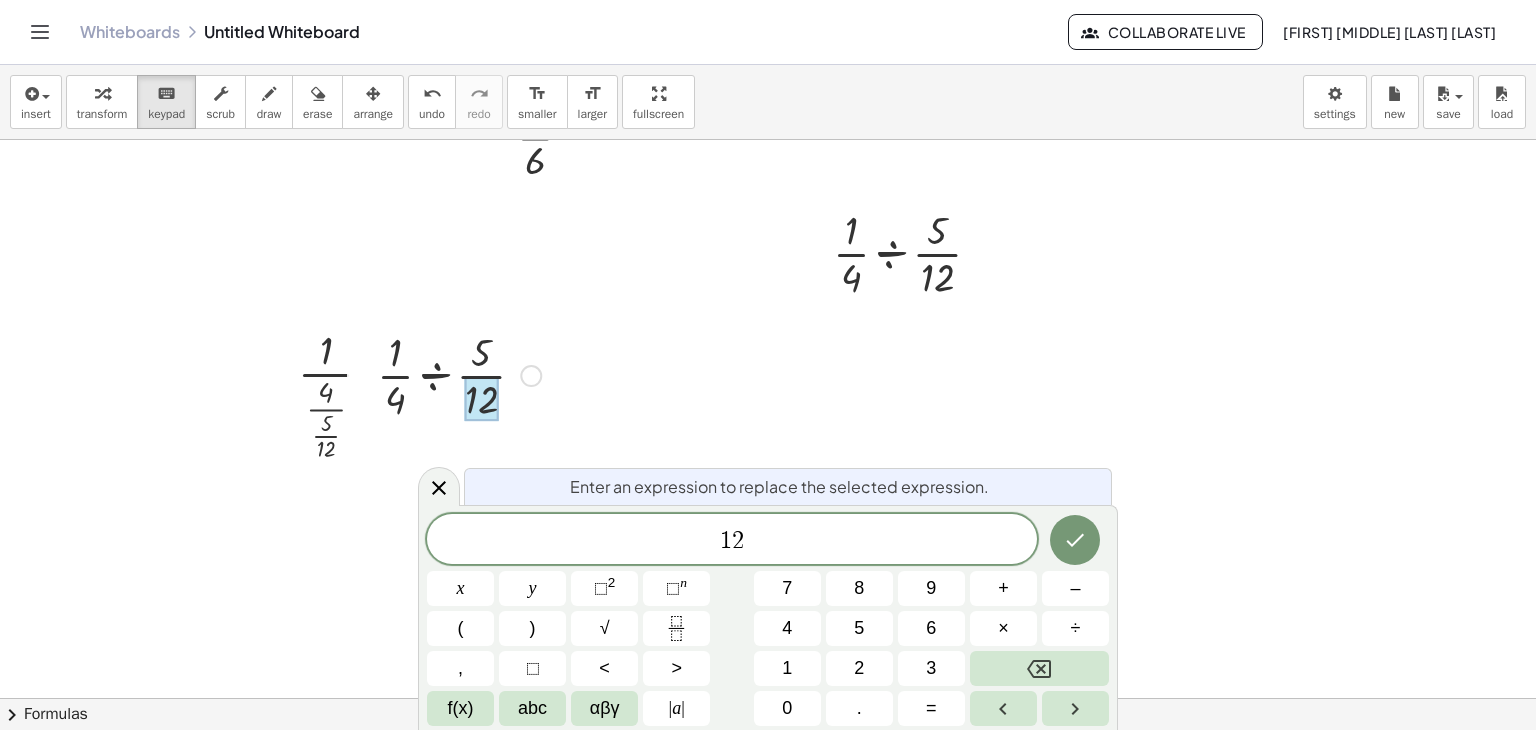 drag, startPoint x: 396, startPoint y: 355, endPoint x: 488, endPoint y: 406, distance: 105.1903 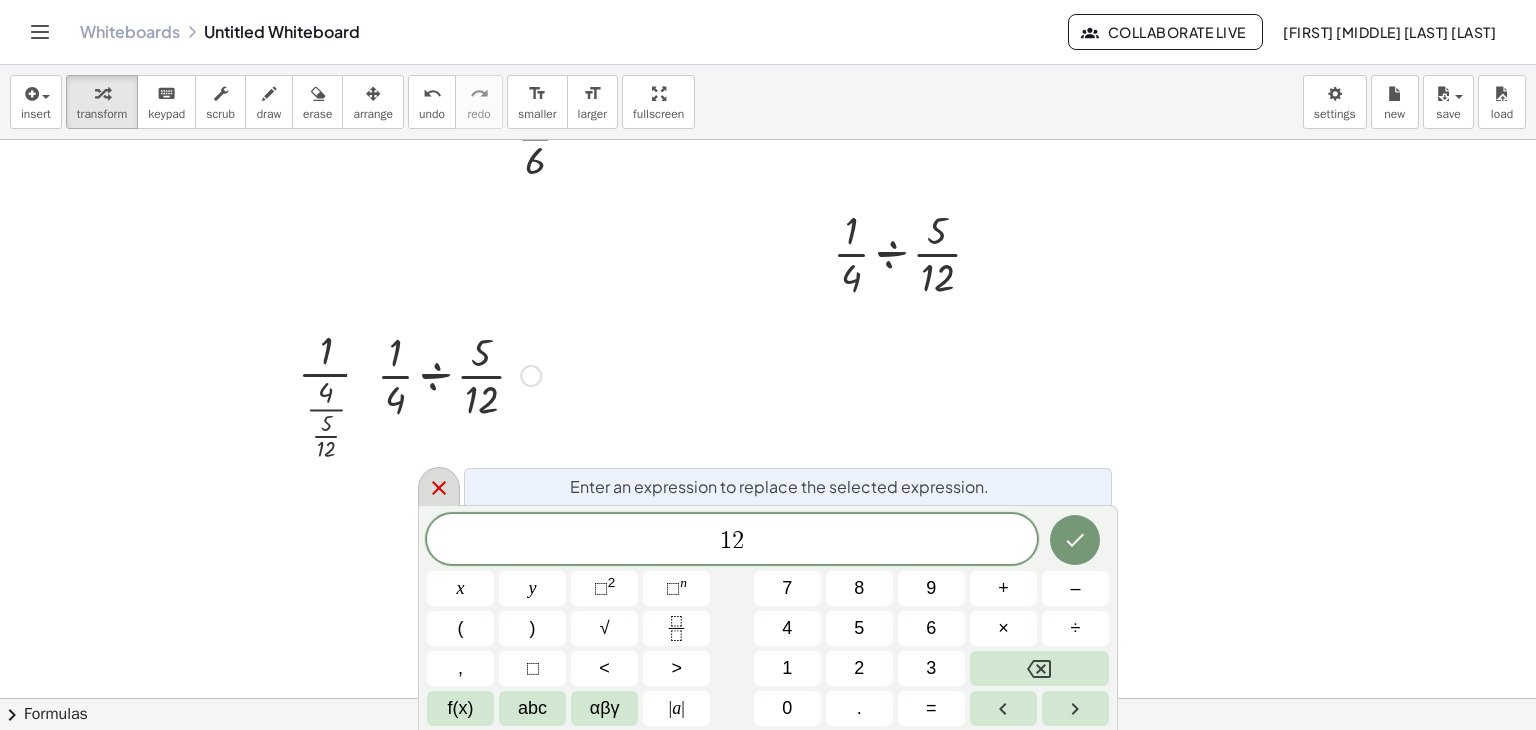 click at bounding box center (439, 486) 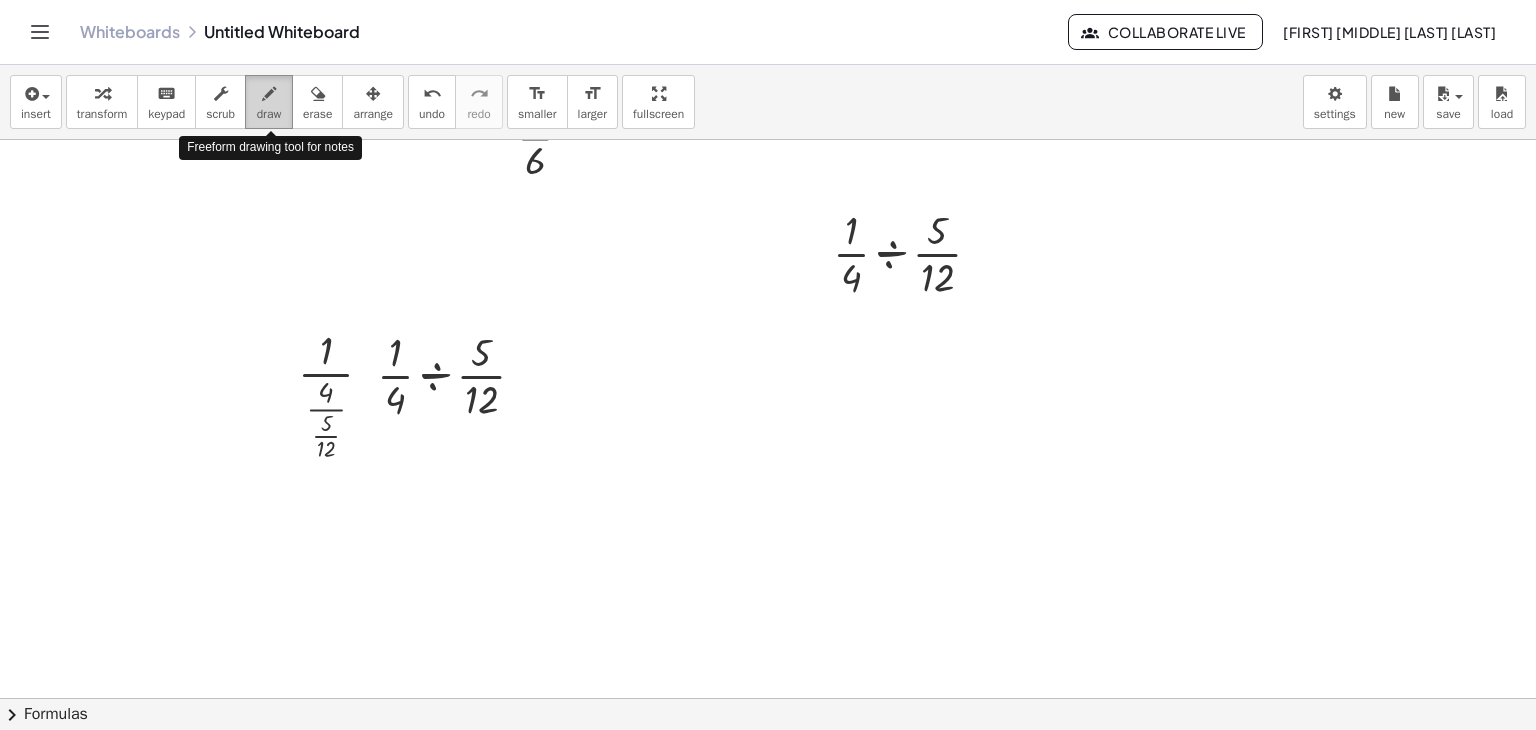 click on "draw" at bounding box center (269, 114) 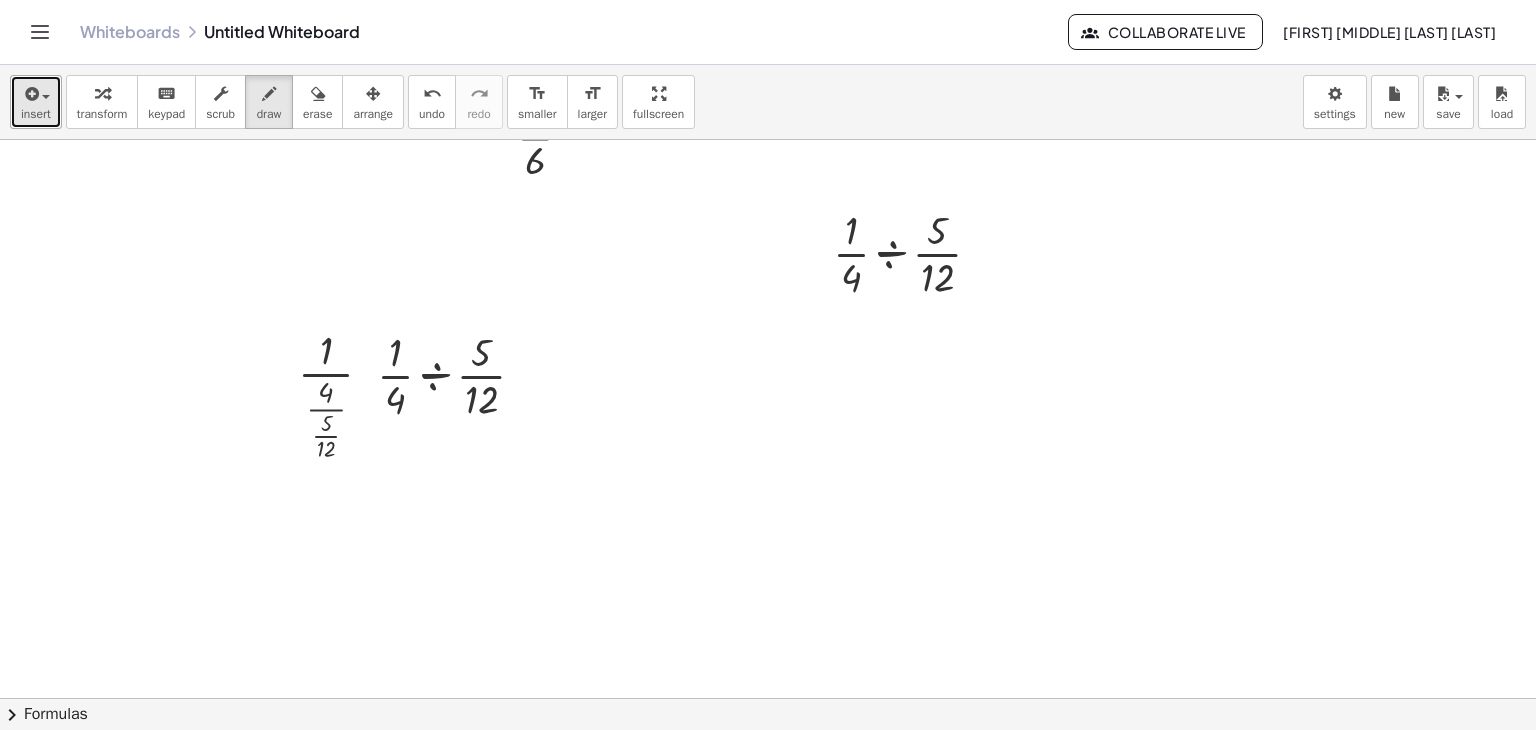 click at bounding box center (36, 93) 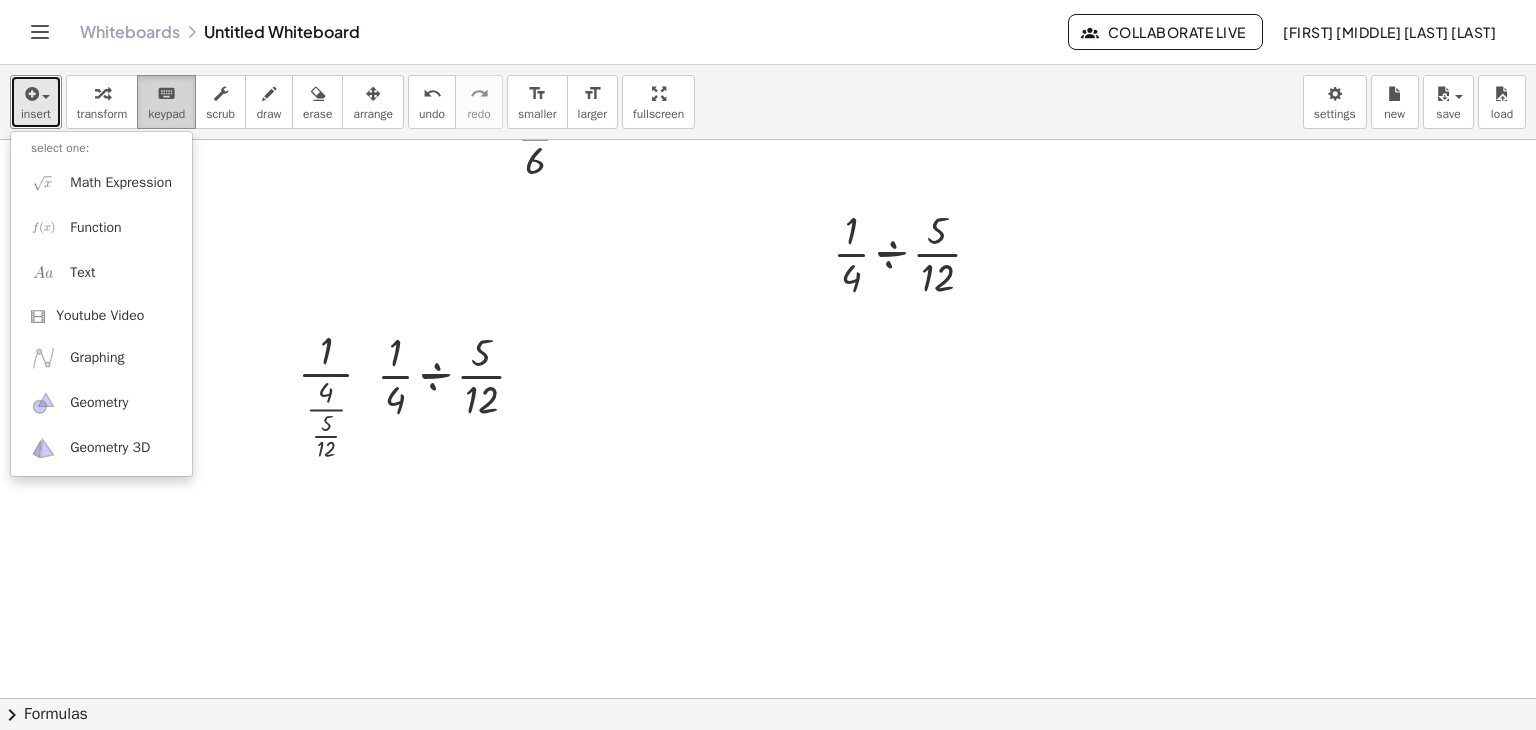 click on "keyboard keypad" at bounding box center (166, 102) 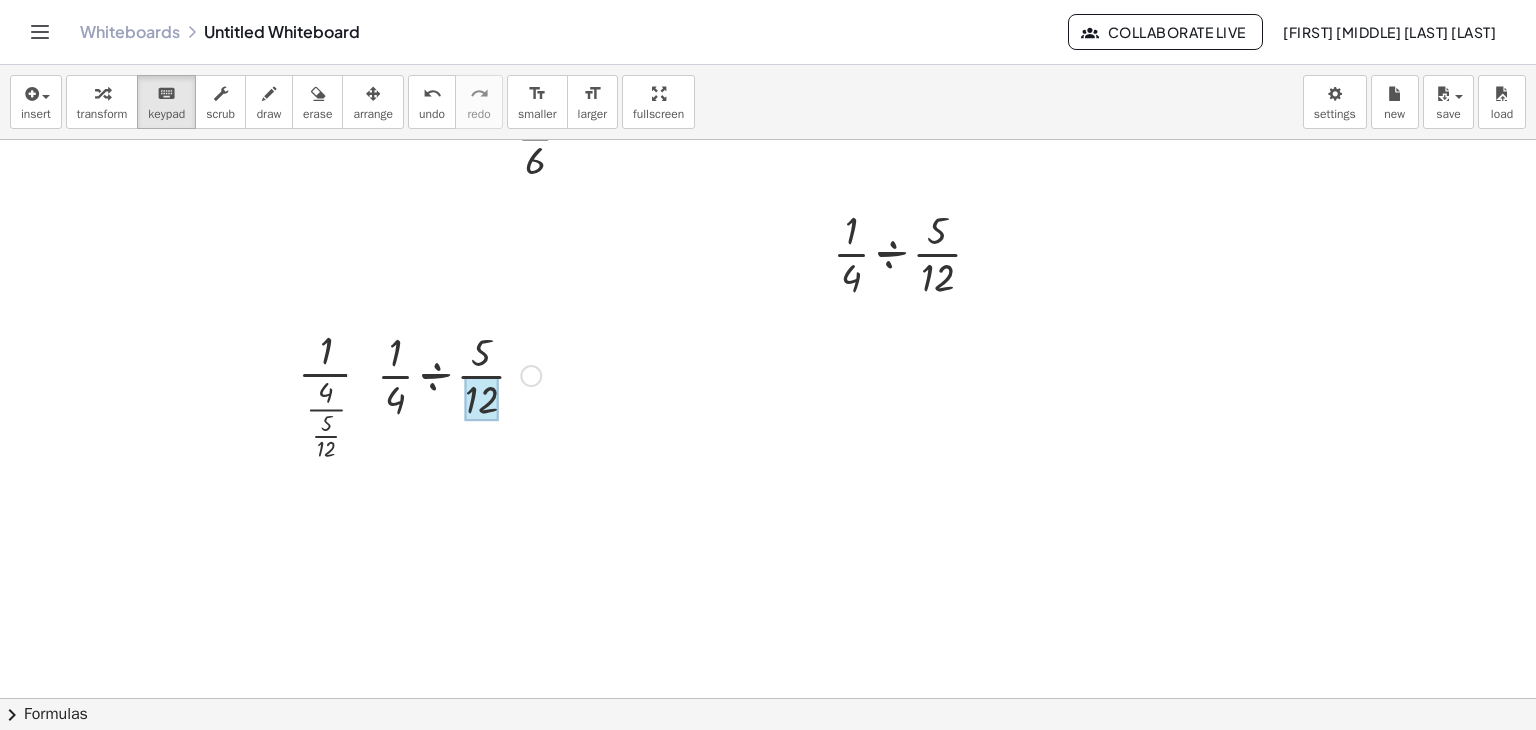 drag, startPoint x: 400, startPoint y: 354, endPoint x: 465, endPoint y: 391, distance: 74.793045 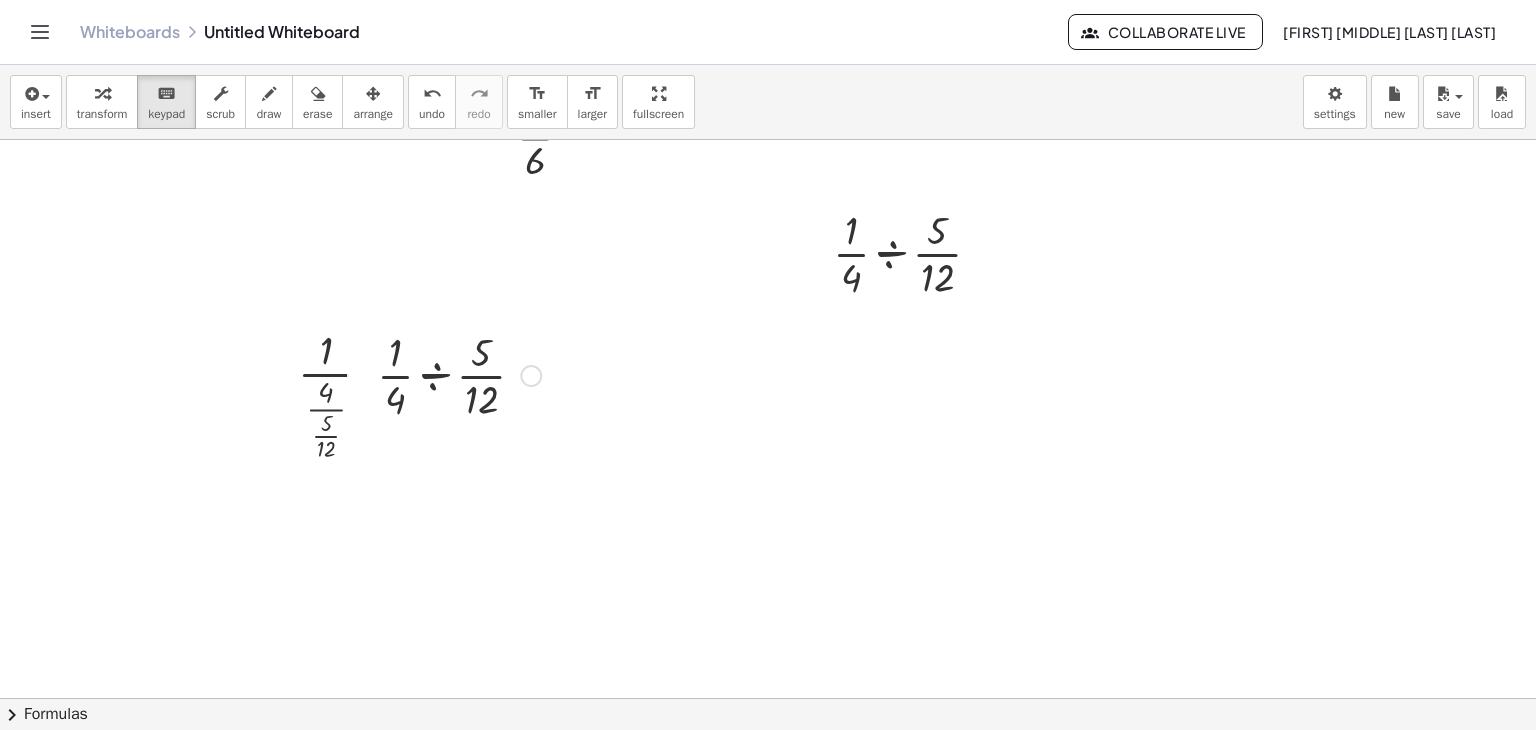 drag, startPoint x: 471, startPoint y: 394, endPoint x: 383, endPoint y: 343, distance: 101.71037 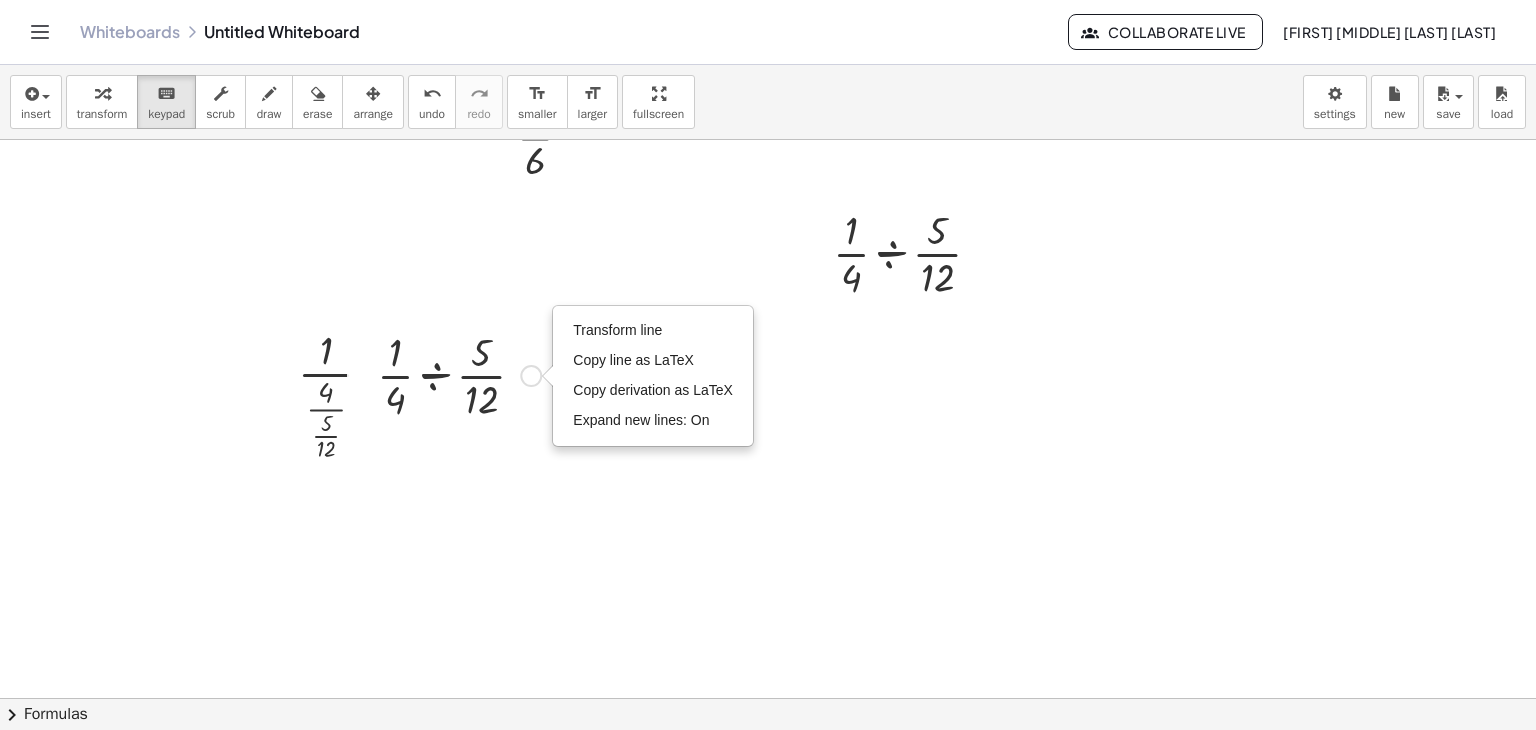 click on "Transform line Copy line as LaTeX Copy derivation as LaTeX Expand new lines: On" at bounding box center (531, 376) 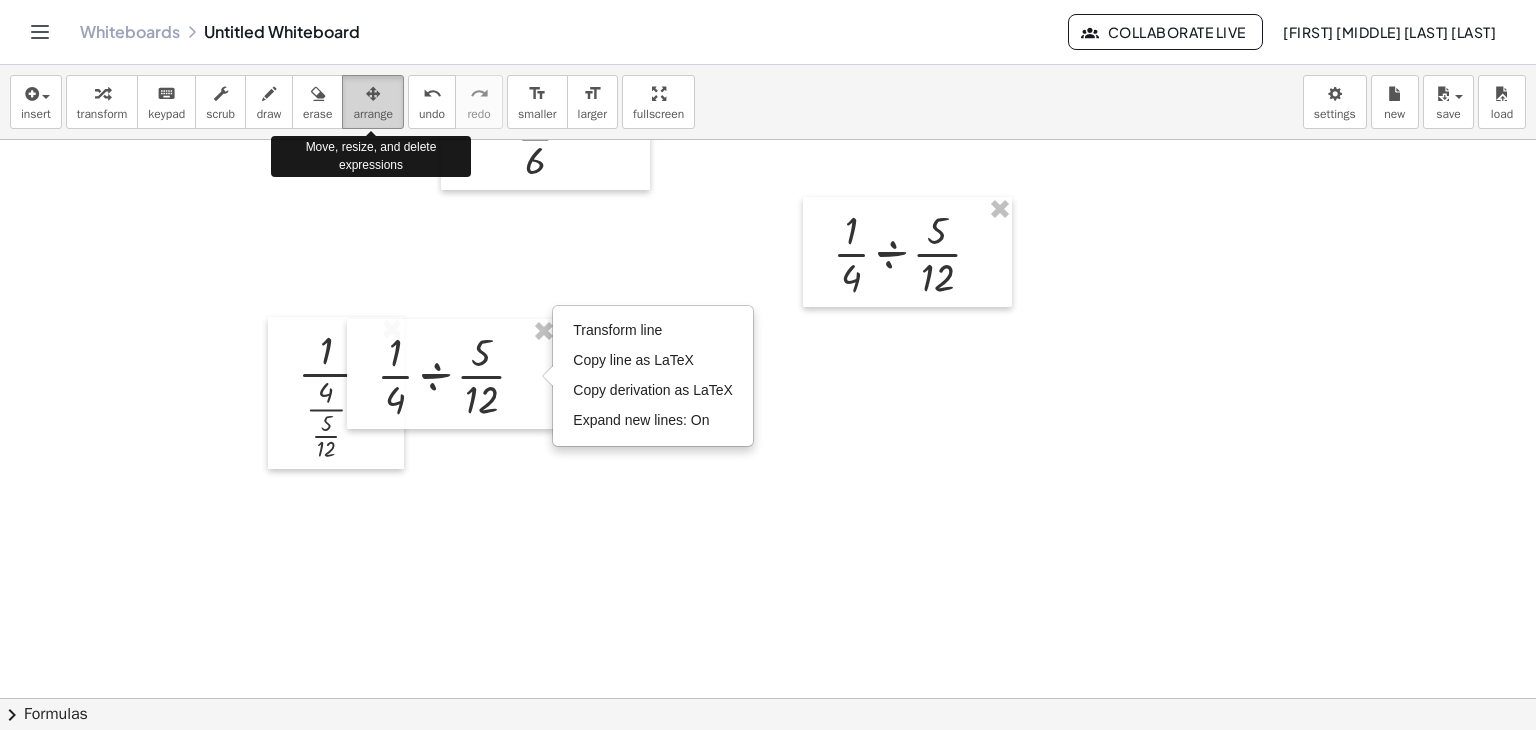 click on "arrange" at bounding box center (373, 114) 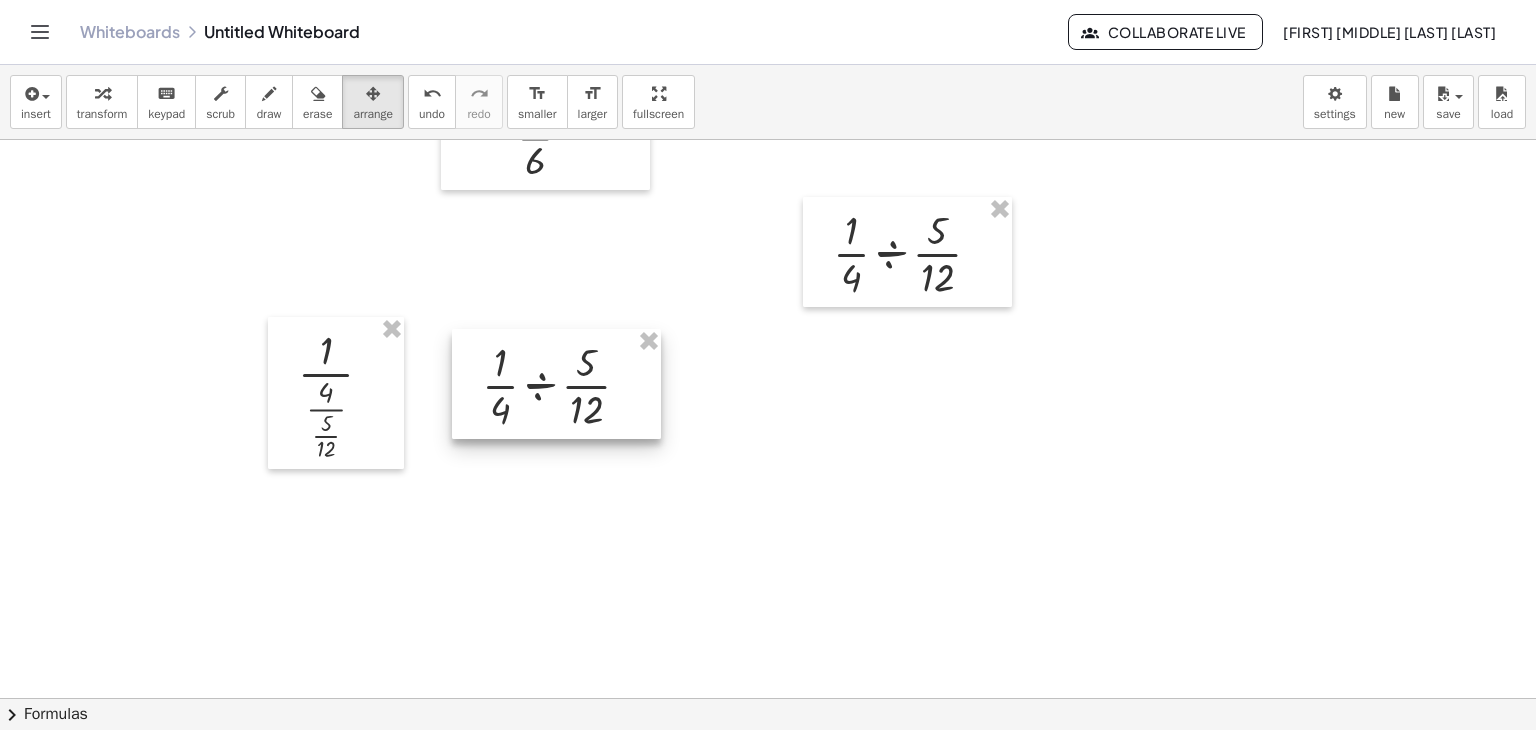 drag, startPoint x: 459, startPoint y: 362, endPoint x: 566, endPoint y: 370, distance: 107.298645 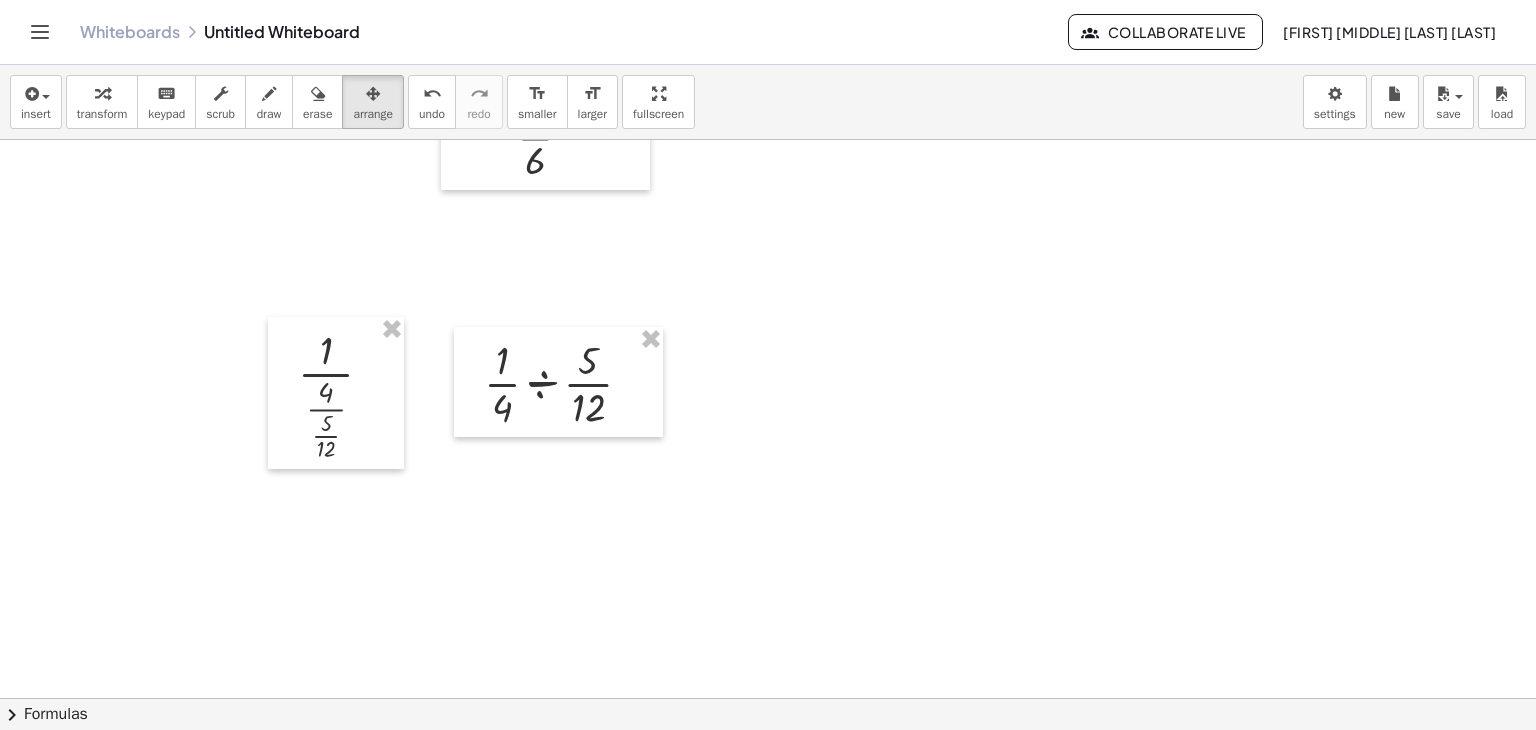 click at bounding box center (558, 382) 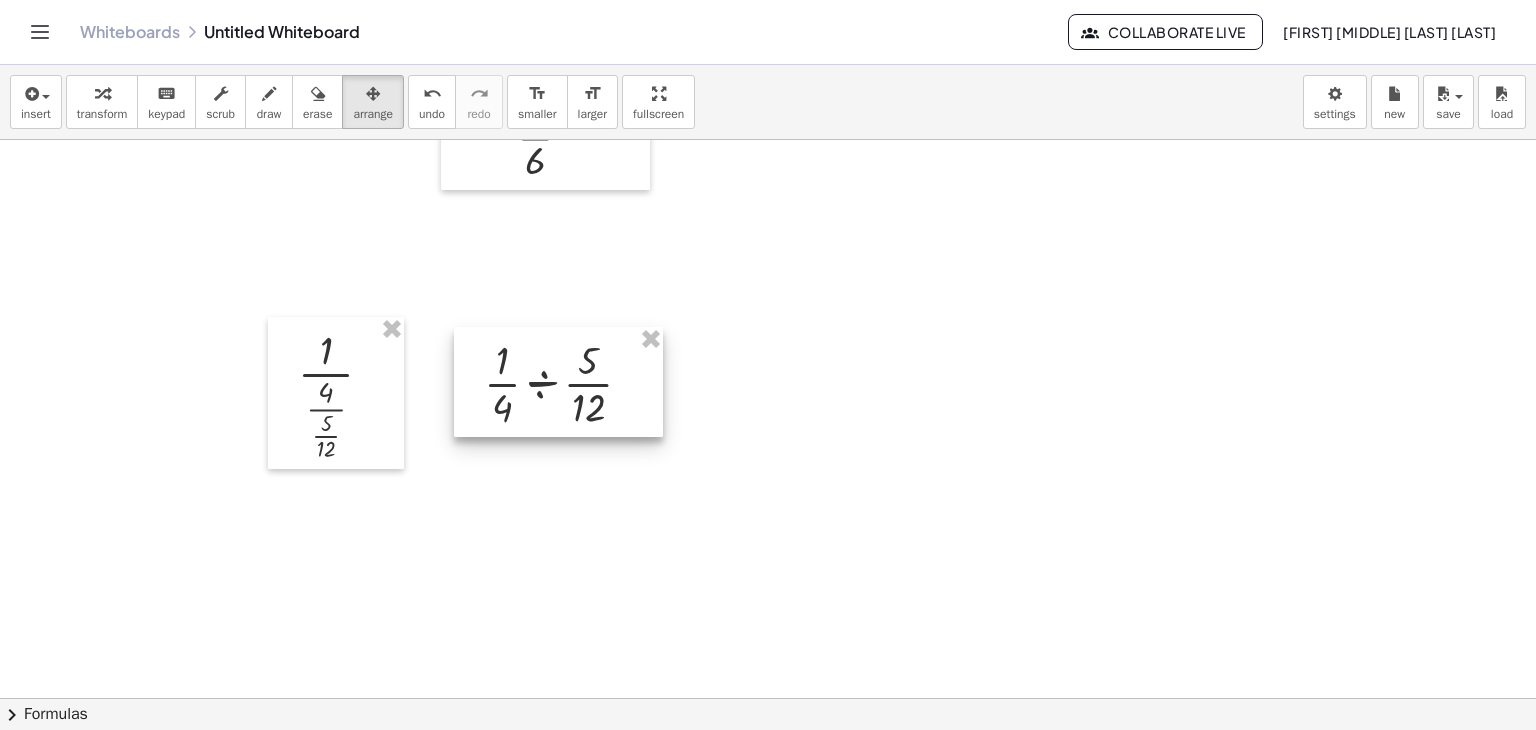 click at bounding box center [558, 382] 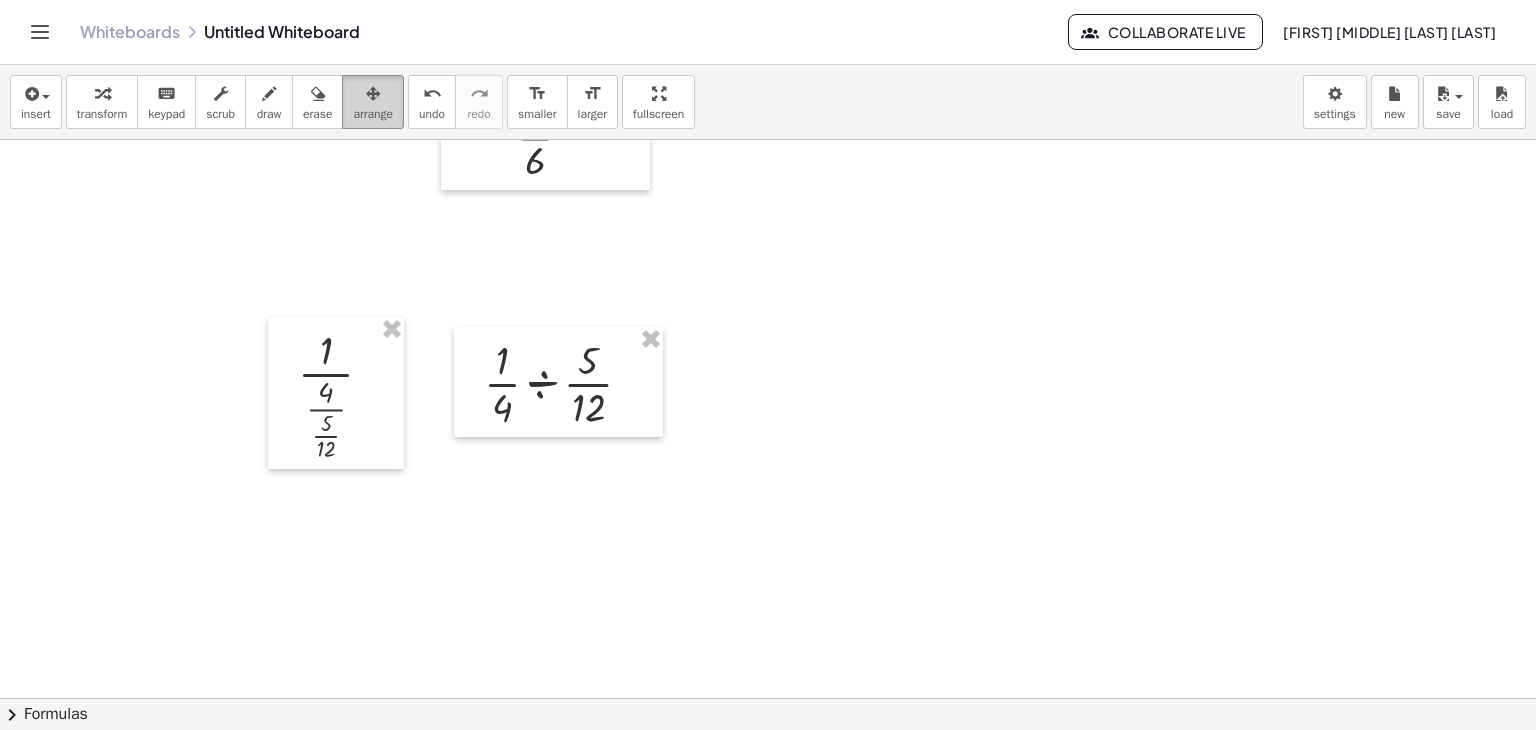 click at bounding box center [373, 93] 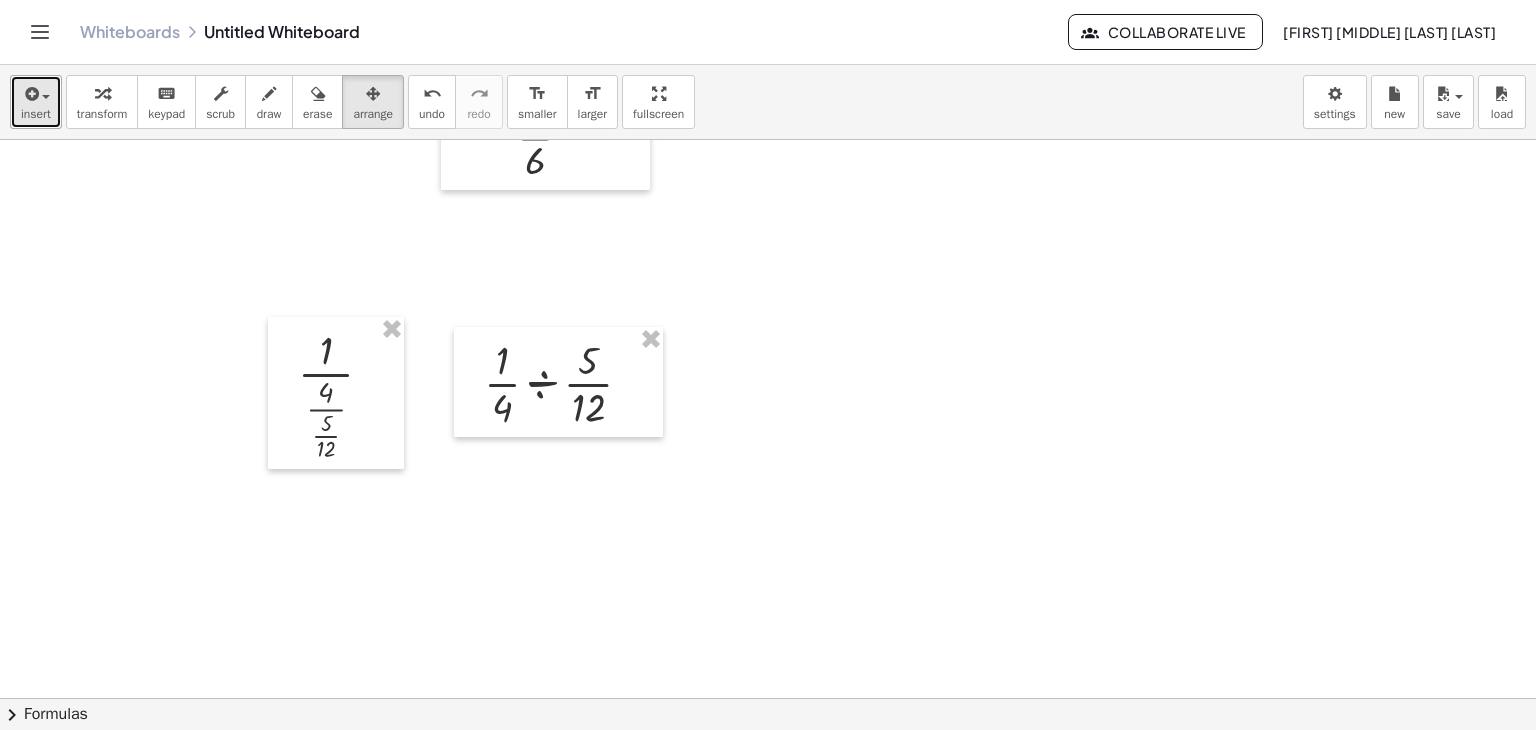 click at bounding box center [41, 96] 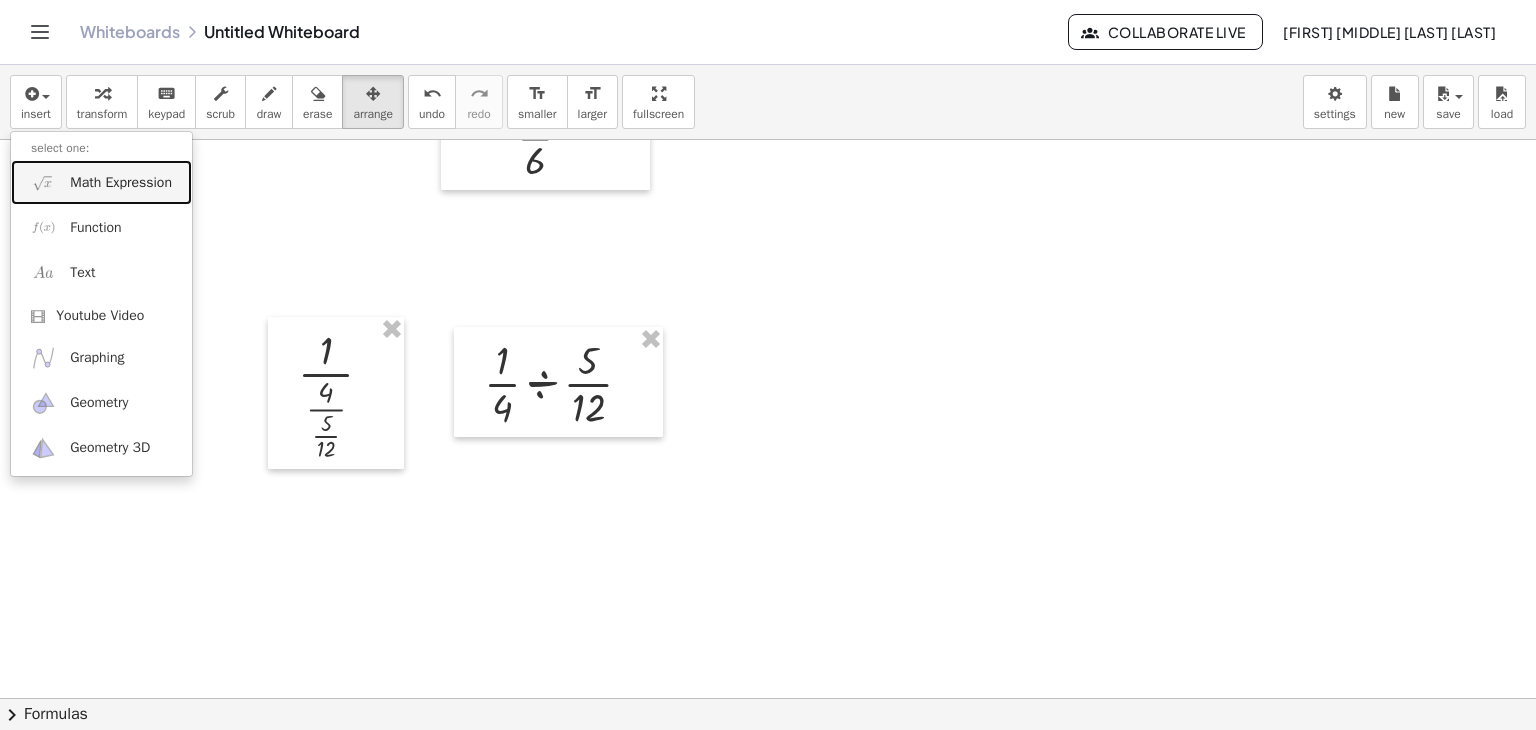 click on "Math Expression" at bounding box center (101, 182) 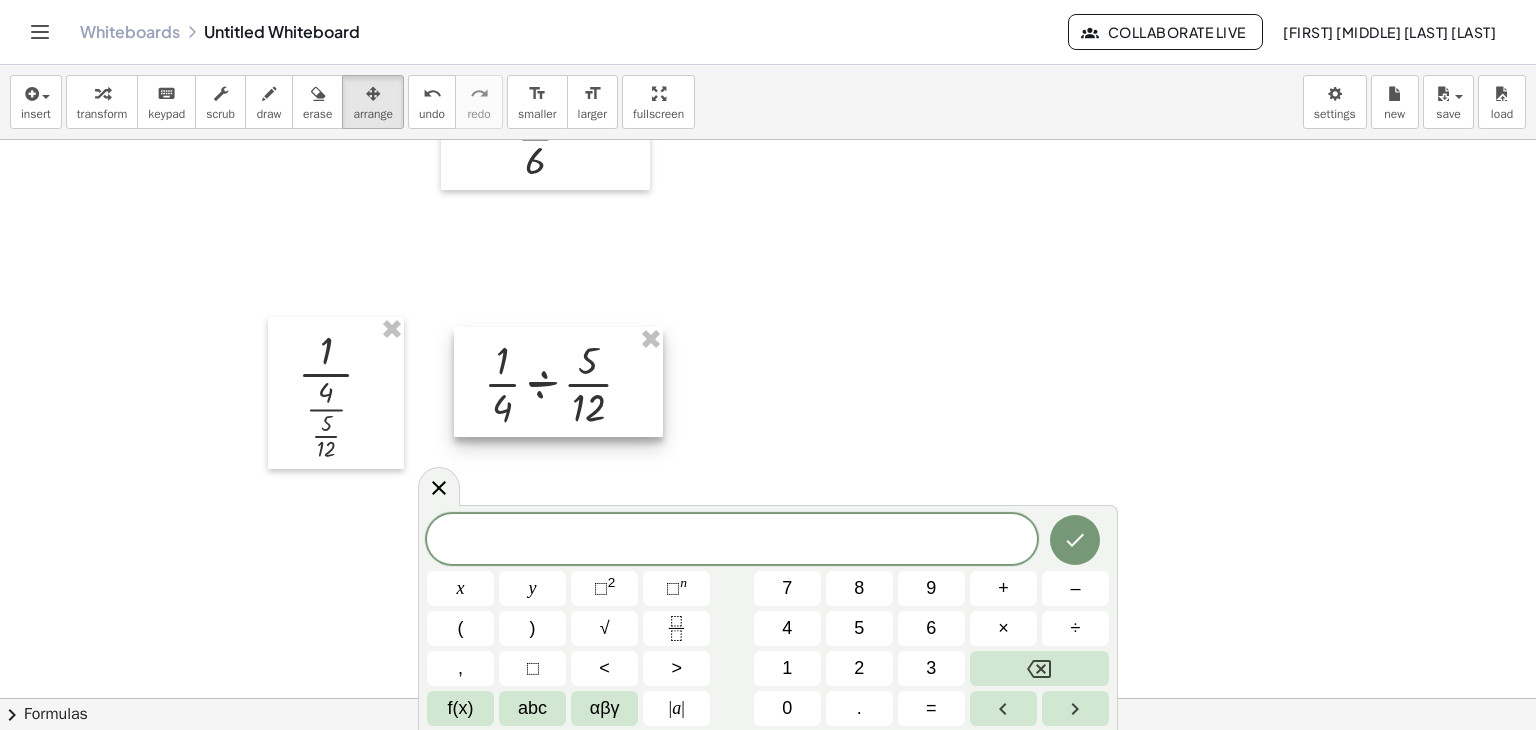 click at bounding box center (558, 382) 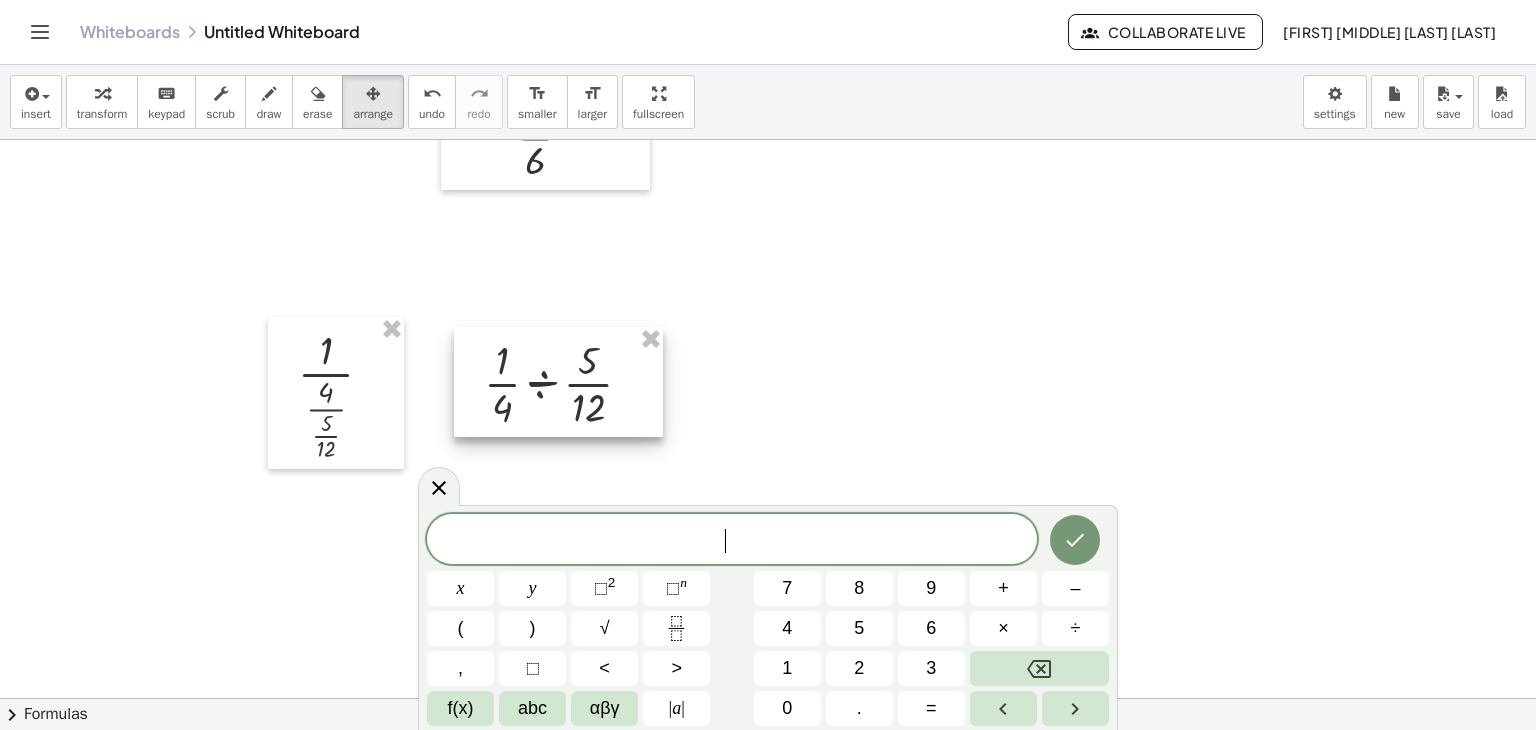 click at bounding box center [558, 382] 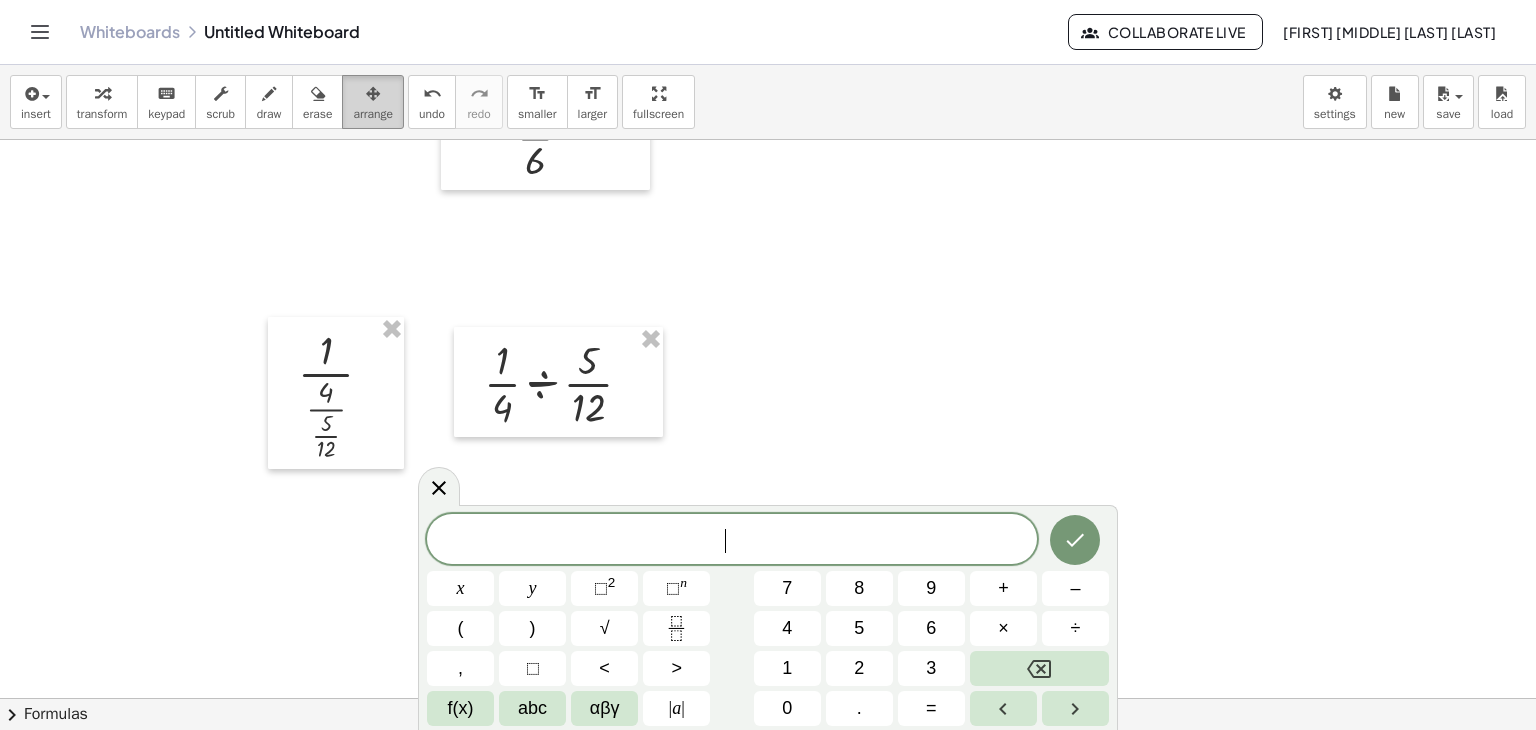 click at bounding box center [373, 94] 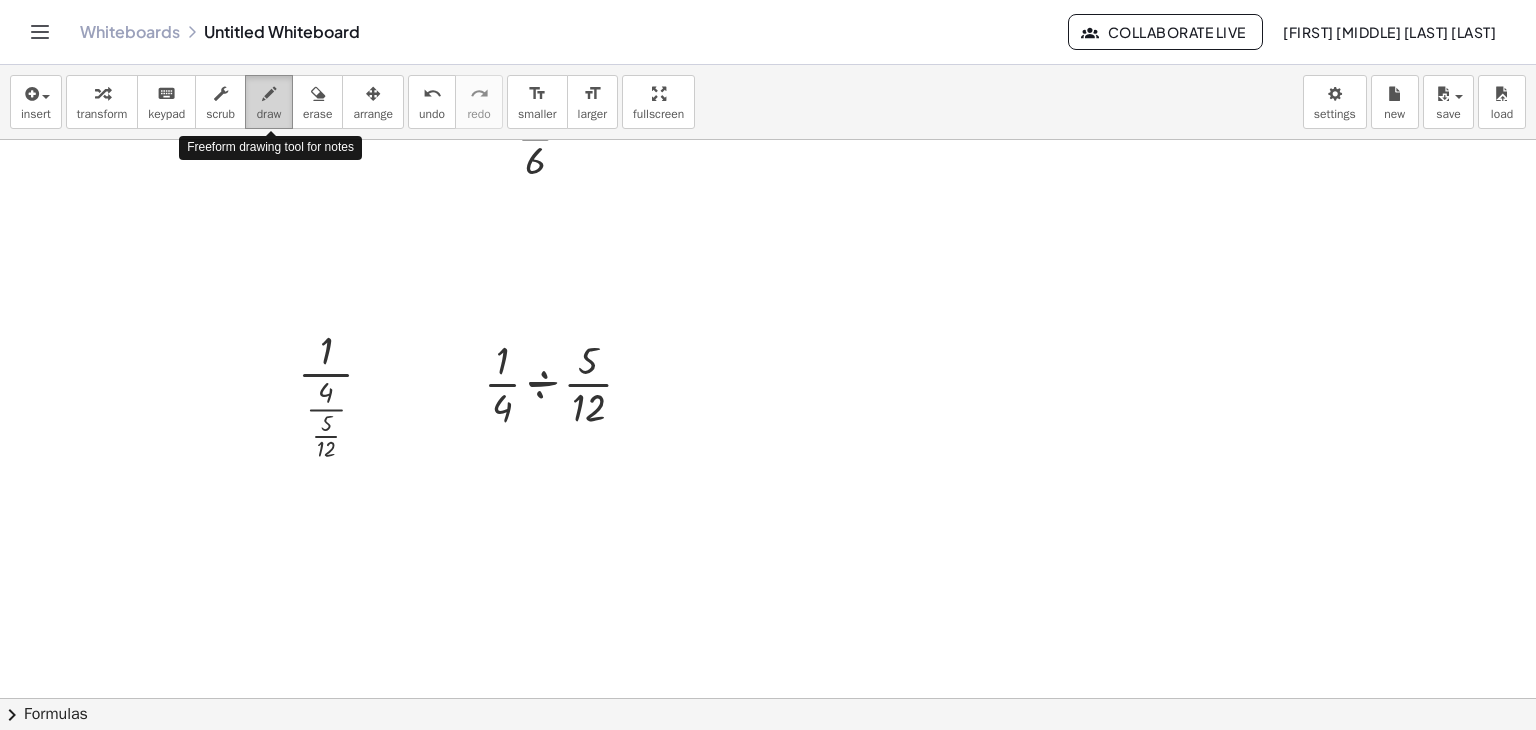 click at bounding box center [269, 93] 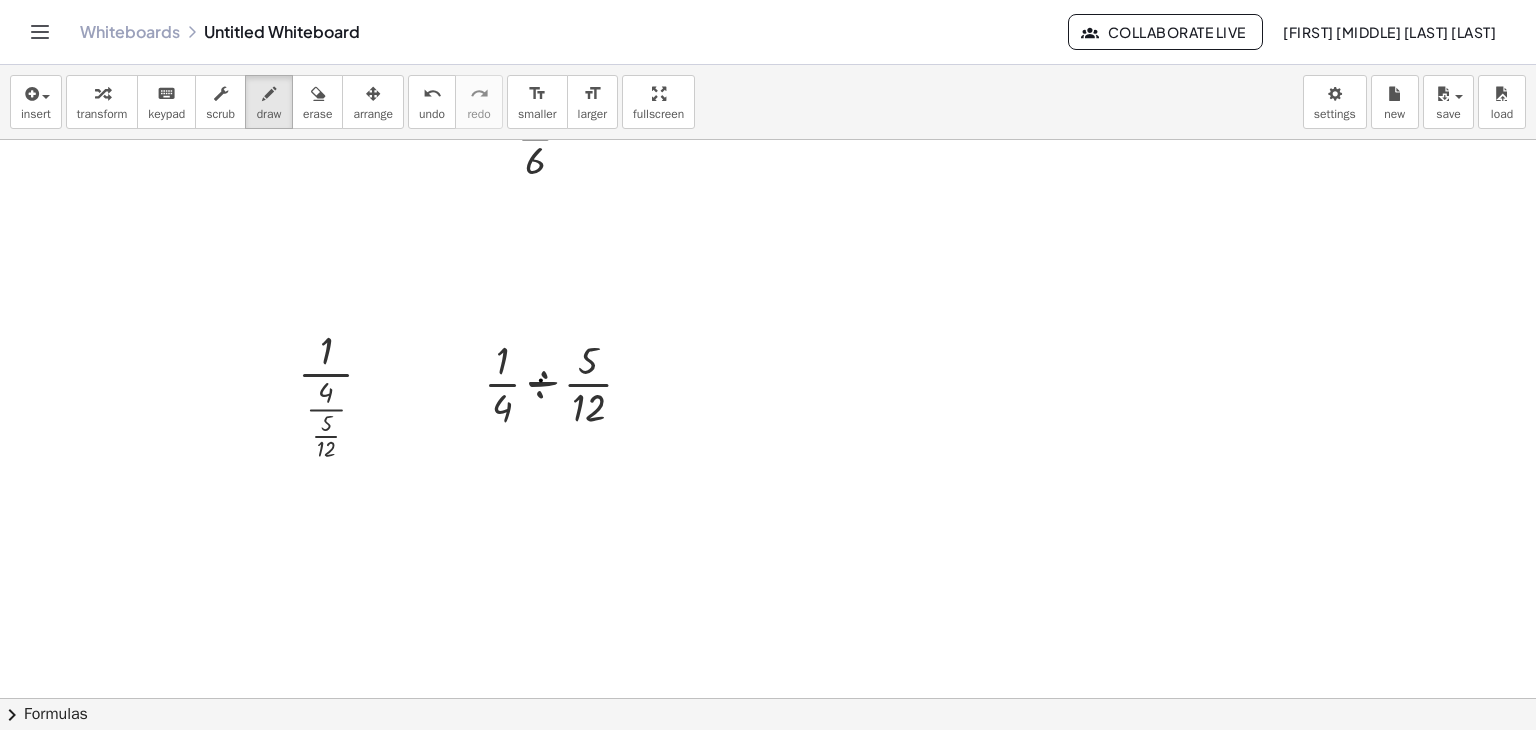 click at bounding box center [768, 282] 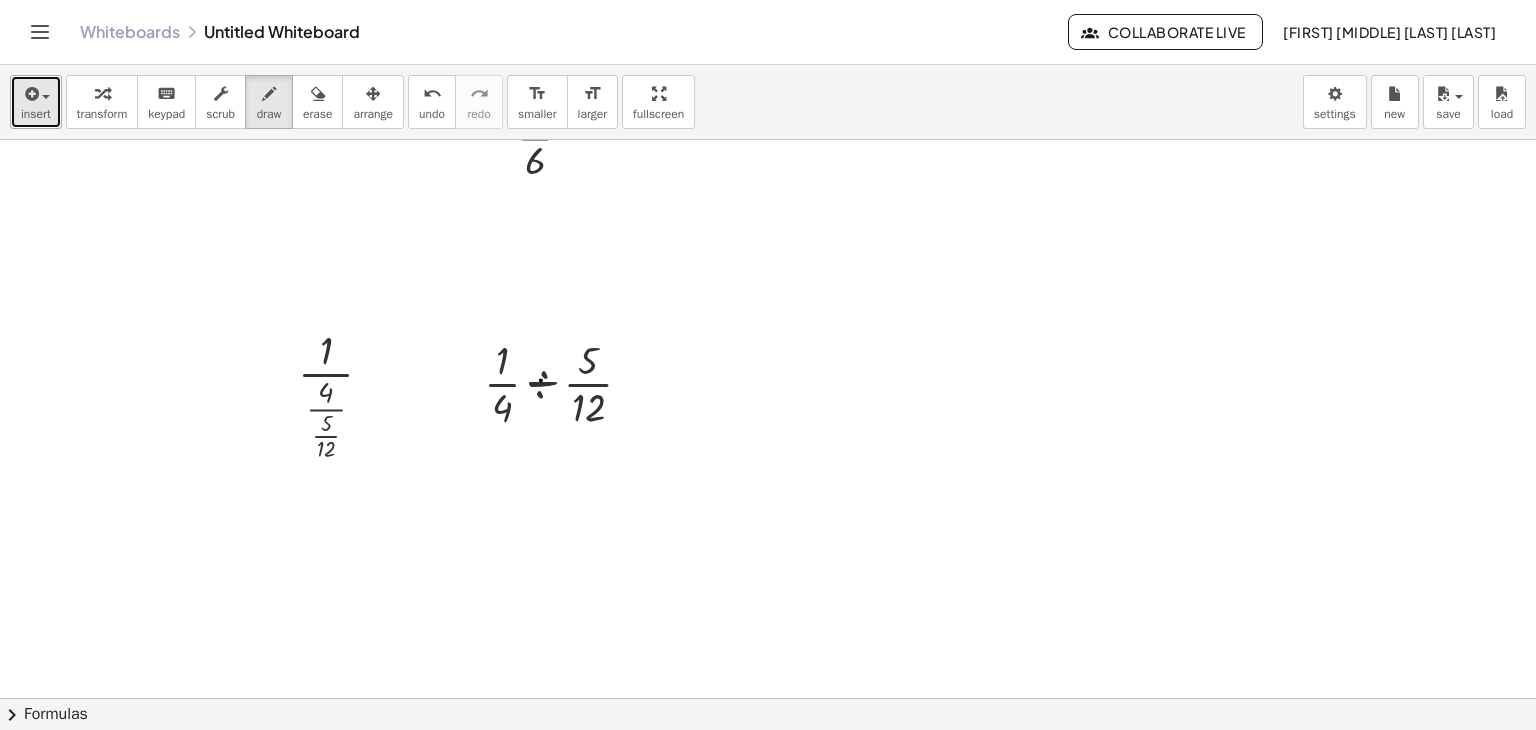 drag, startPoint x: 34, startPoint y: 97, endPoint x: 45, endPoint y: 82, distance: 18.601076 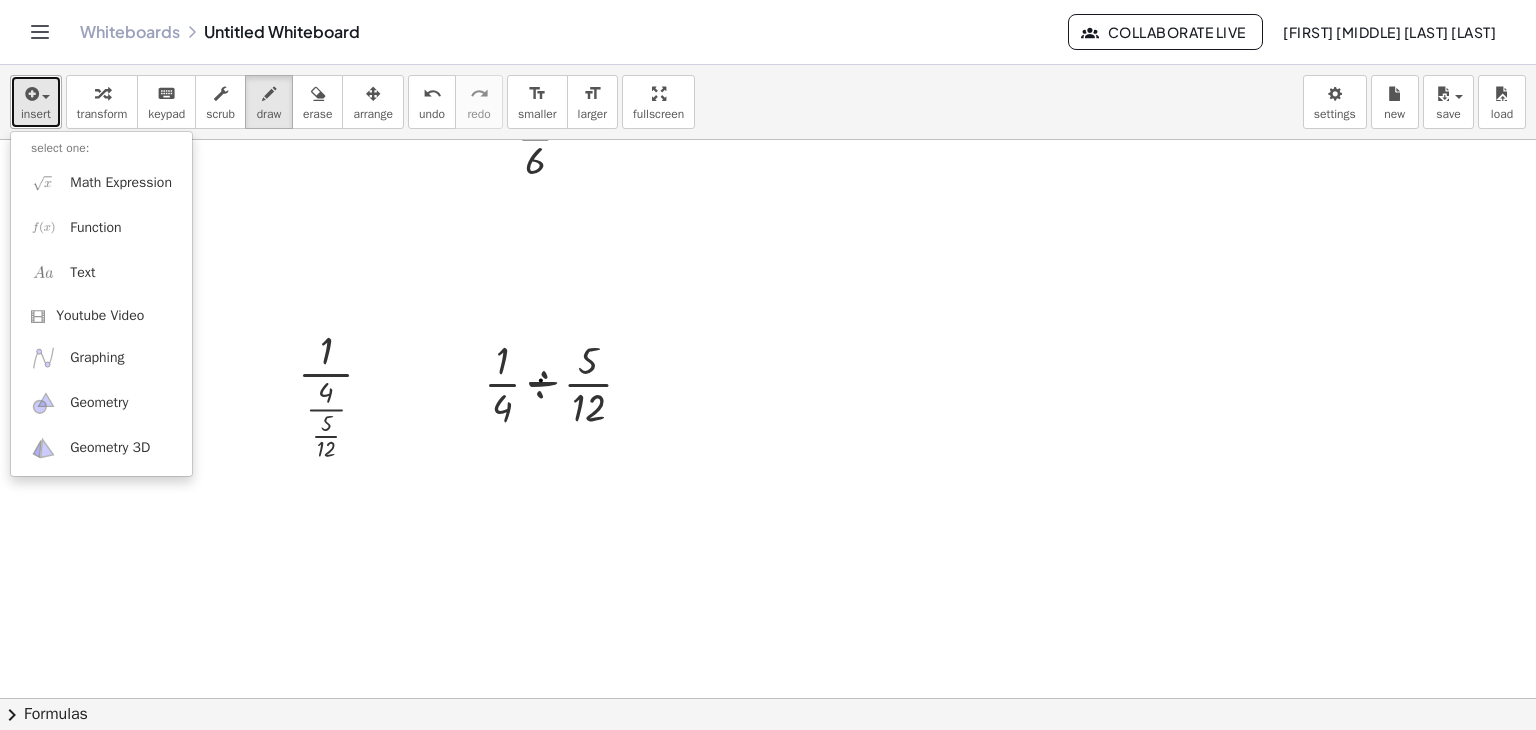 click at bounding box center [36, 93] 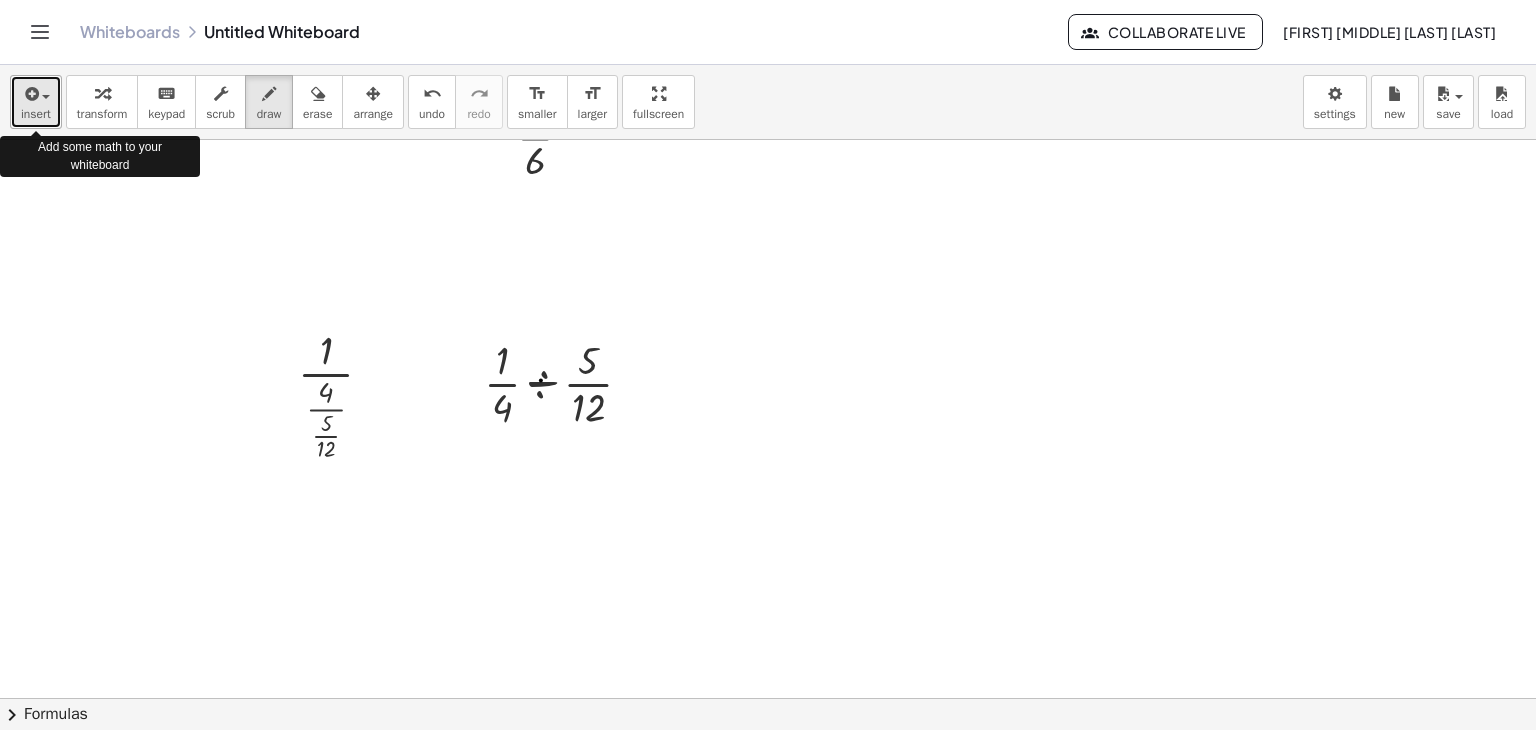 click at bounding box center [36, 93] 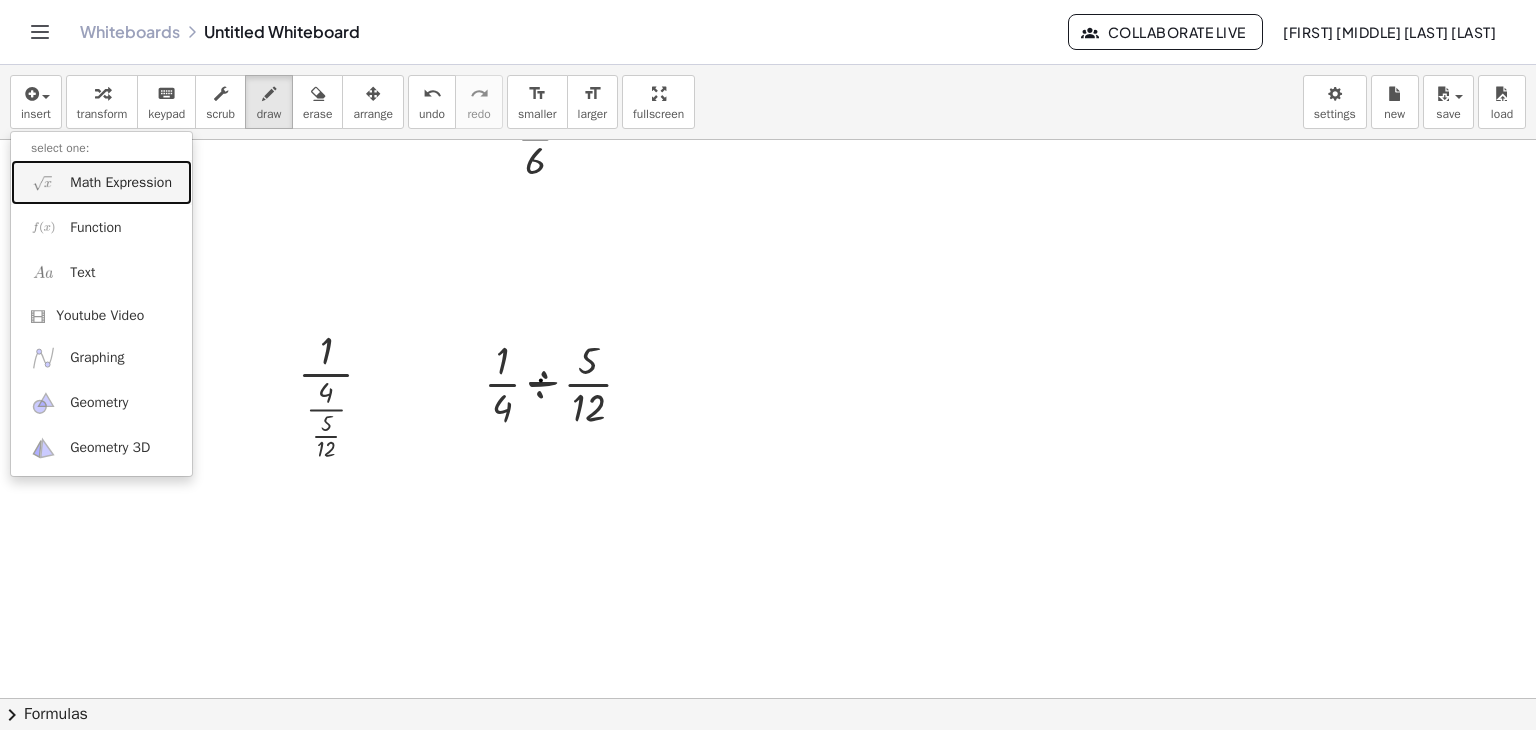 click on "Math Expression" at bounding box center (101, 182) 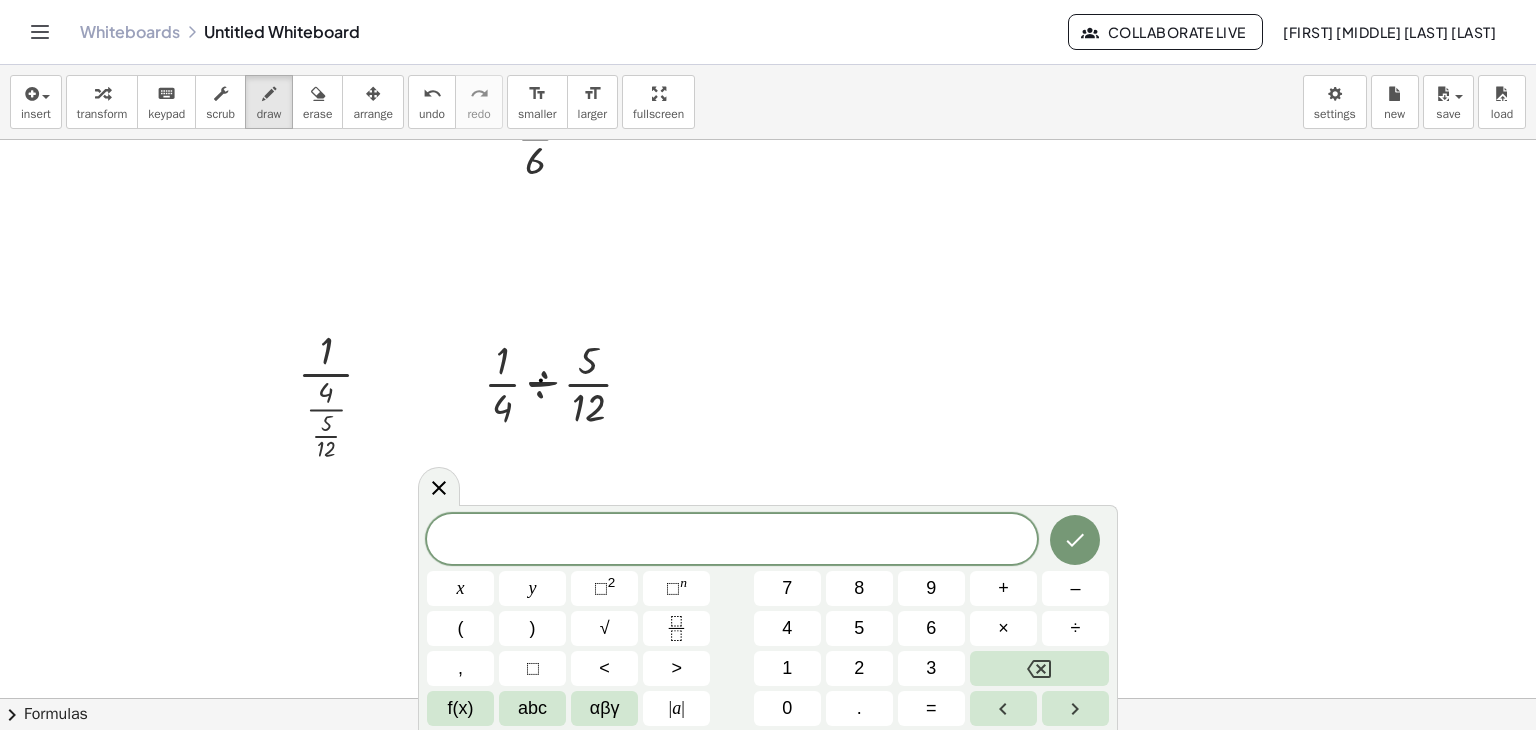 click at bounding box center [768, 282] 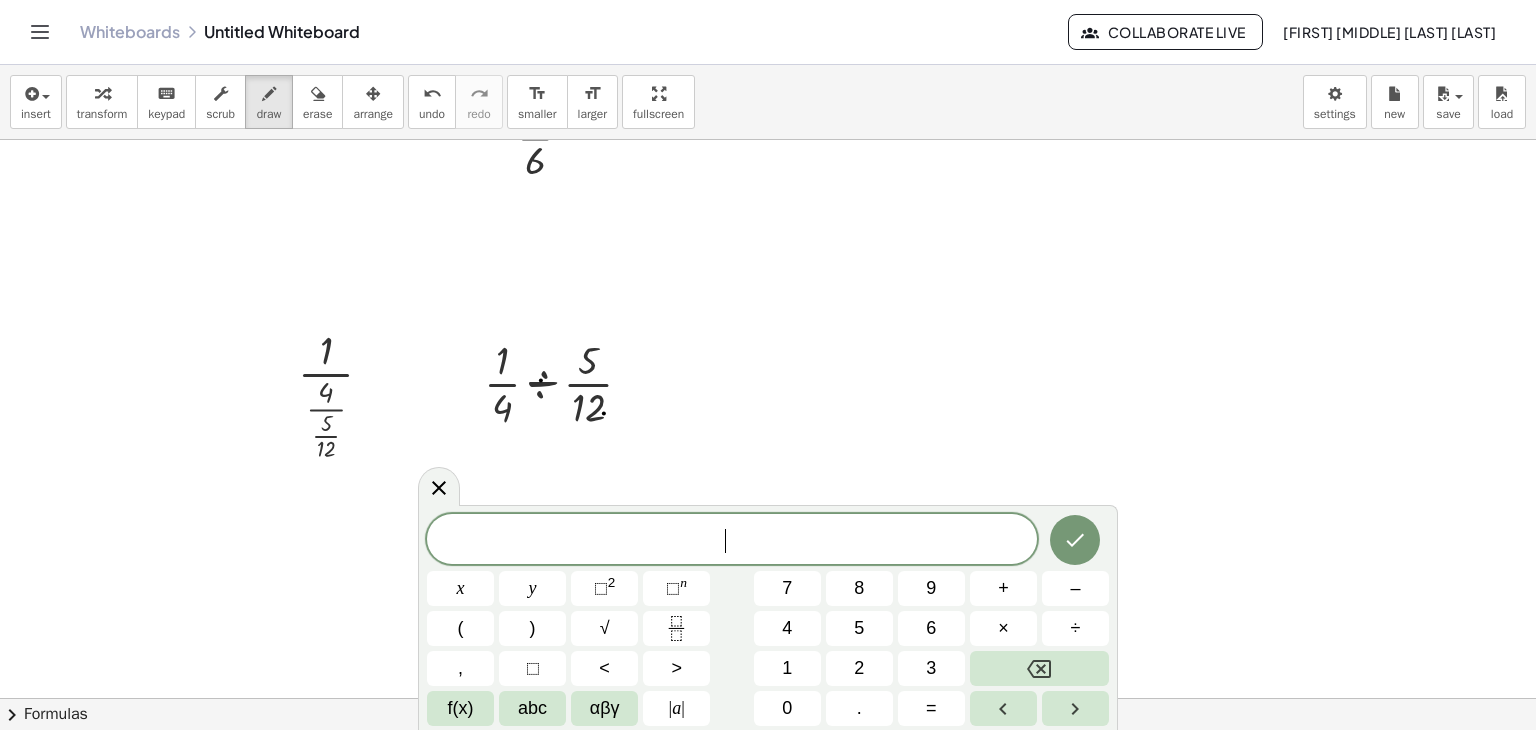 click at bounding box center (768, 282) 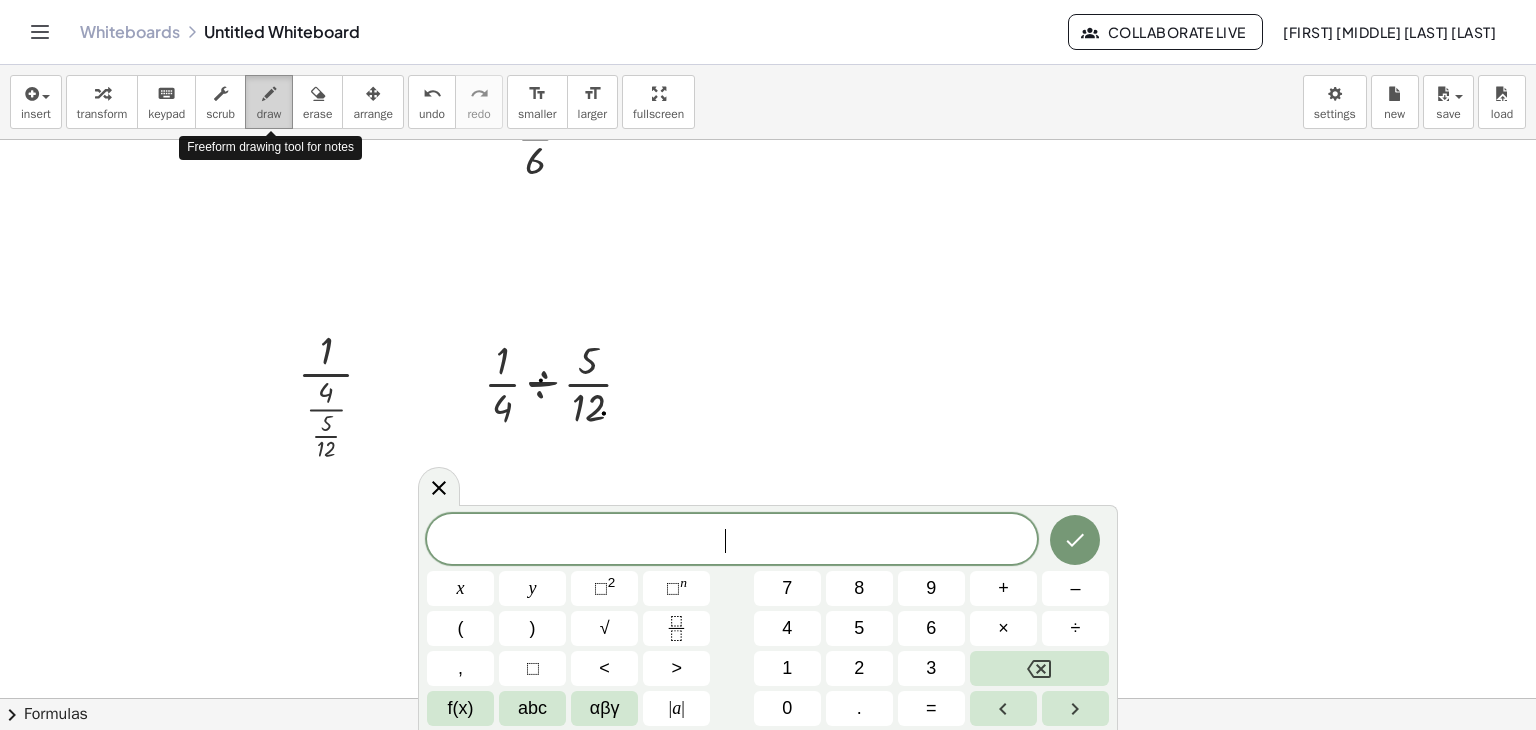 click on "draw" at bounding box center [269, 114] 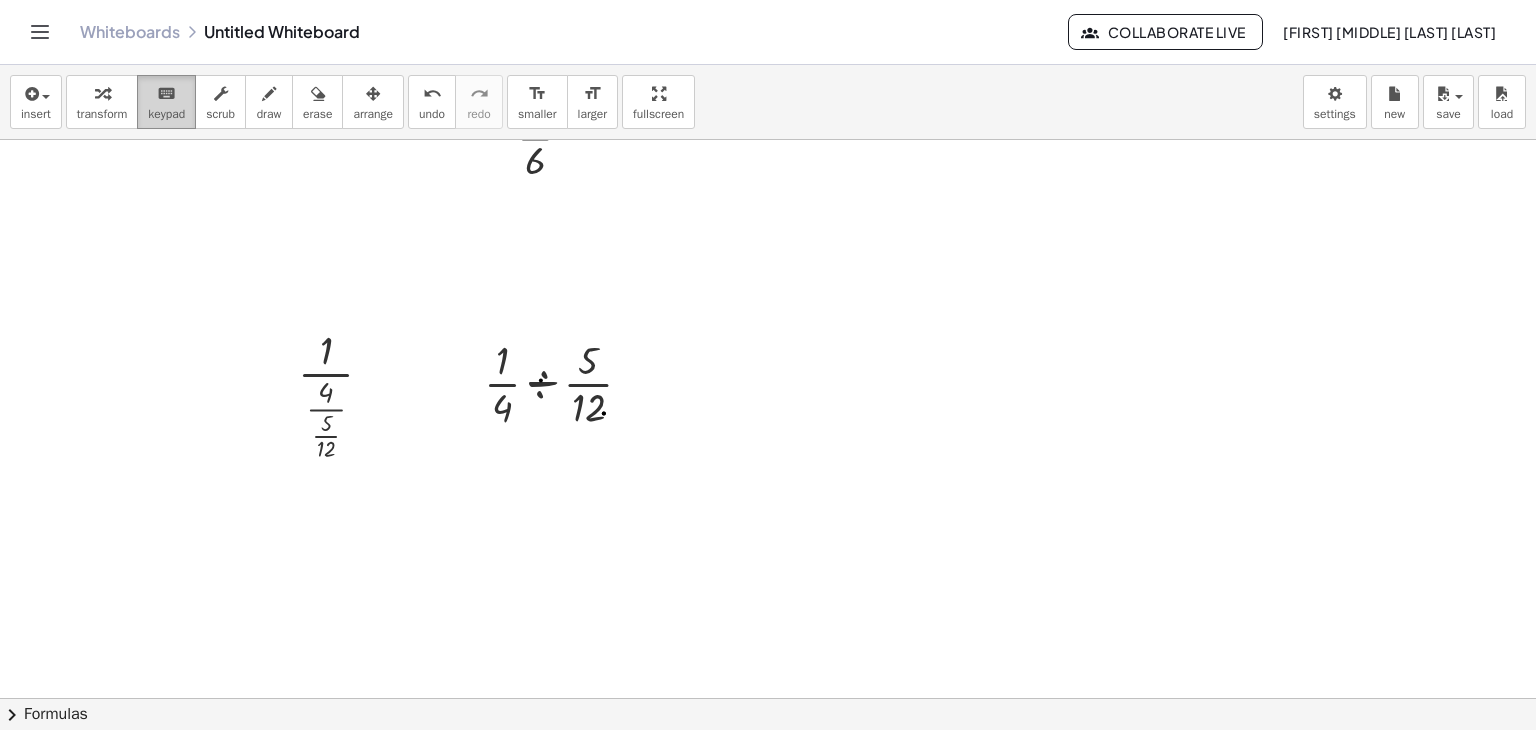 click on "keyboard" at bounding box center (166, 93) 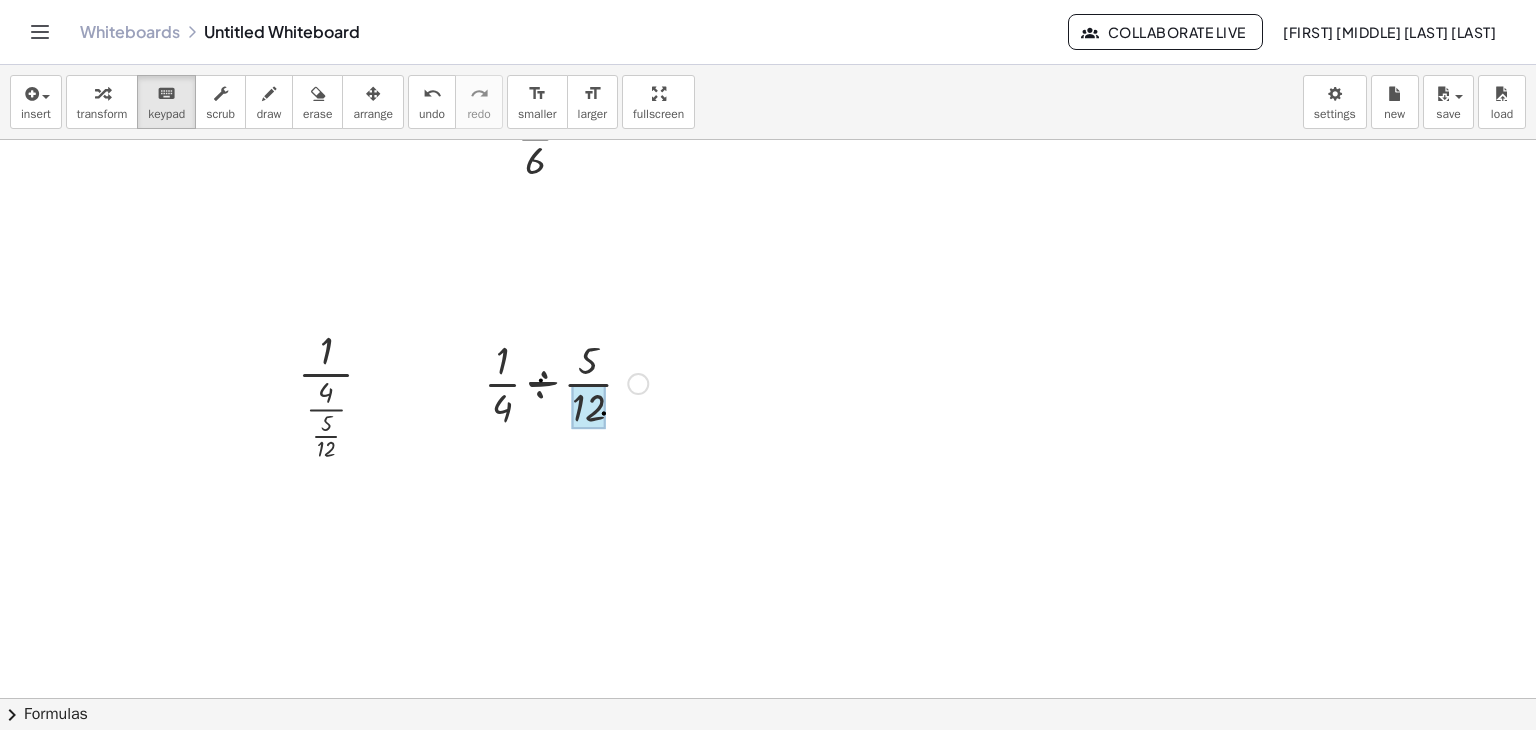 drag, startPoint x: 502, startPoint y: 369, endPoint x: 592, endPoint y: 408, distance: 98.08669 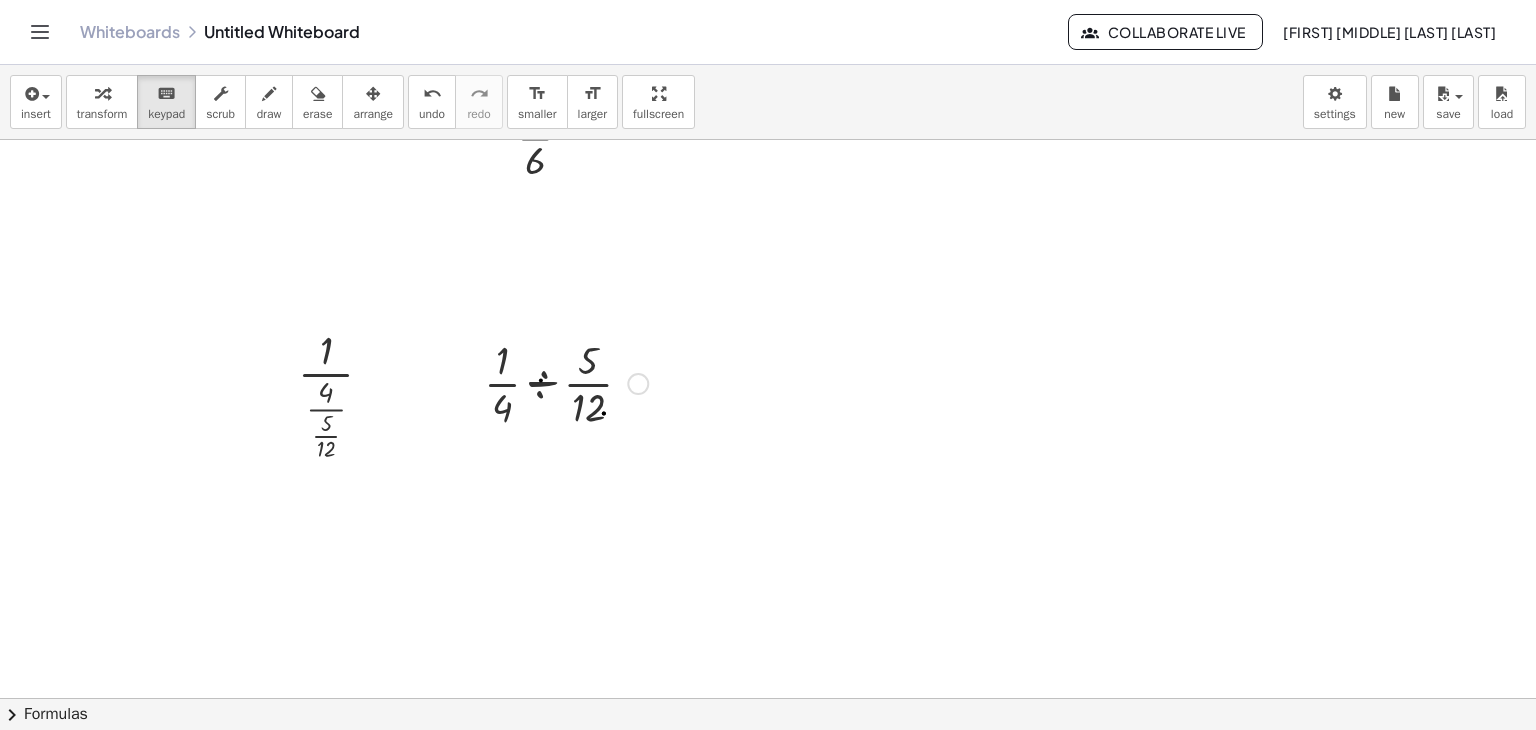 click at bounding box center [566, 382] 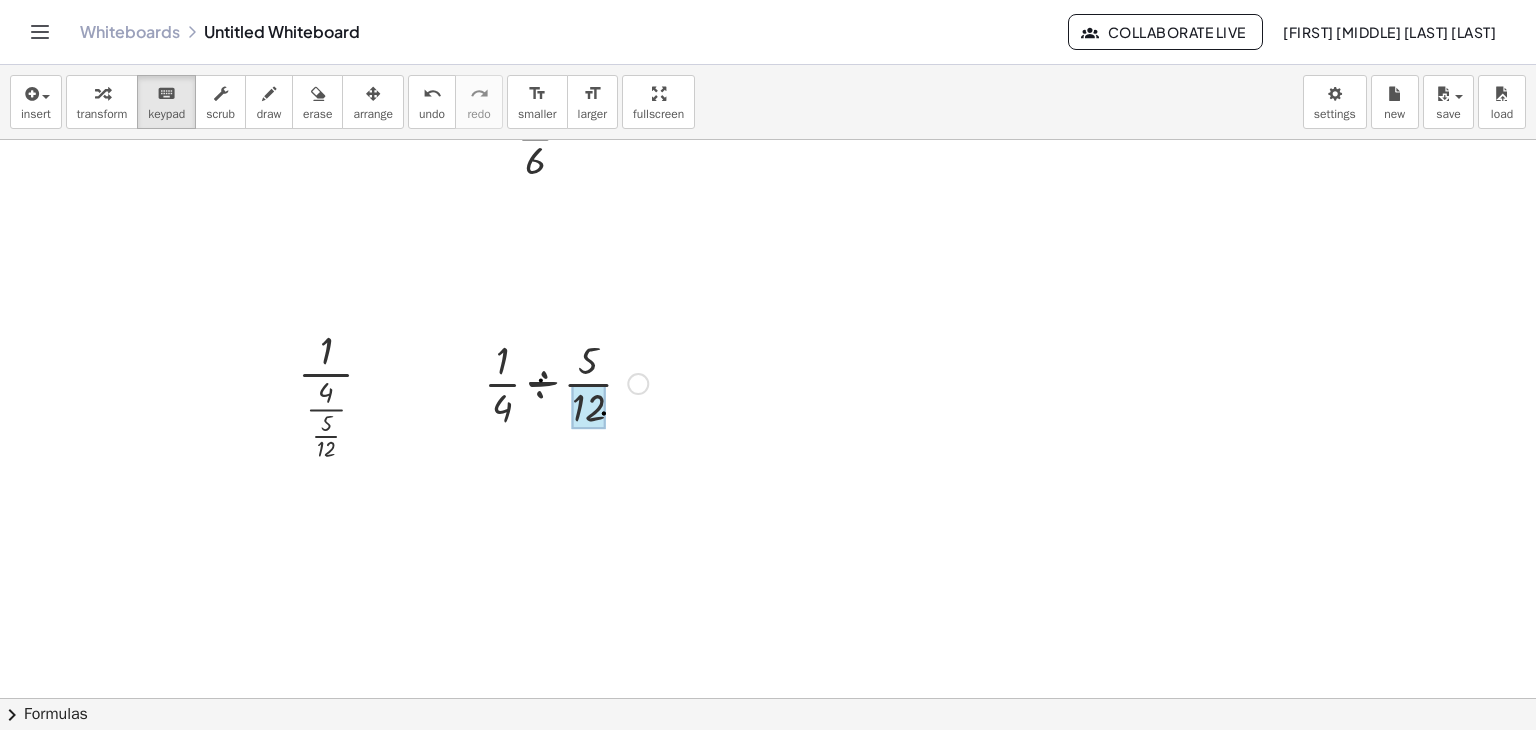 drag, startPoint x: 494, startPoint y: 355, endPoint x: 564, endPoint y: 402, distance: 84.31489 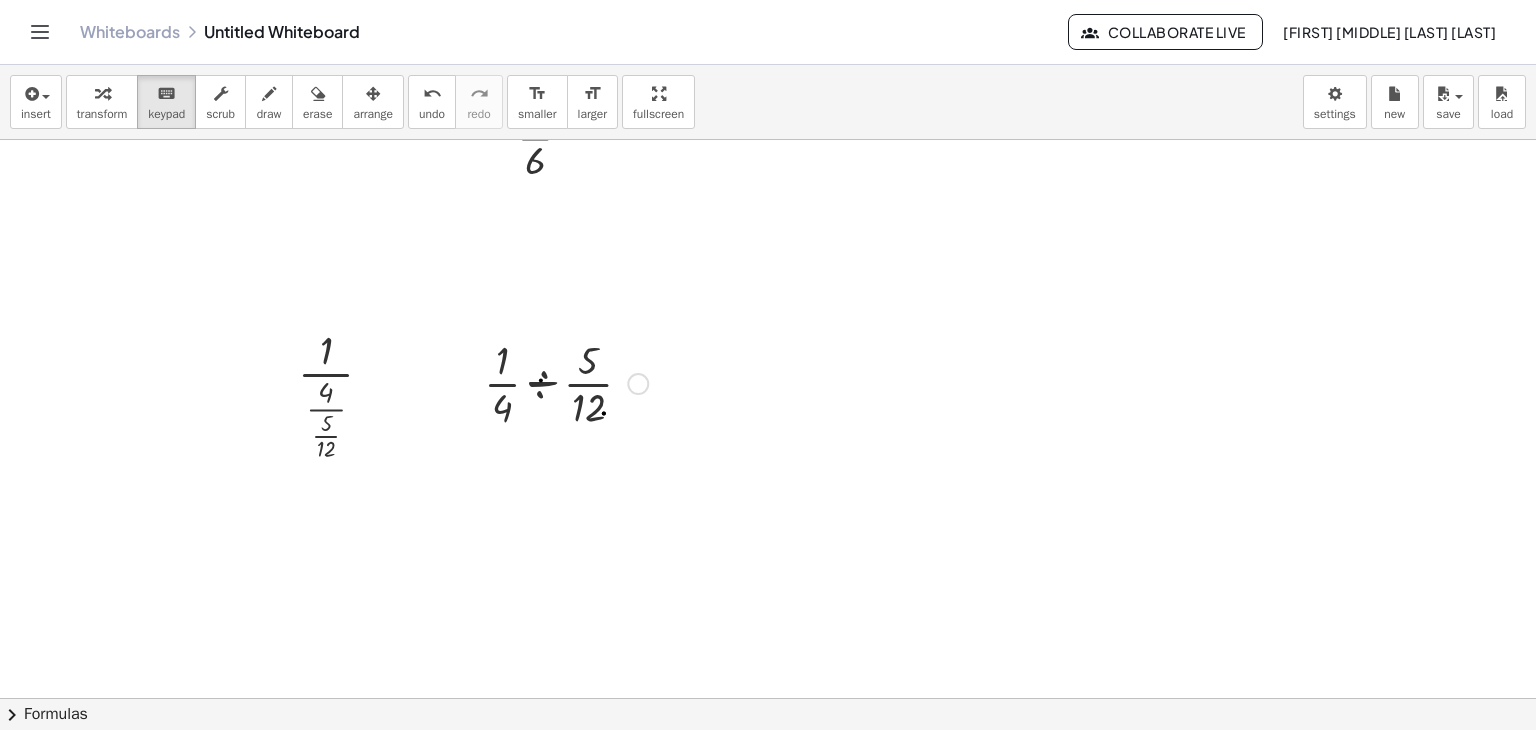 click at bounding box center (566, 382) 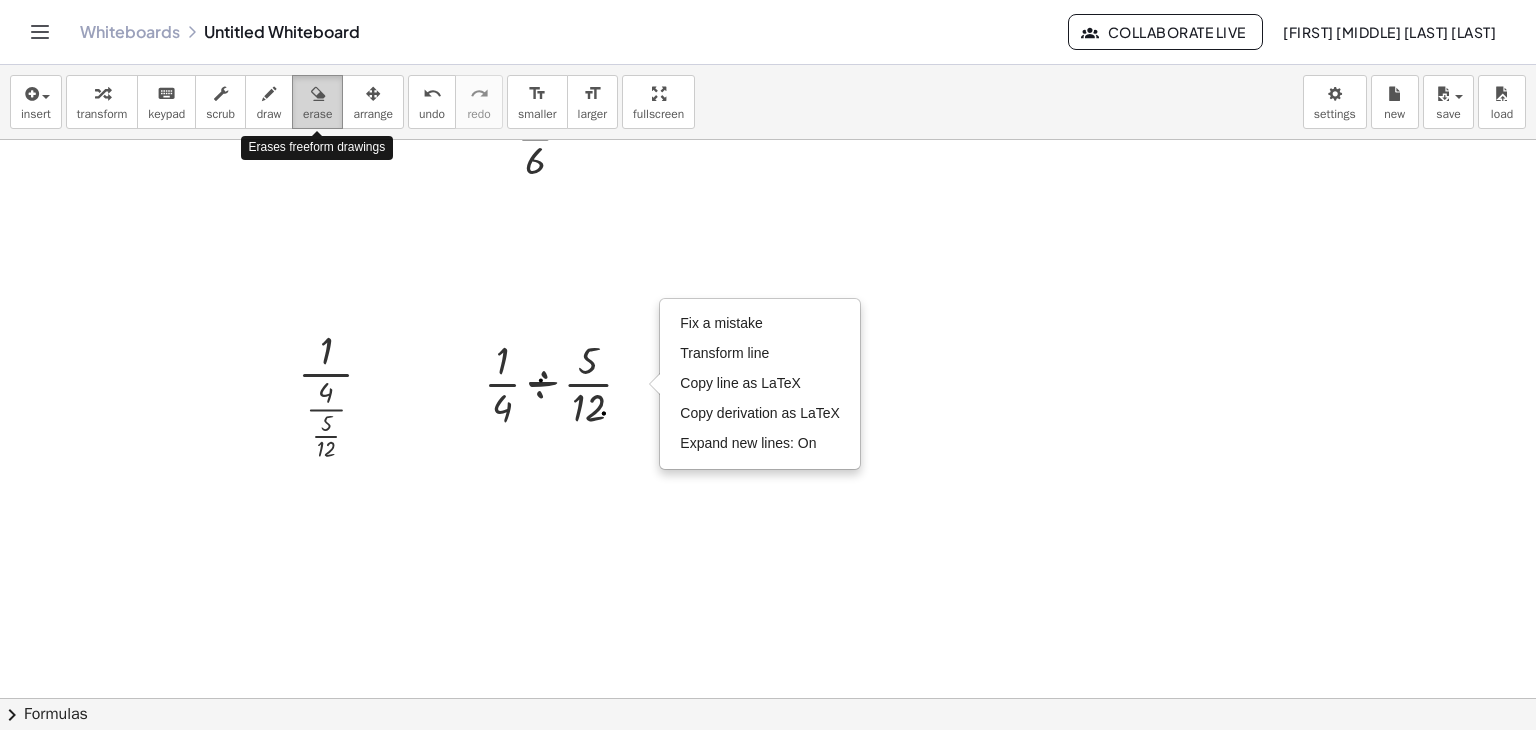 click at bounding box center [318, 94] 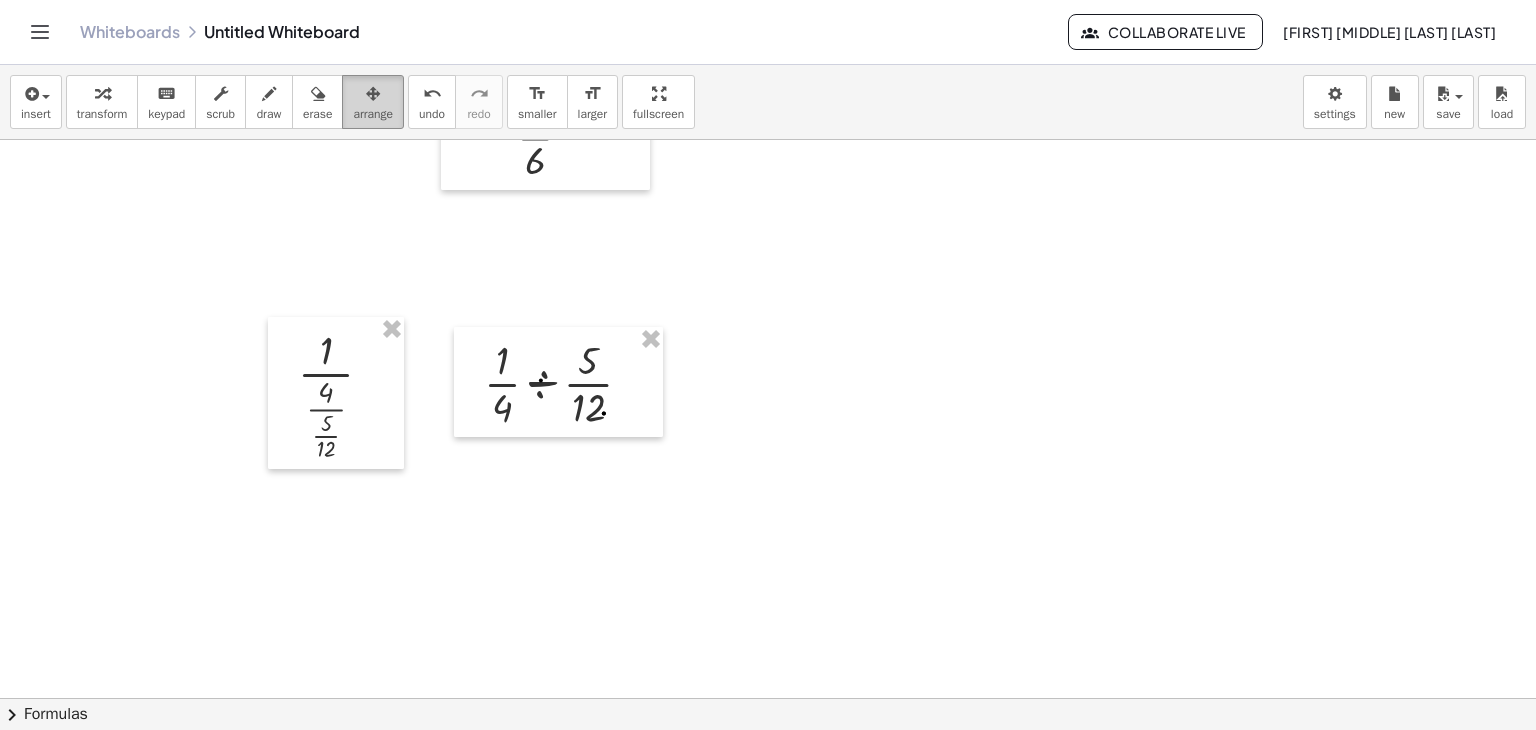 click at bounding box center (373, 94) 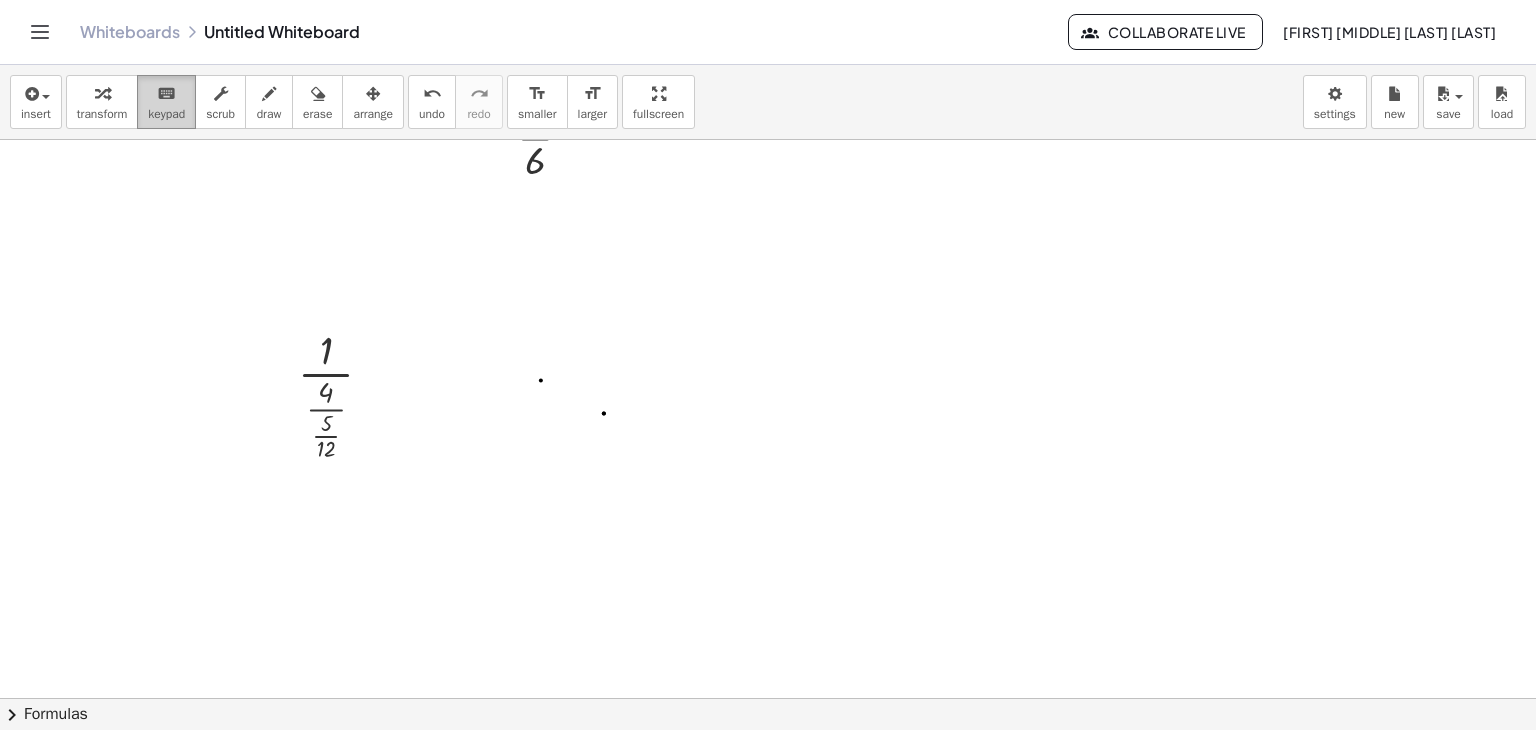drag, startPoint x: 164, startPoint y: 97, endPoint x: 188, endPoint y: 89, distance: 25.298222 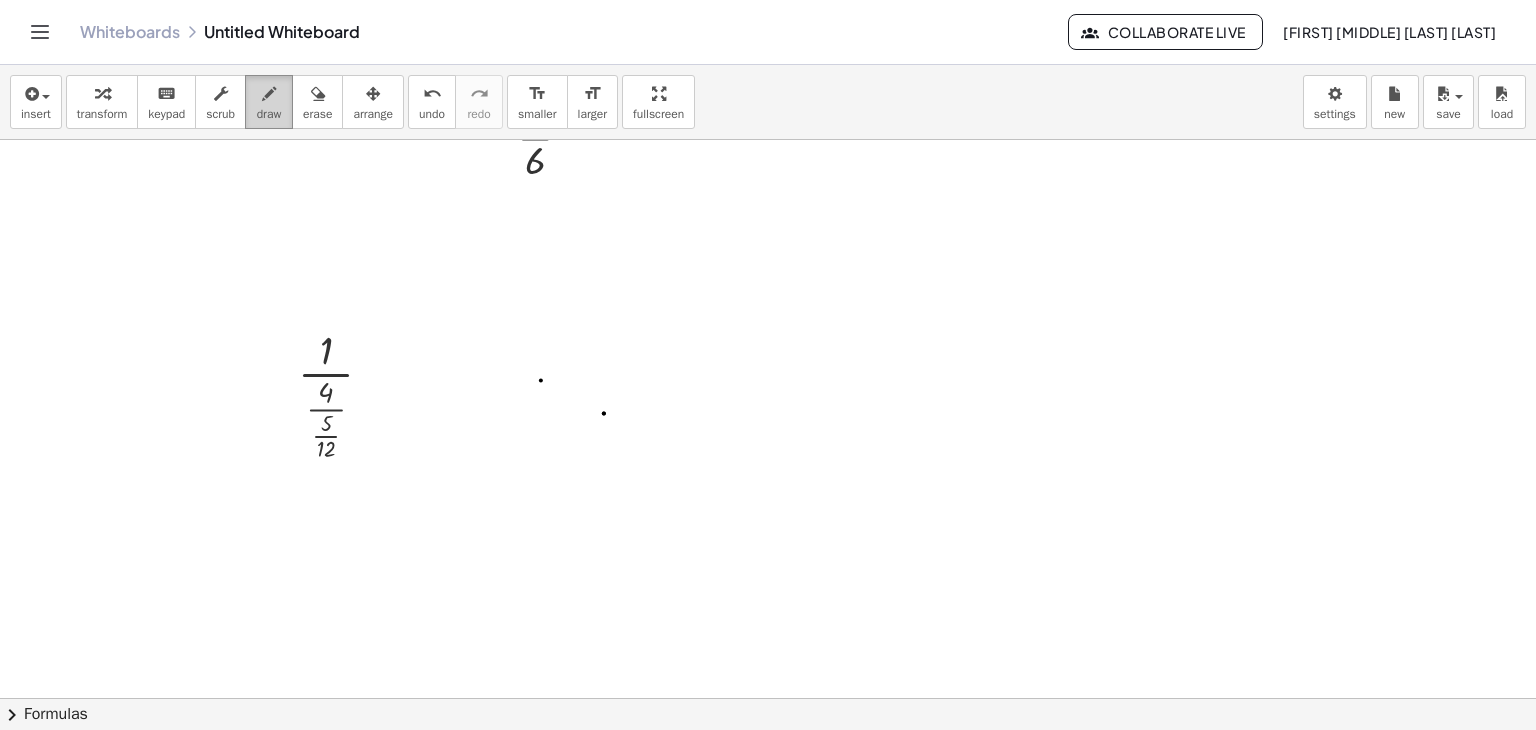 click at bounding box center (269, 94) 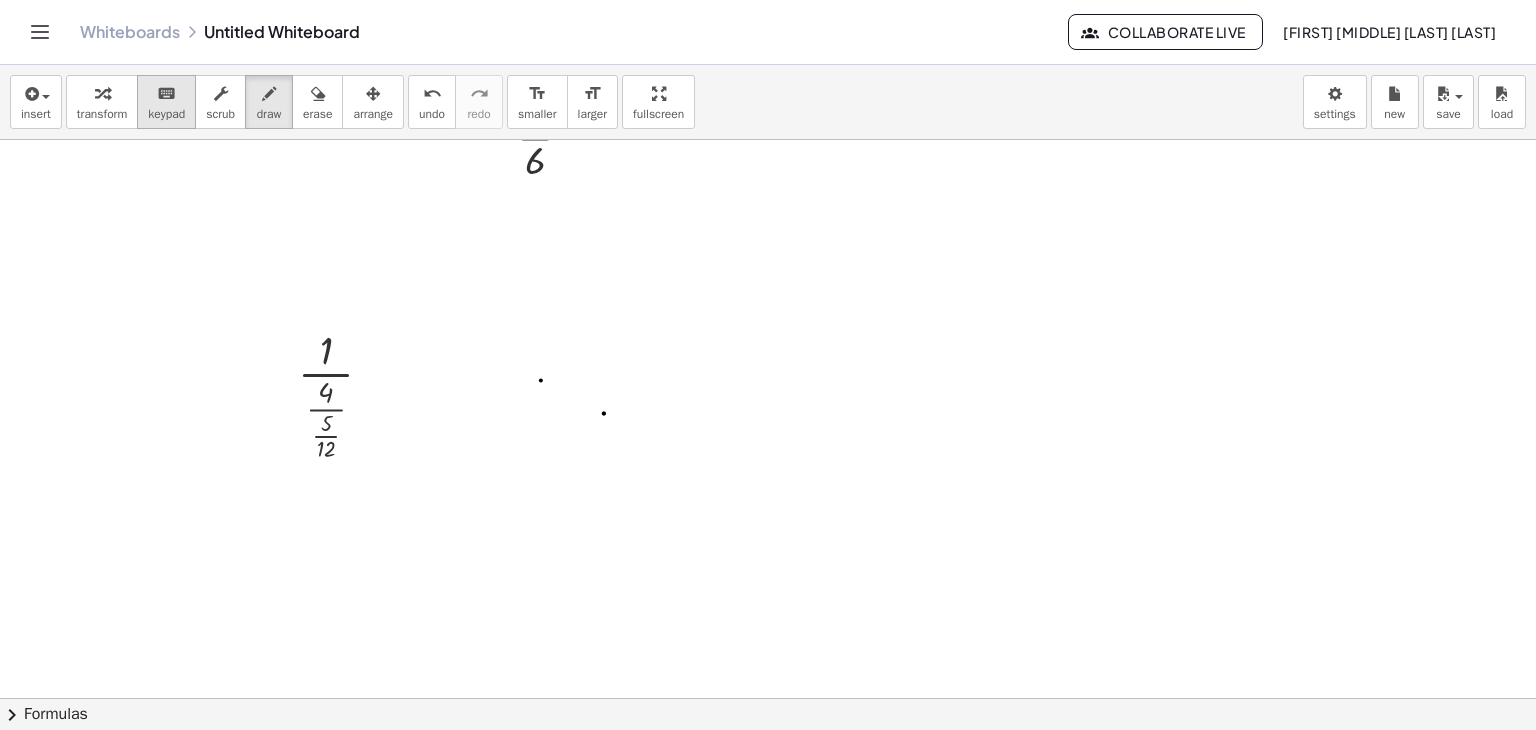 click on "keypad" at bounding box center [166, 114] 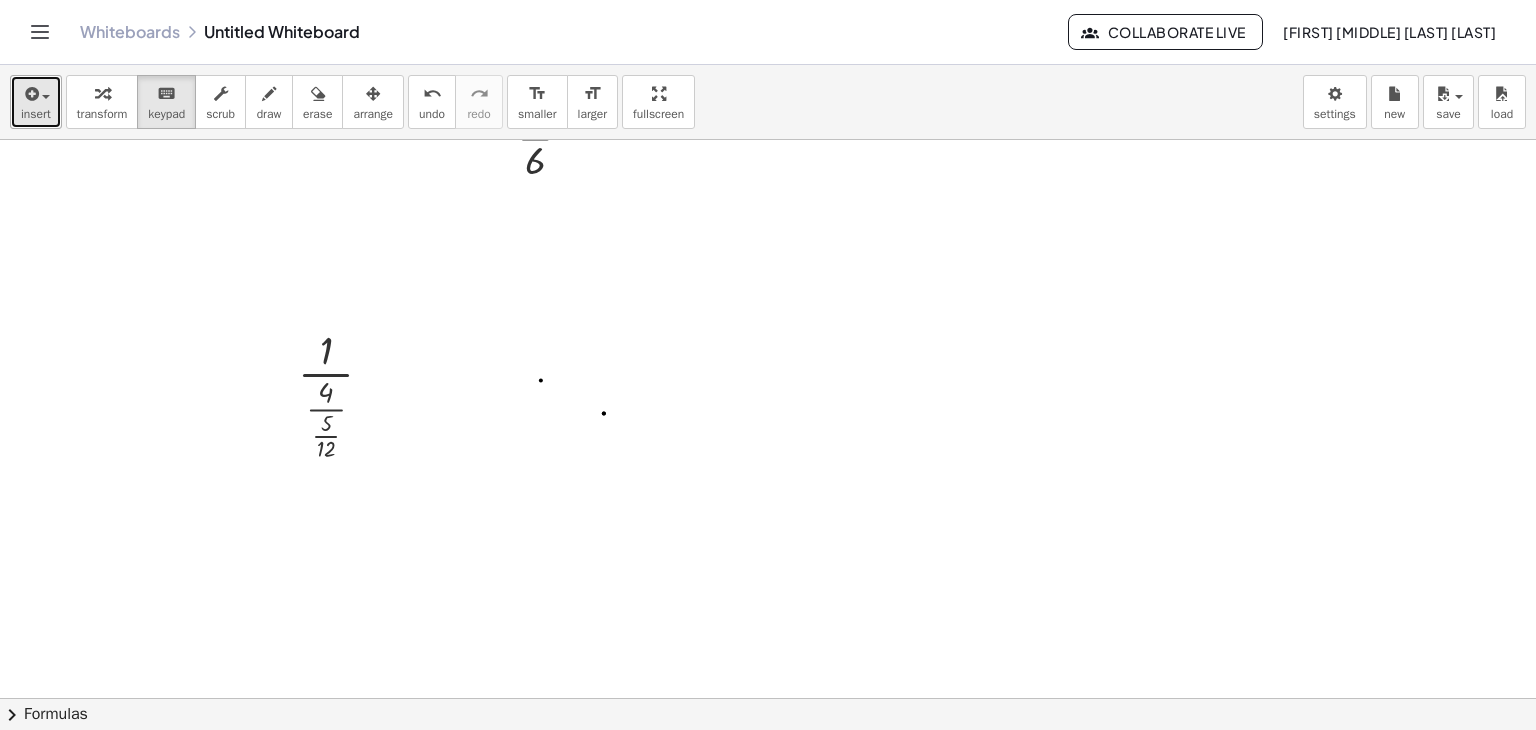 click at bounding box center (30, 94) 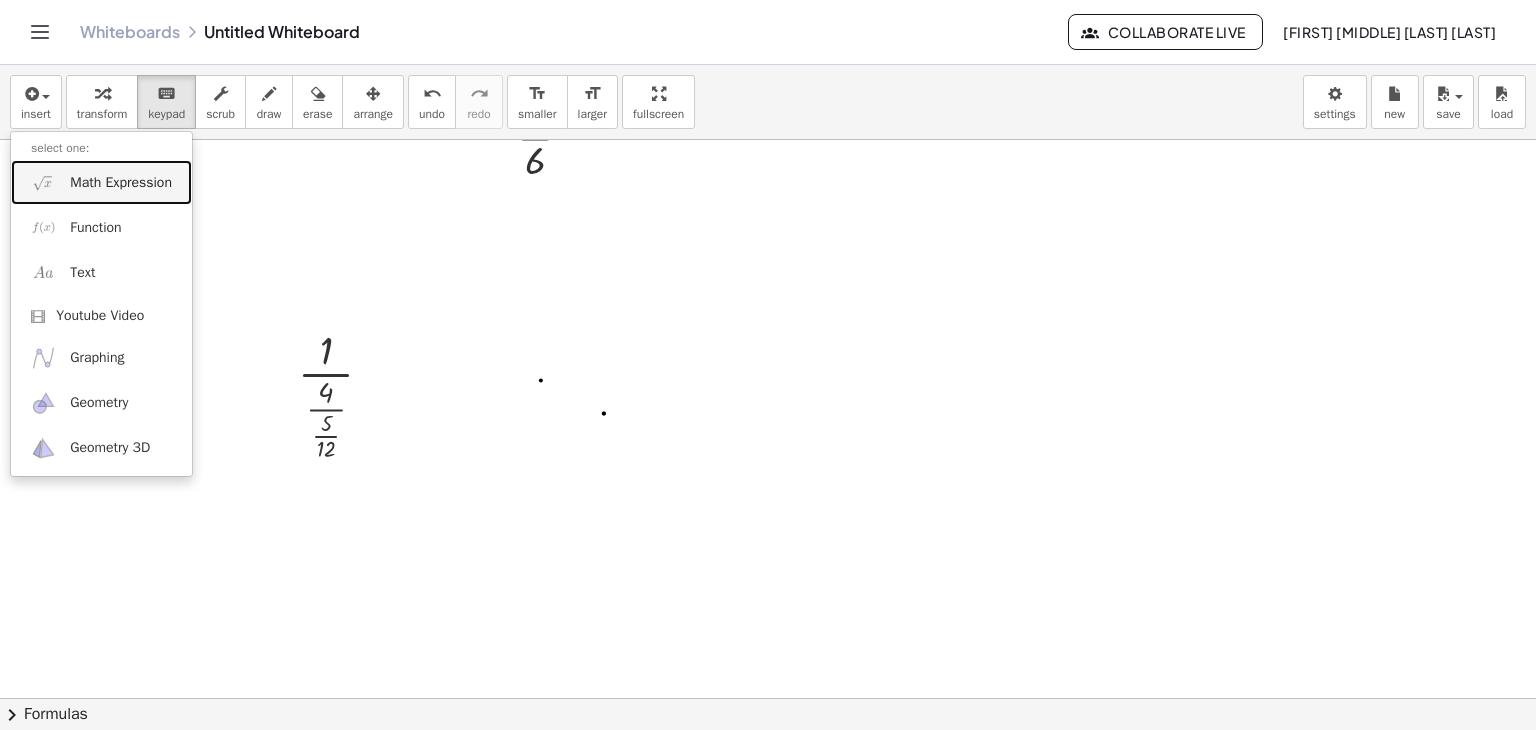 click on "Math Expression" at bounding box center (121, 183) 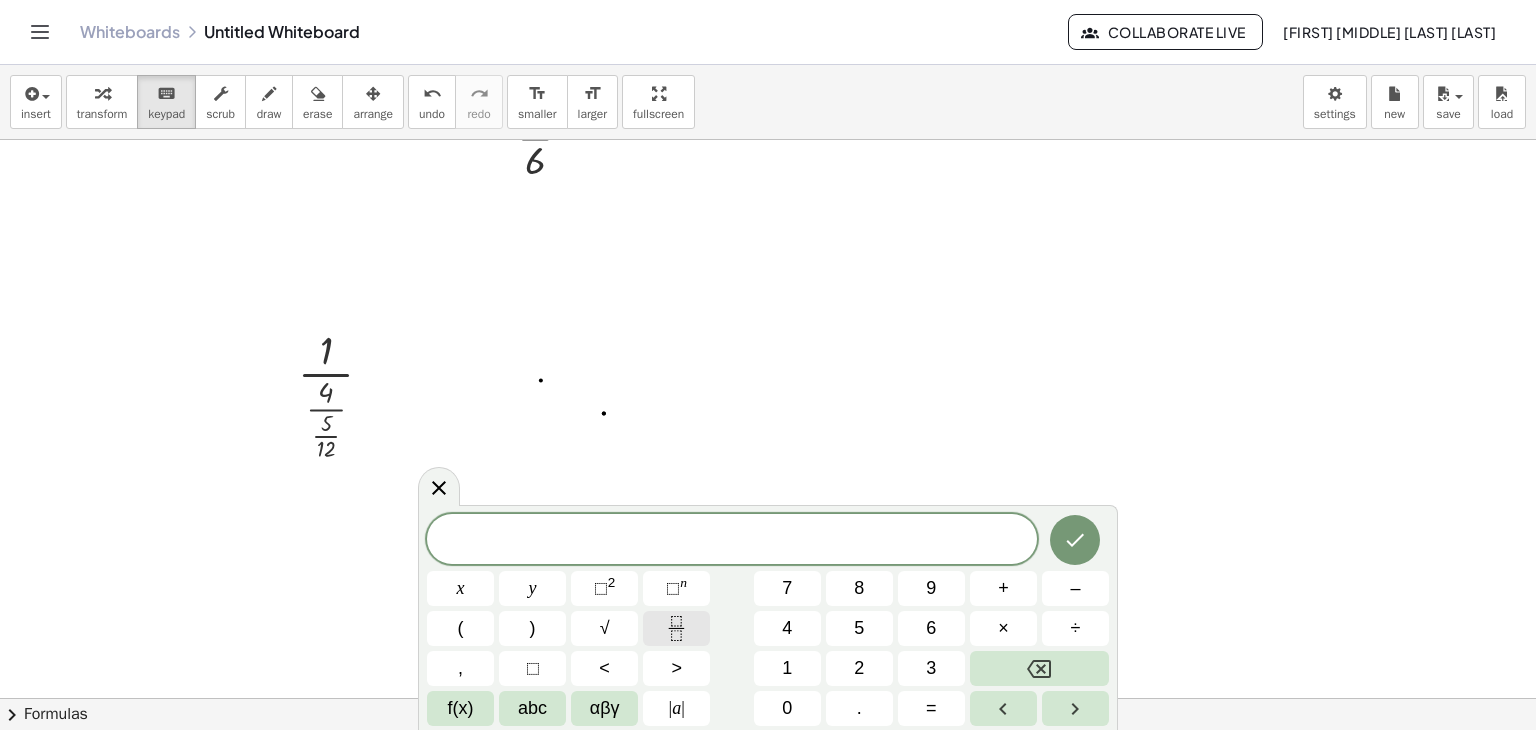click at bounding box center (676, 628) 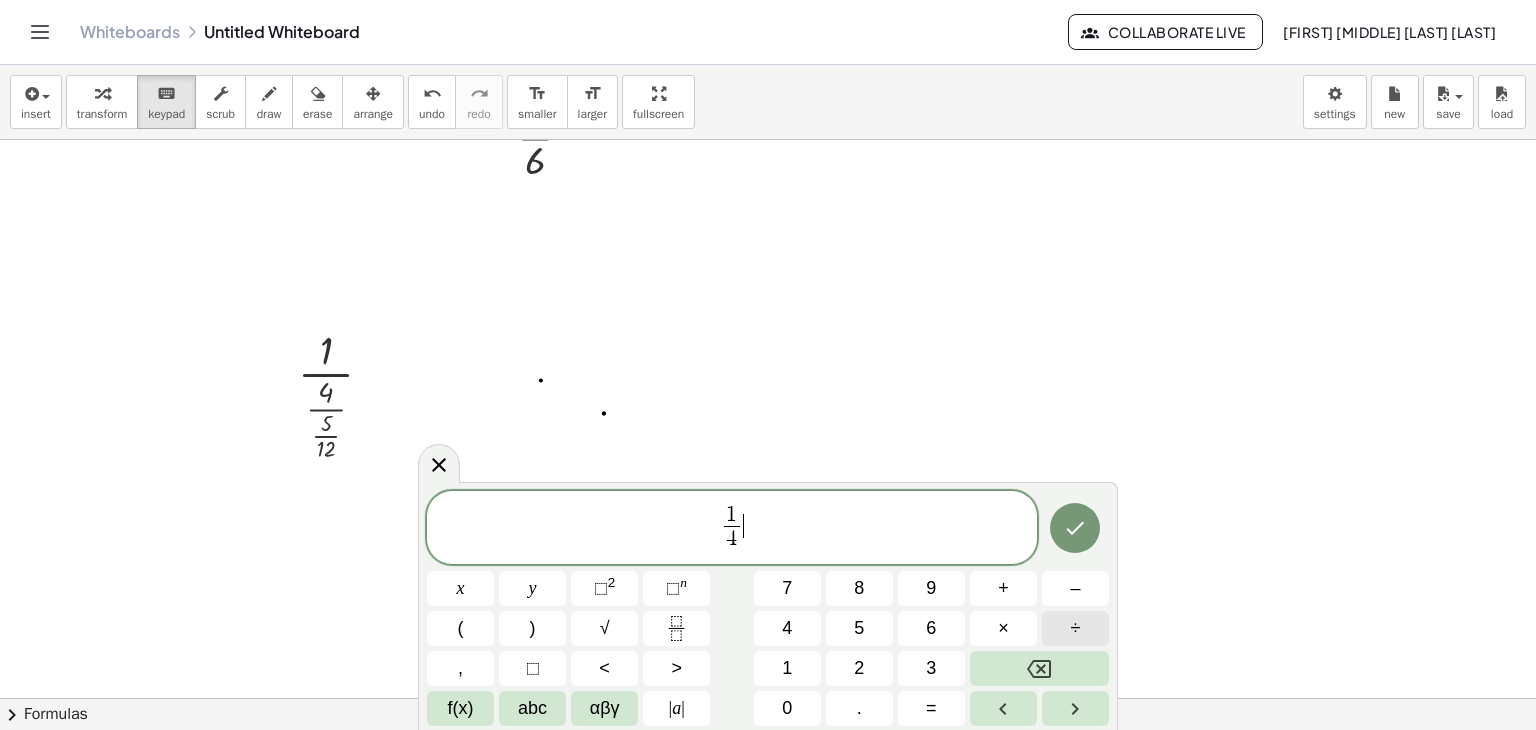 click on "÷" at bounding box center [1075, 628] 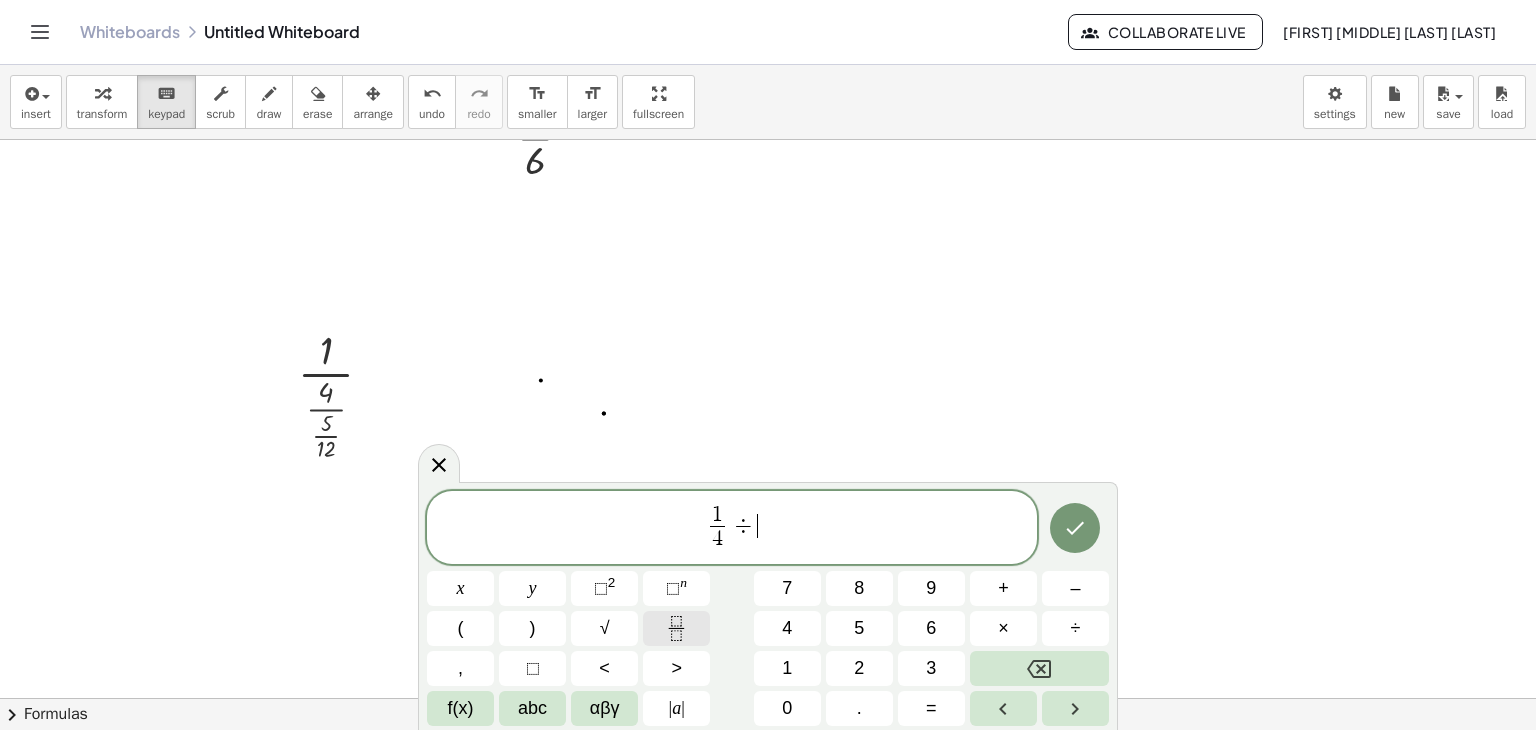 click 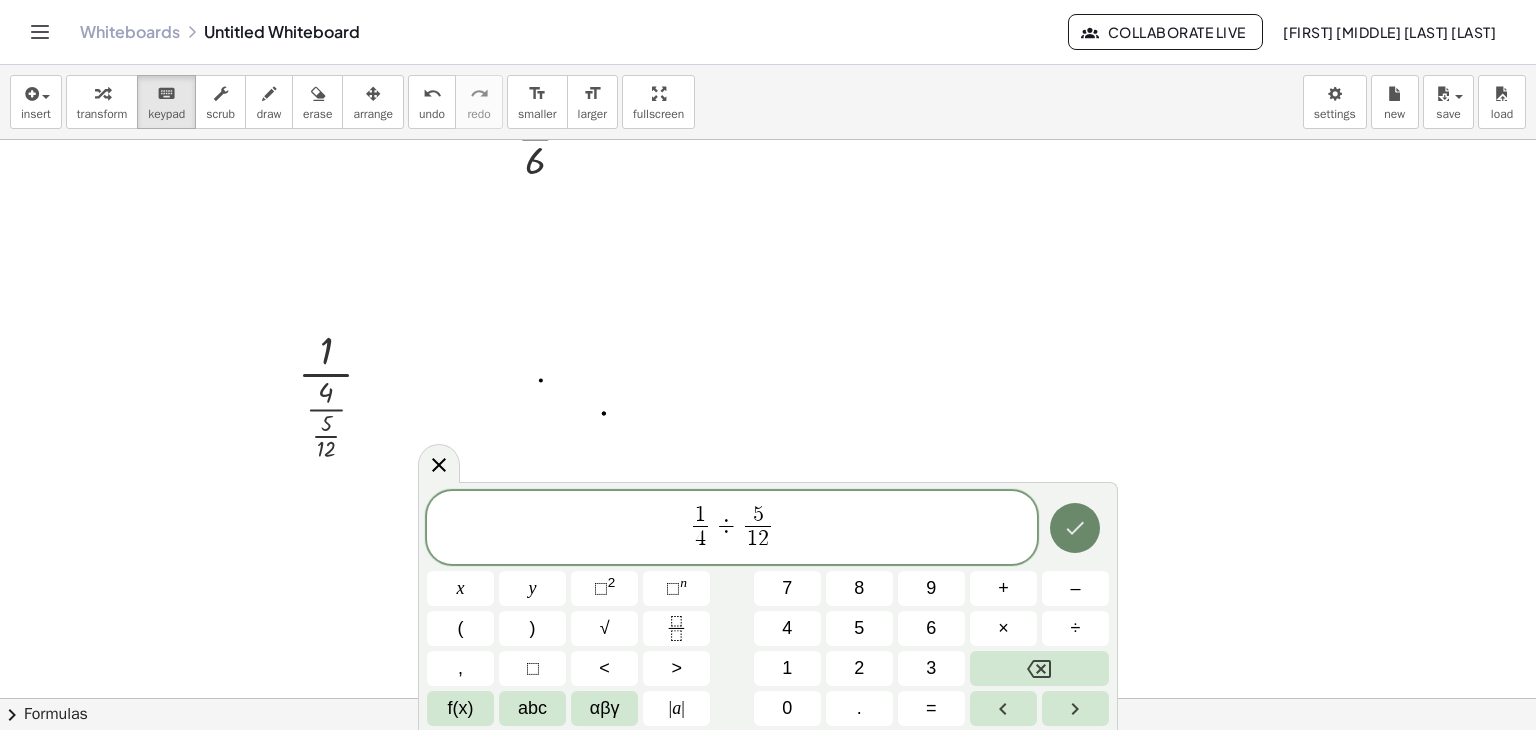 click 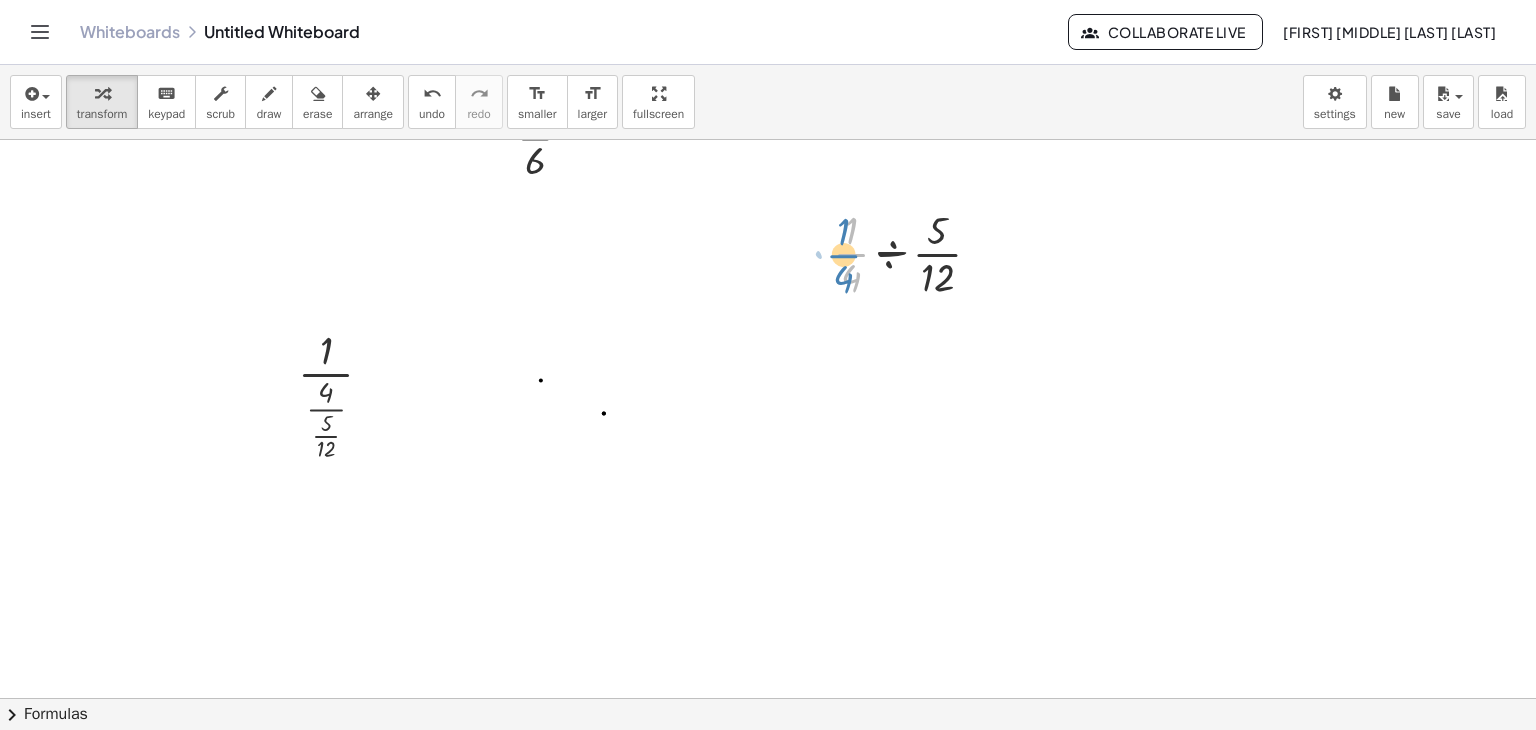drag, startPoint x: 852, startPoint y: 247, endPoint x: 836, endPoint y: 247, distance: 16 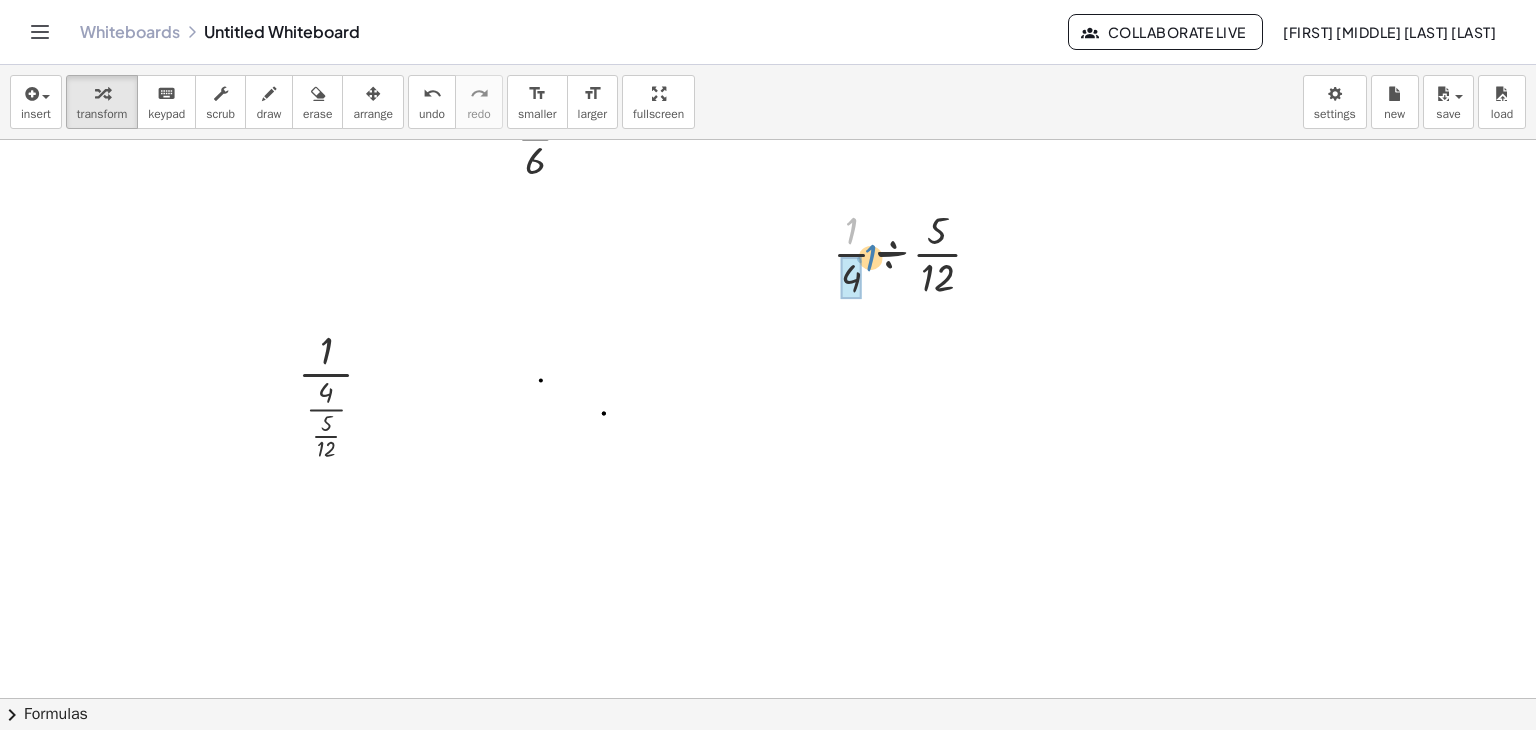 drag, startPoint x: 855, startPoint y: 225, endPoint x: 861, endPoint y: 241, distance: 17.088007 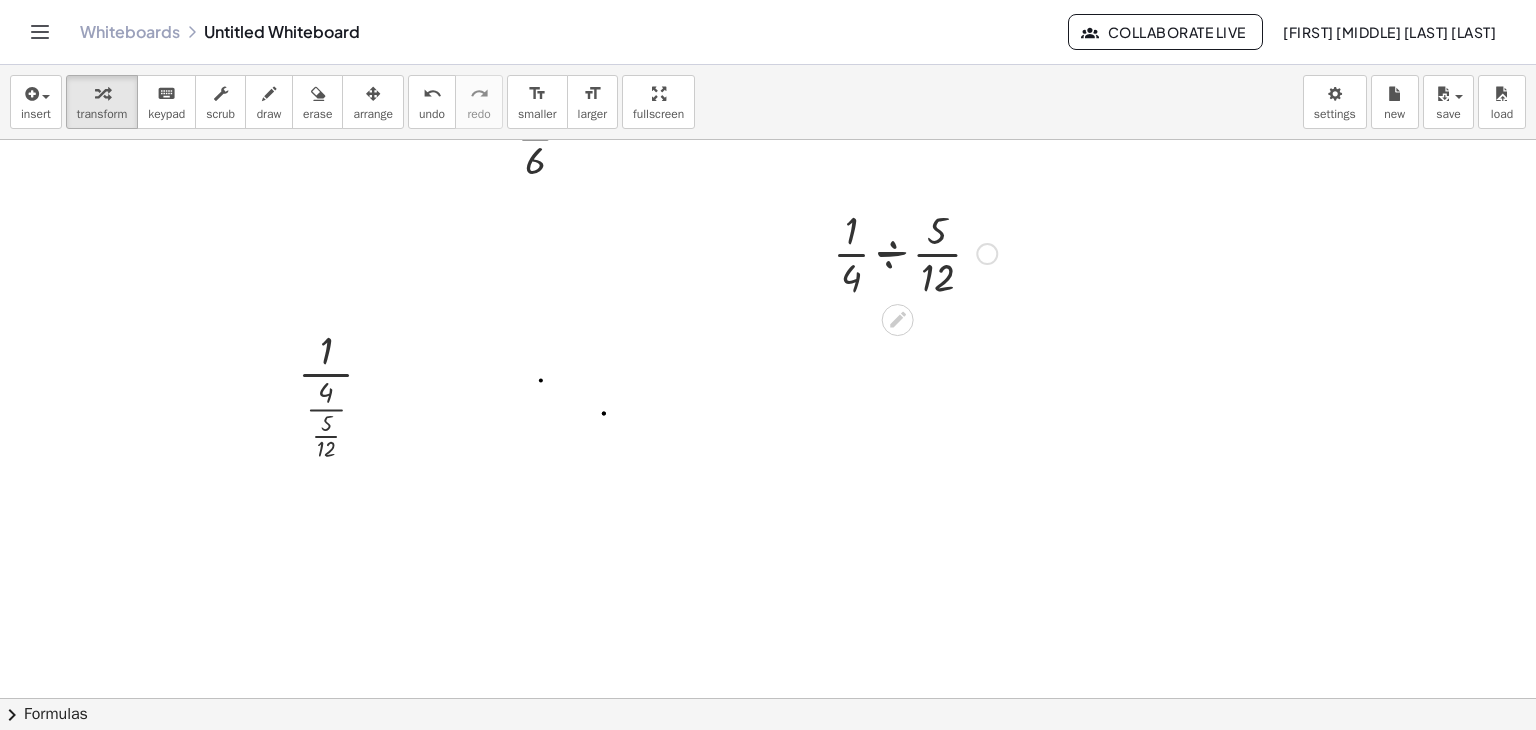 click at bounding box center (915, 252) 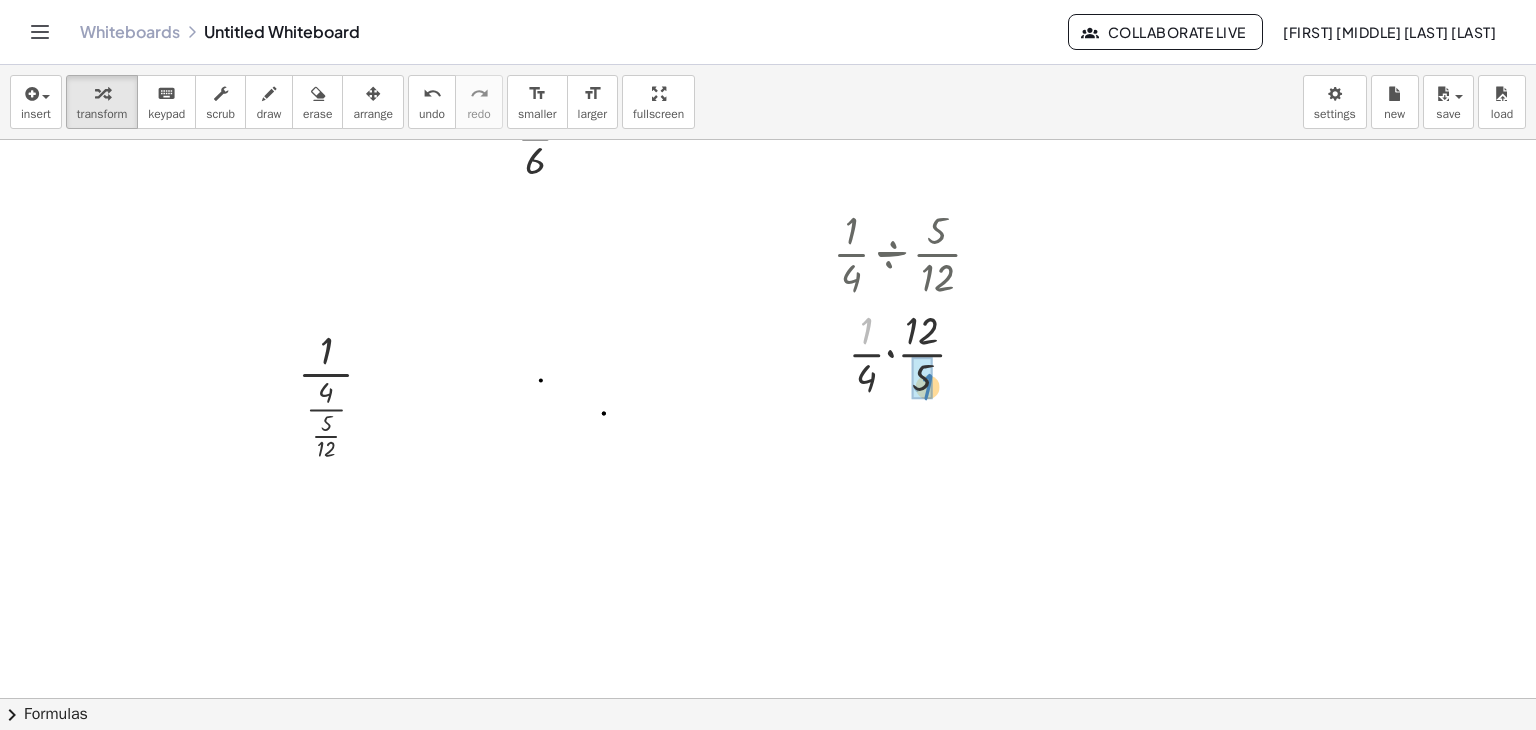 drag, startPoint x: 867, startPoint y: 325, endPoint x: 928, endPoint y: 381, distance: 82.80701 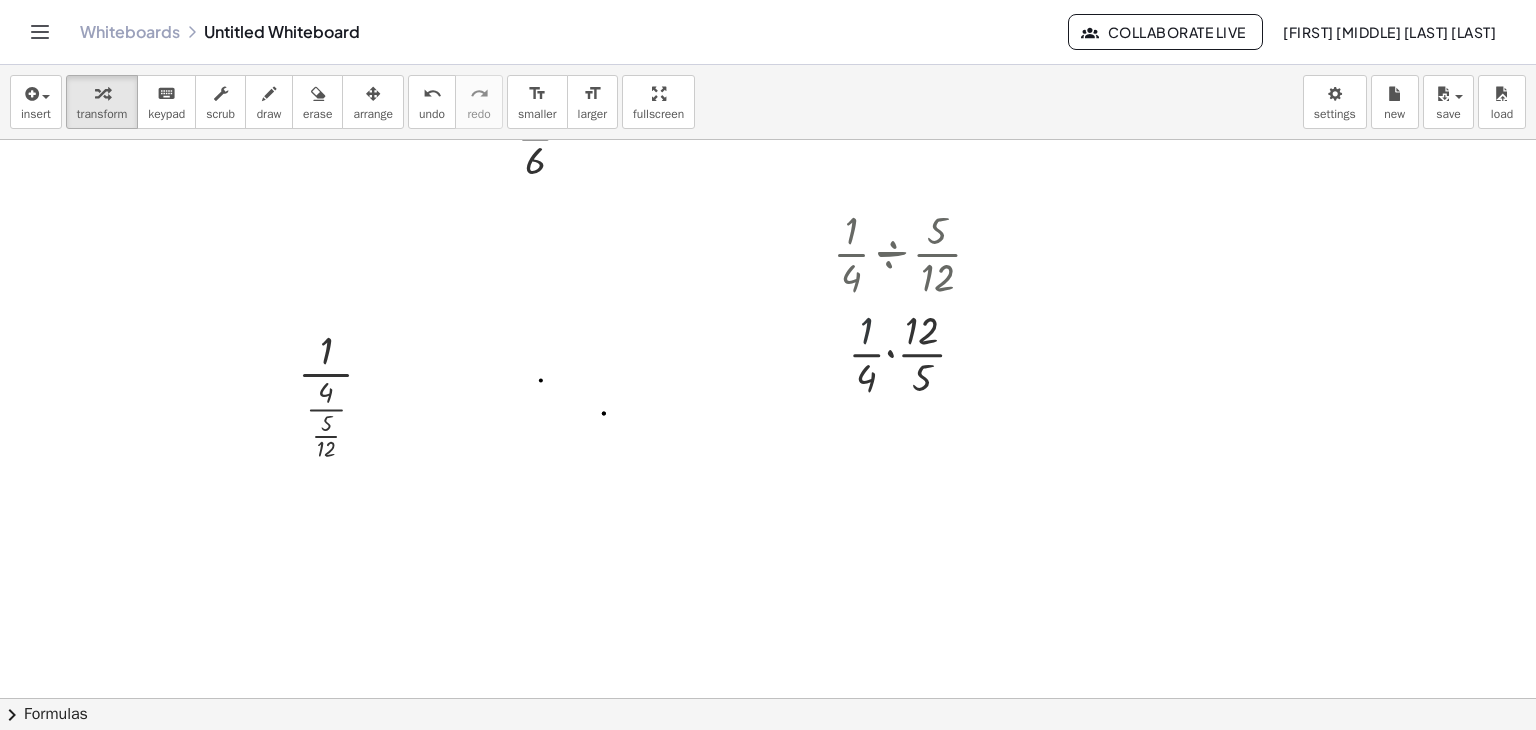 click at bounding box center [915, 352] 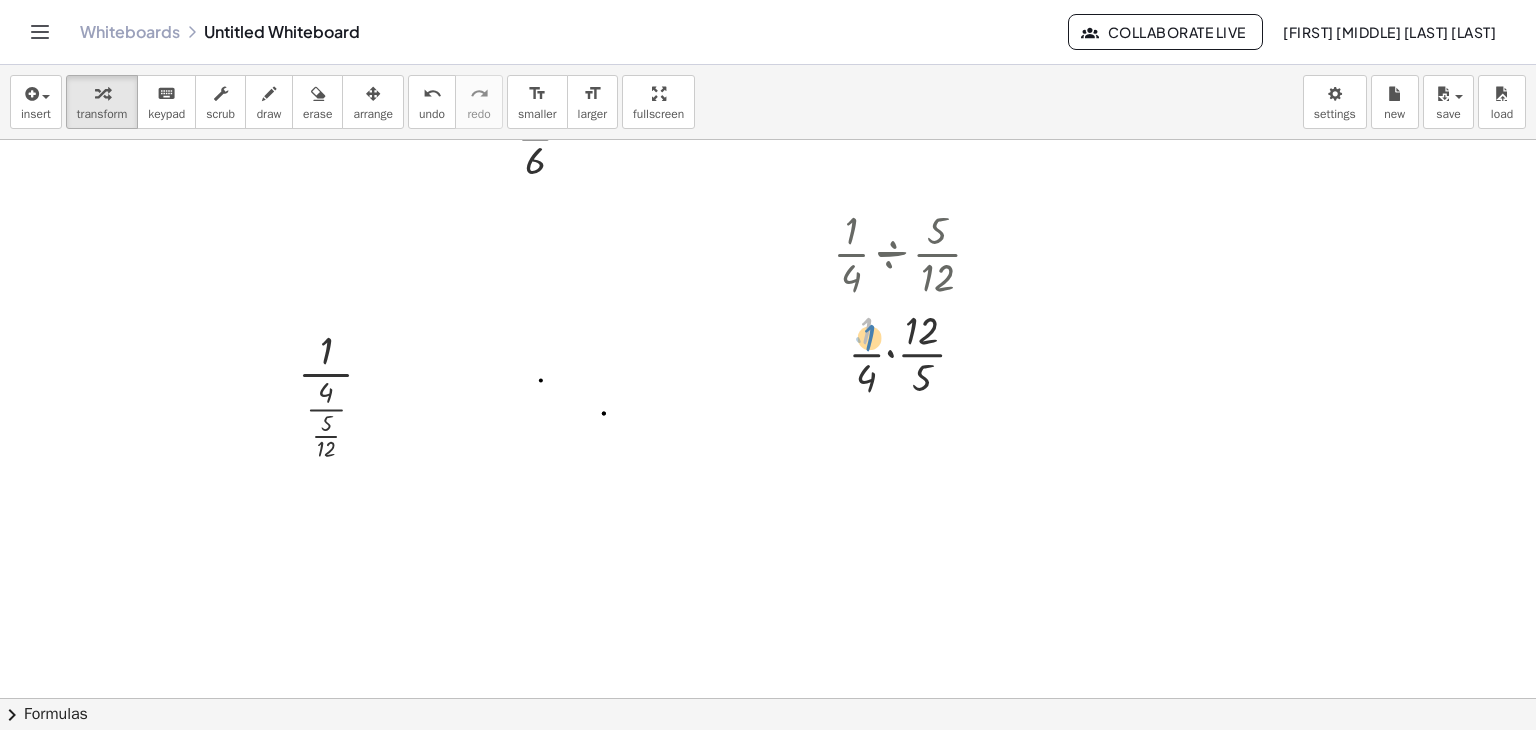 click at bounding box center [915, 352] 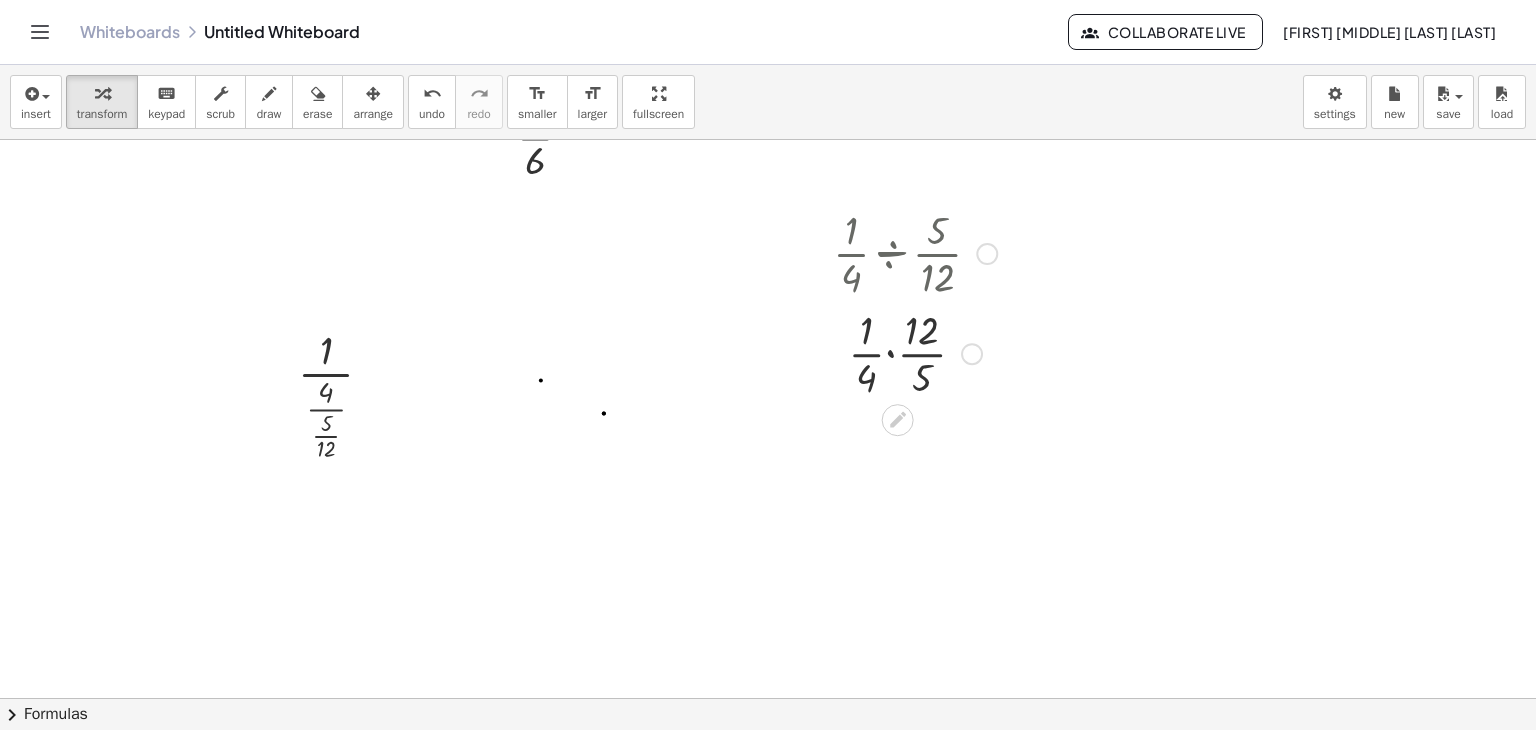click at bounding box center [915, 352] 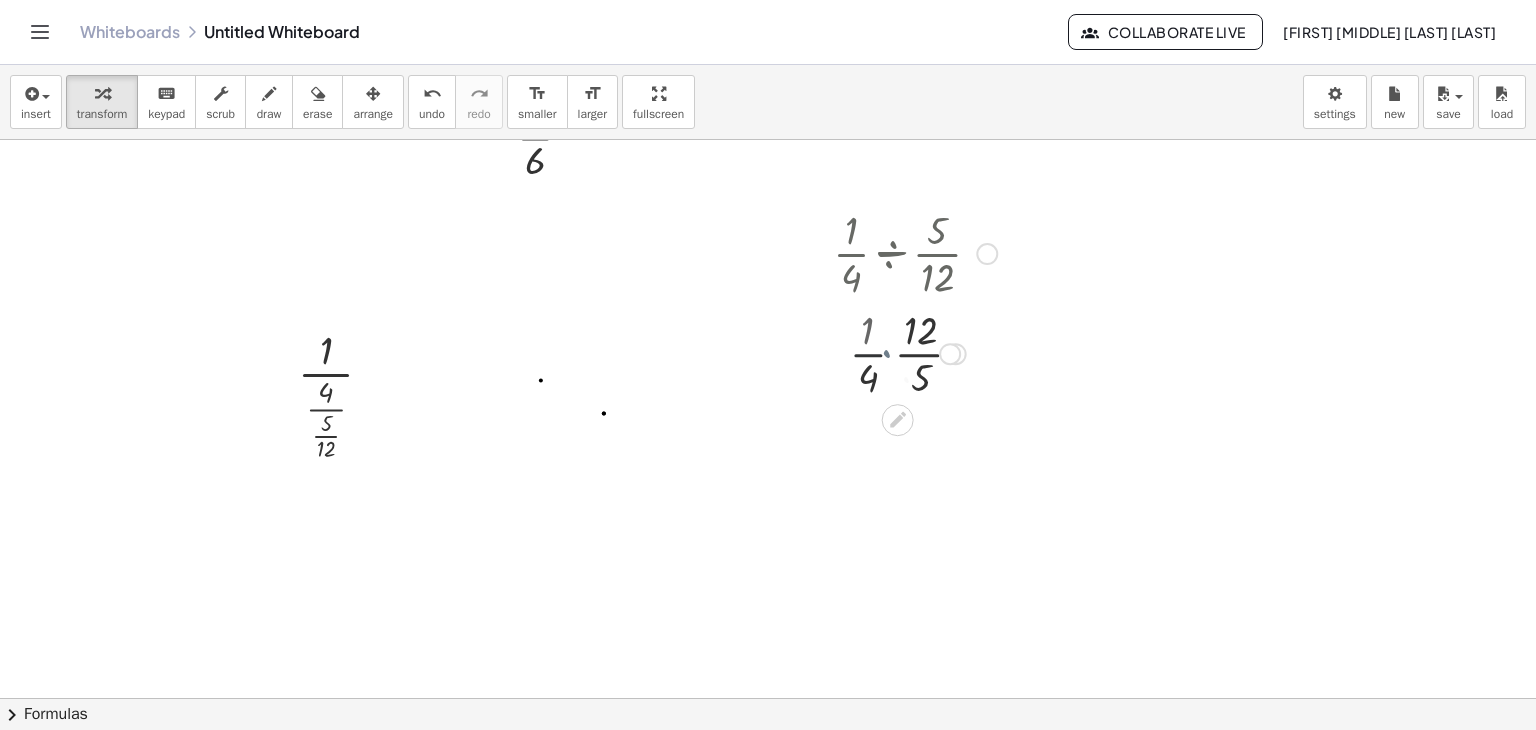 click at bounding box center [915, 352] 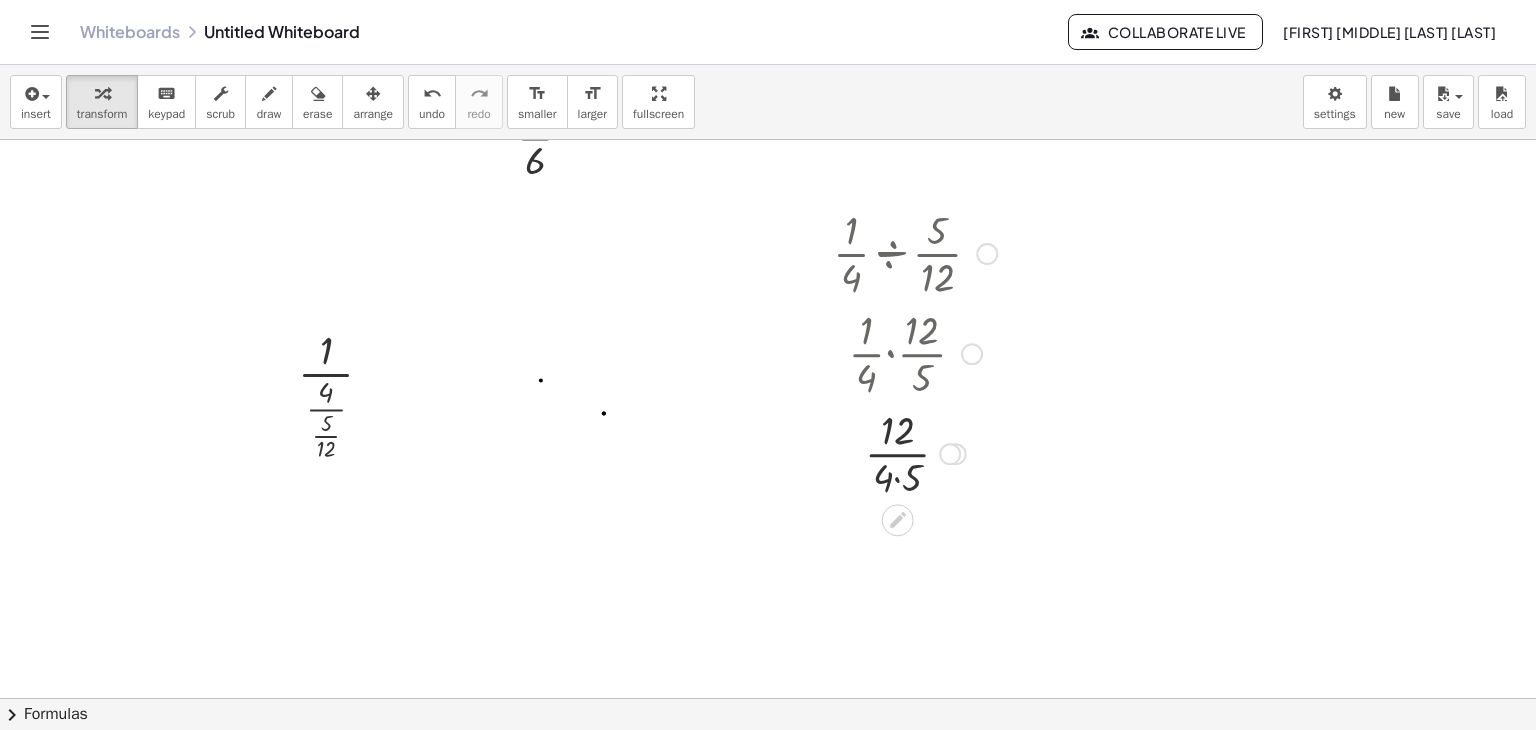 click at bounding box center (915, 452) 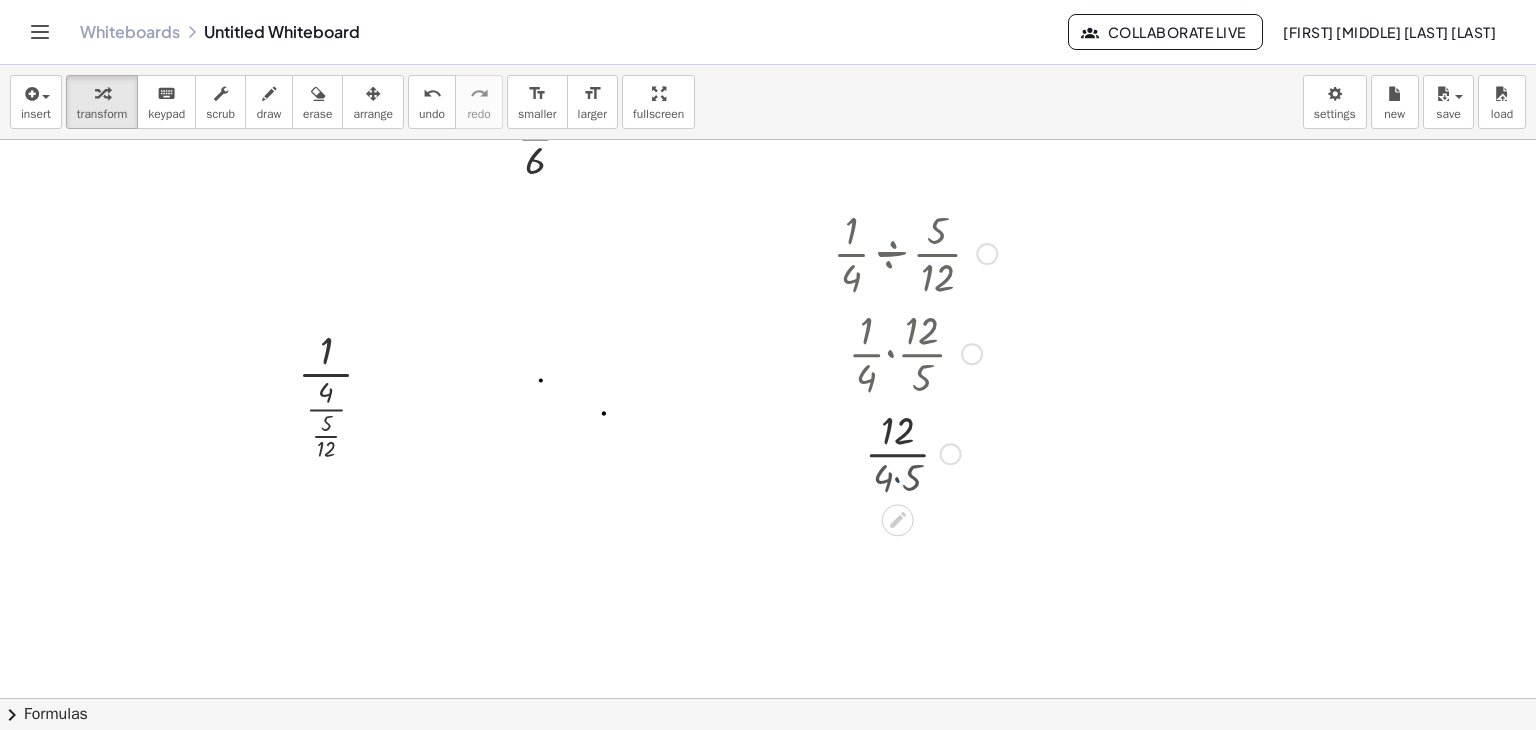click at bounding box center [915, 452] 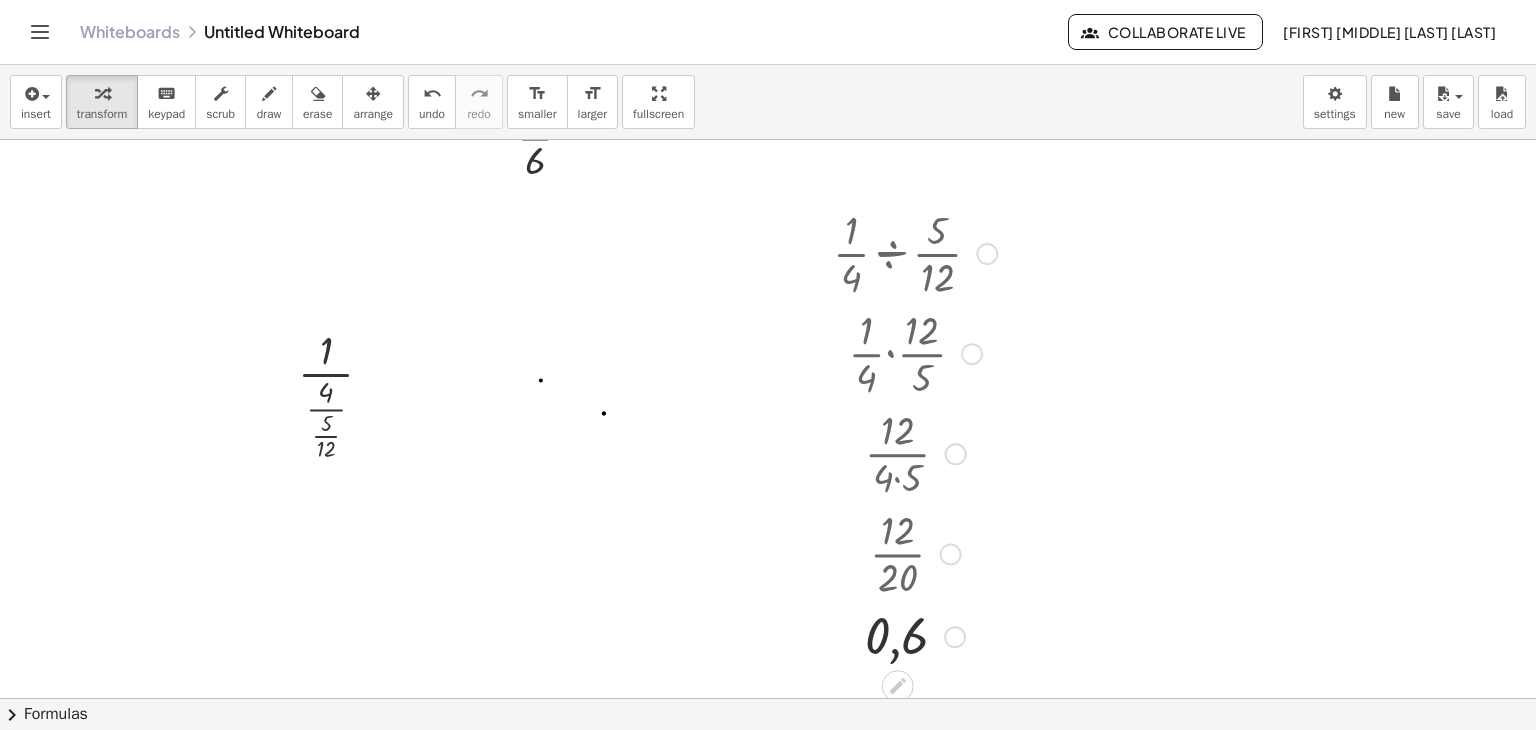 click at bounding box center [915, 552] 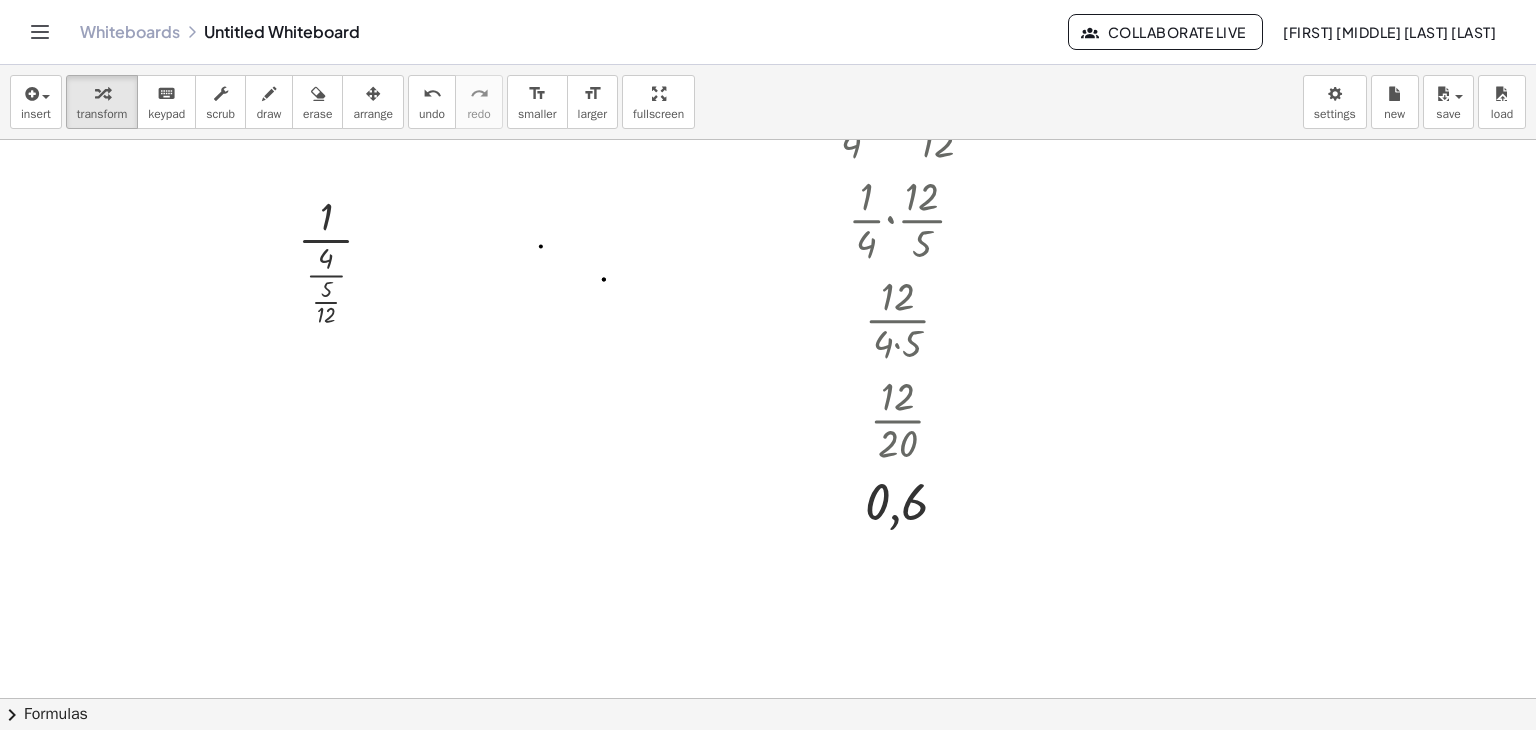 scroll, scrollTop: 552, scrollLeft: 0, axis: vertical 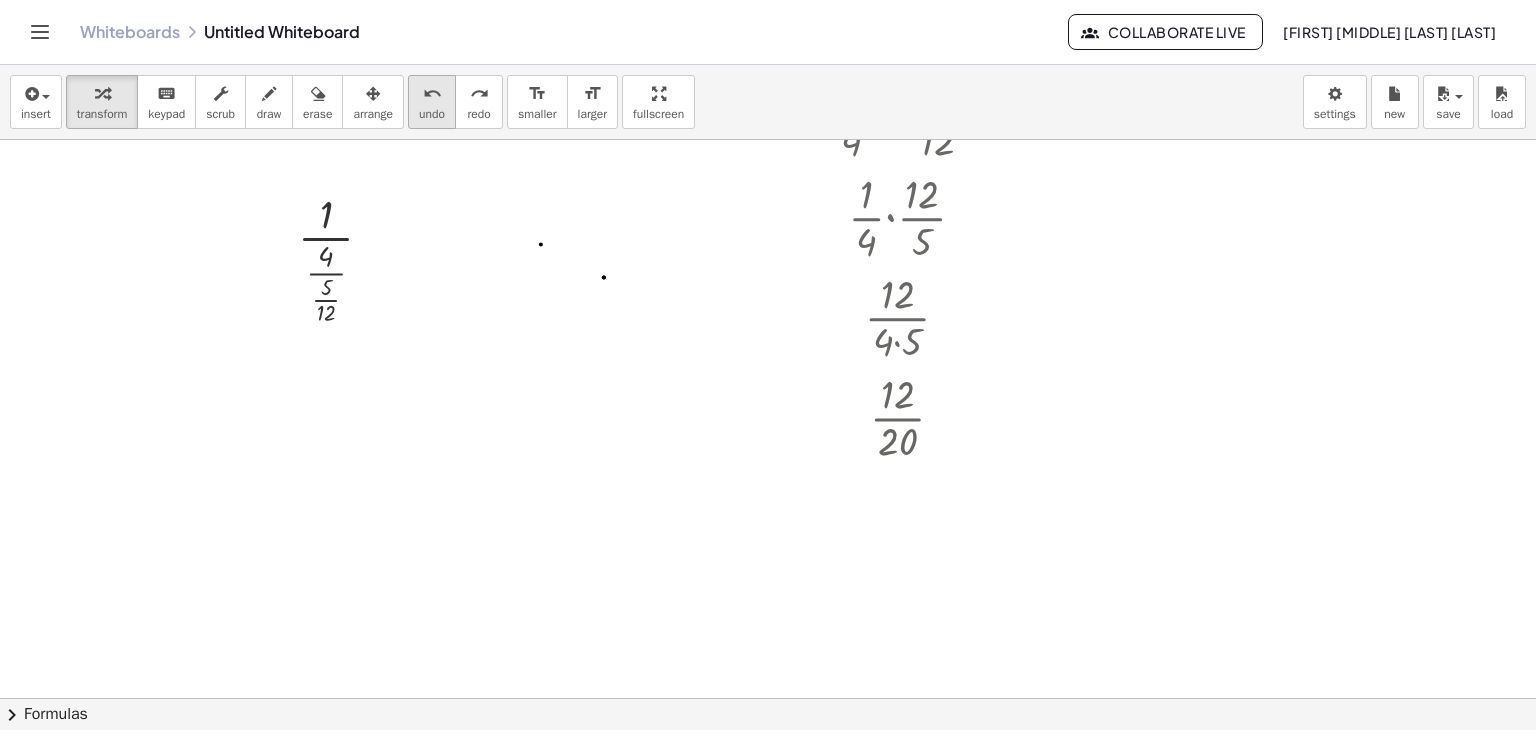 click on "undo" at bounding box center (432, 114) 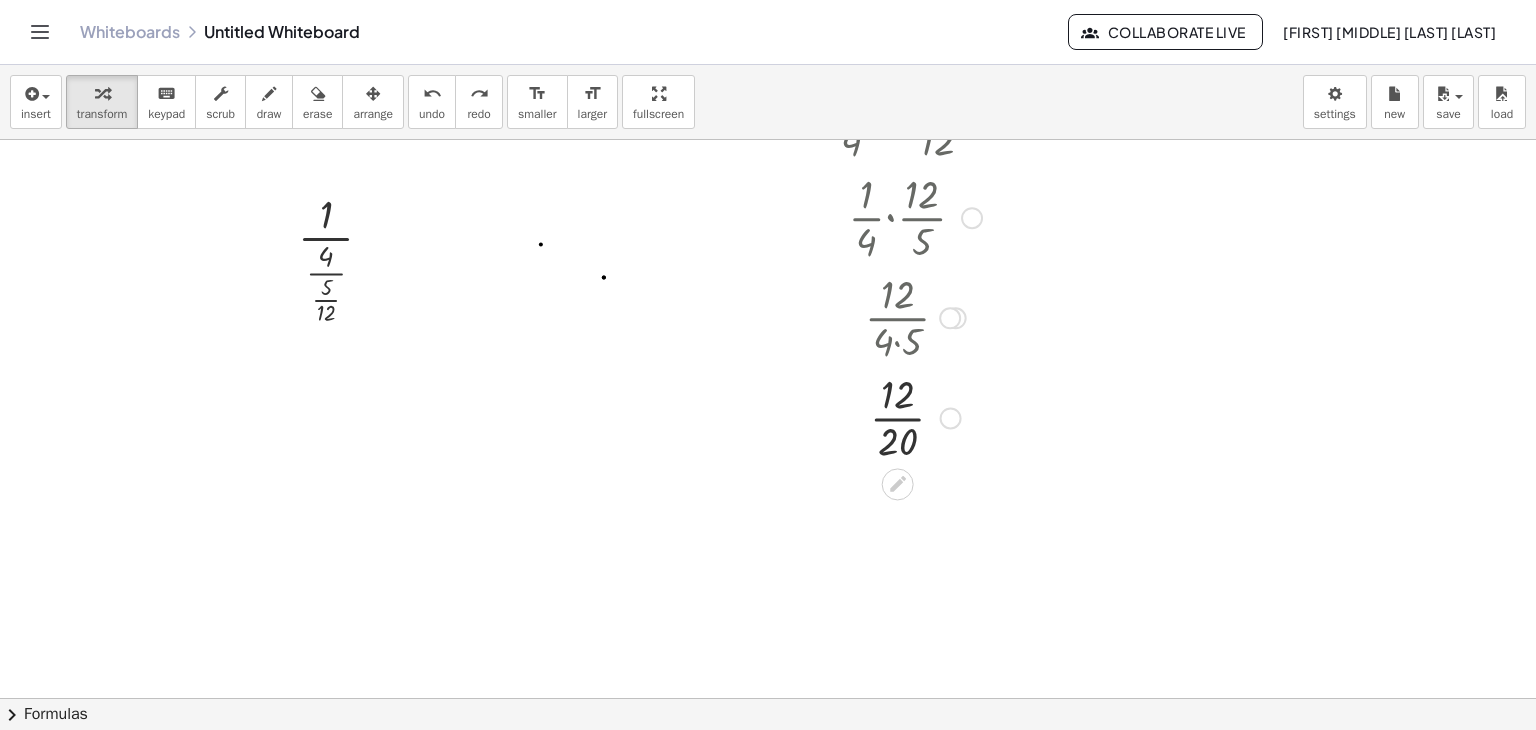click at bounding box center [915, 416] 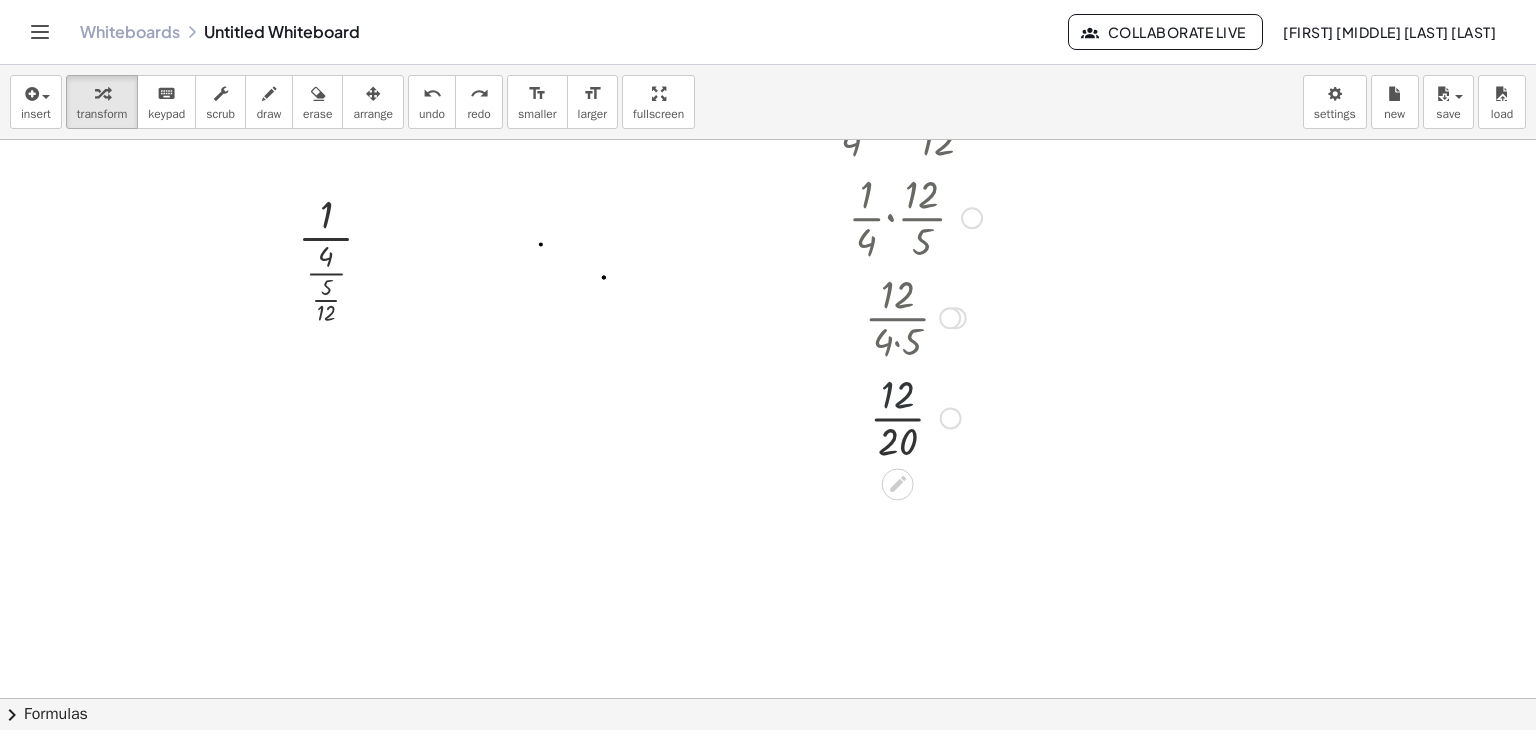 click at bounding box center [915, 416] 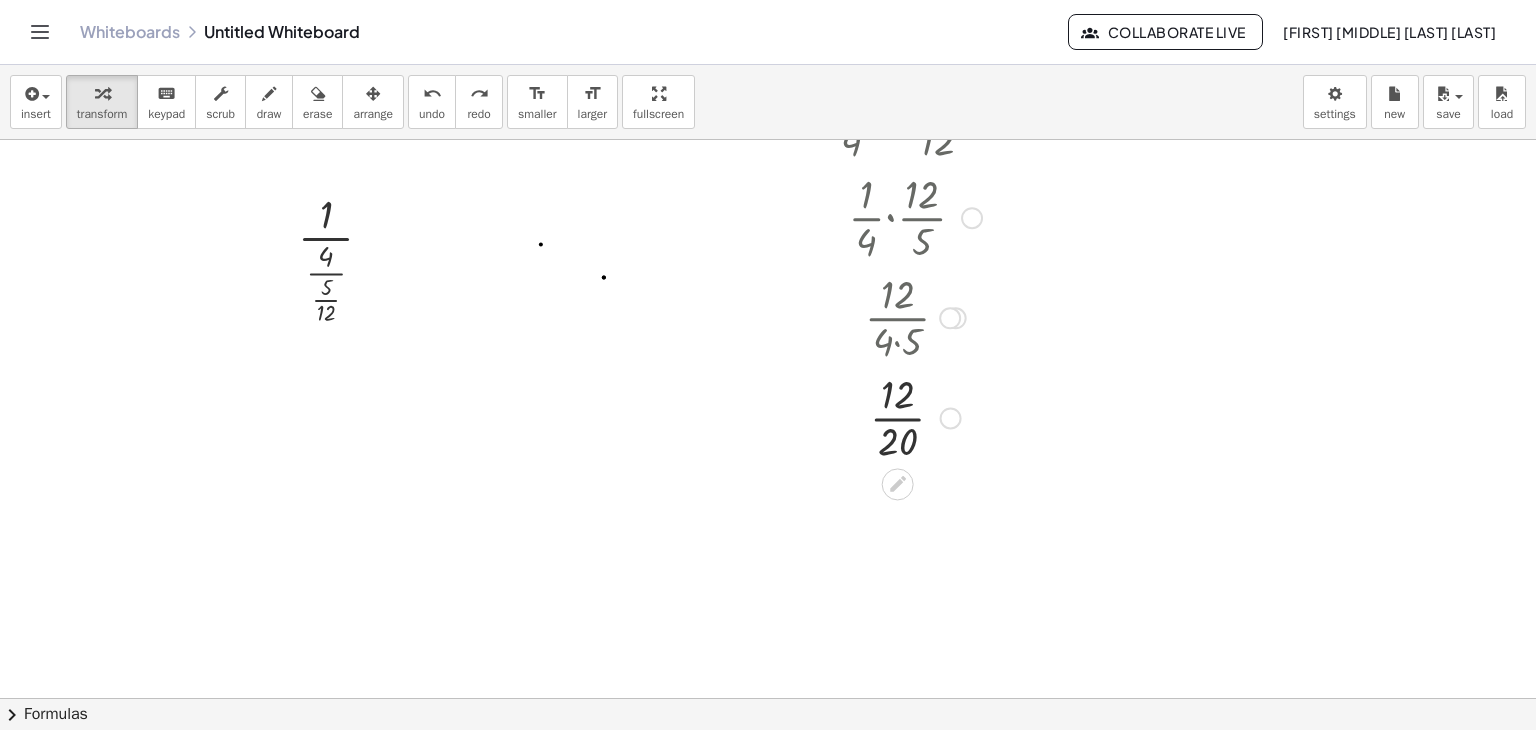 click at bounding box center [915, 416] 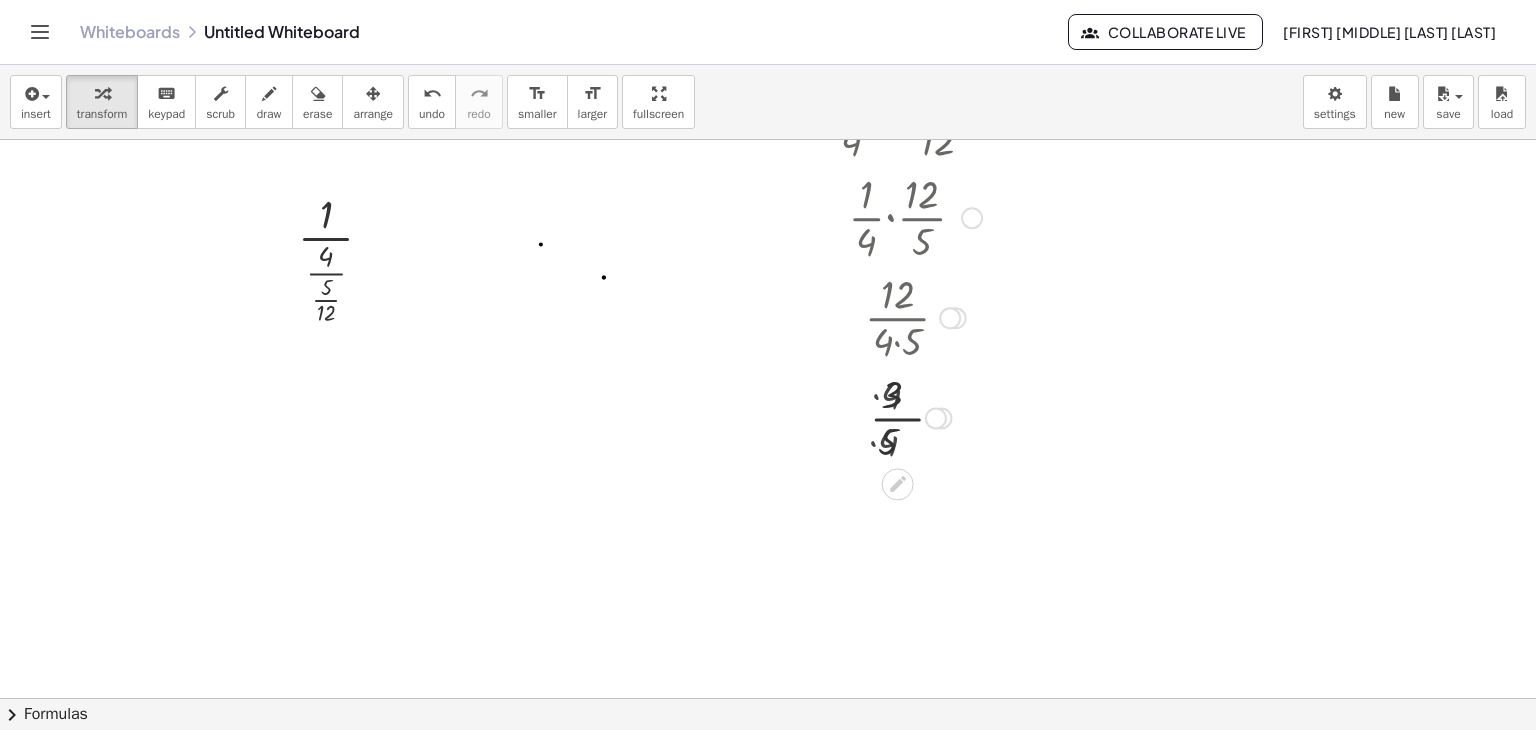 click at bounding box center [915, 416] 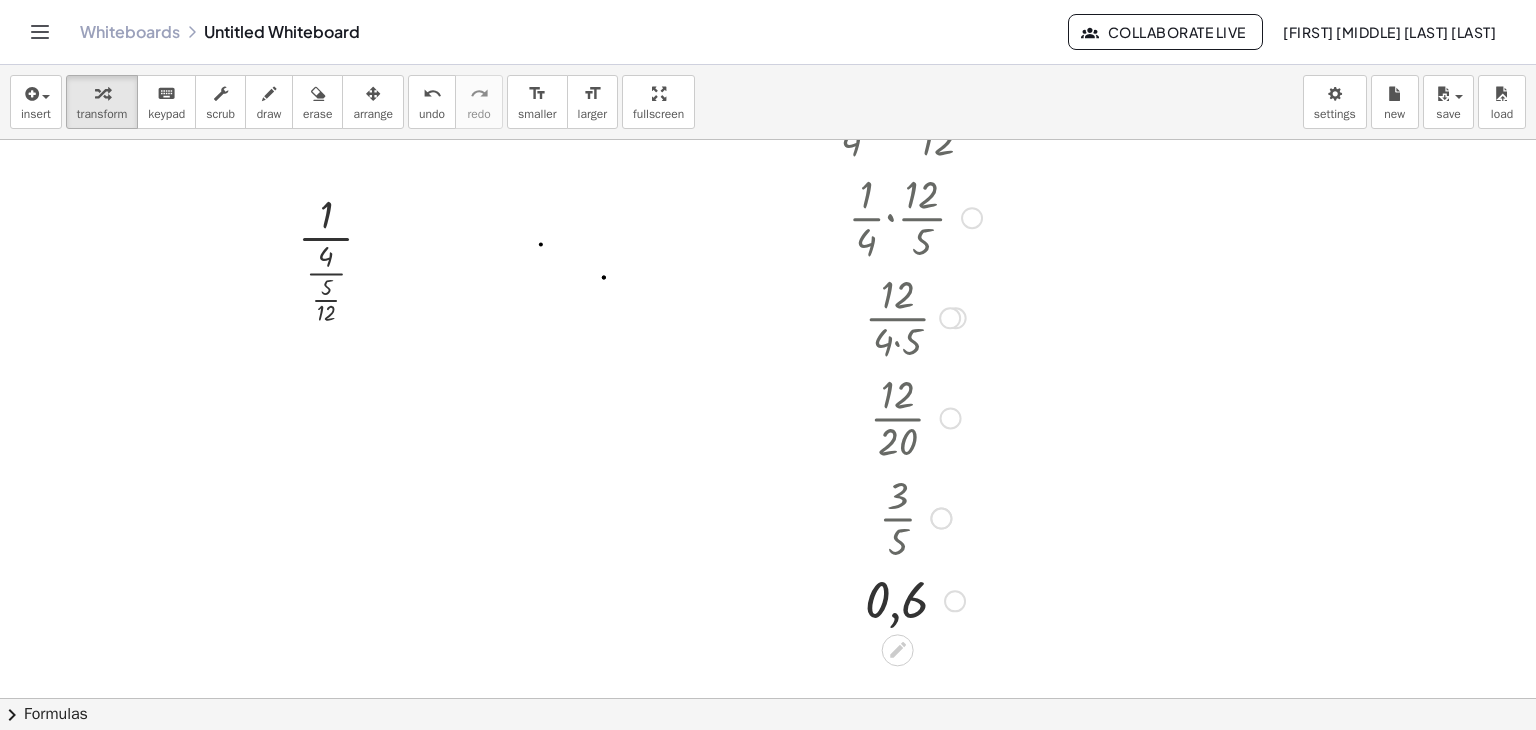 click at bounding box center (915, 516) 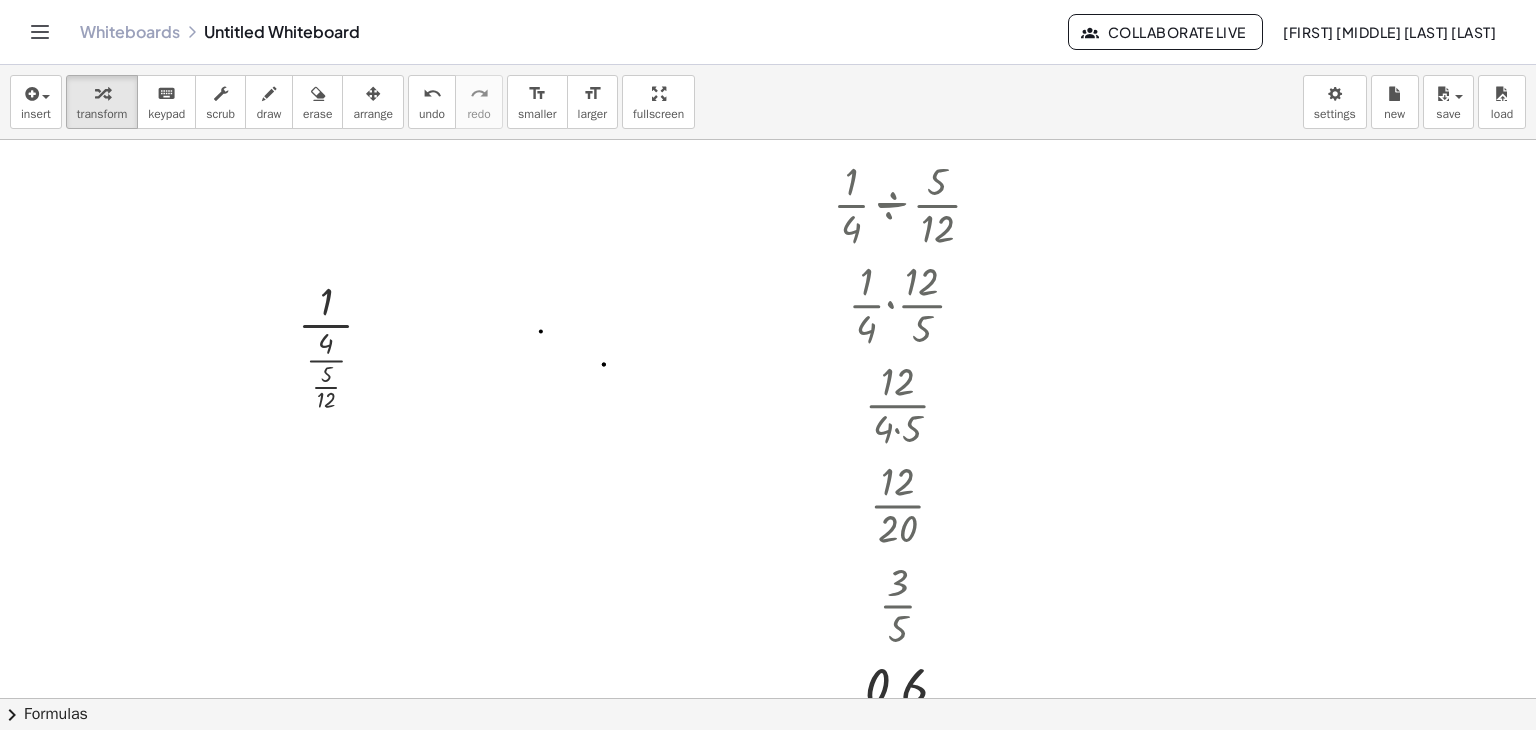 scroll, scrollTop: 464, scrollLeft: 0, axis: vertical 